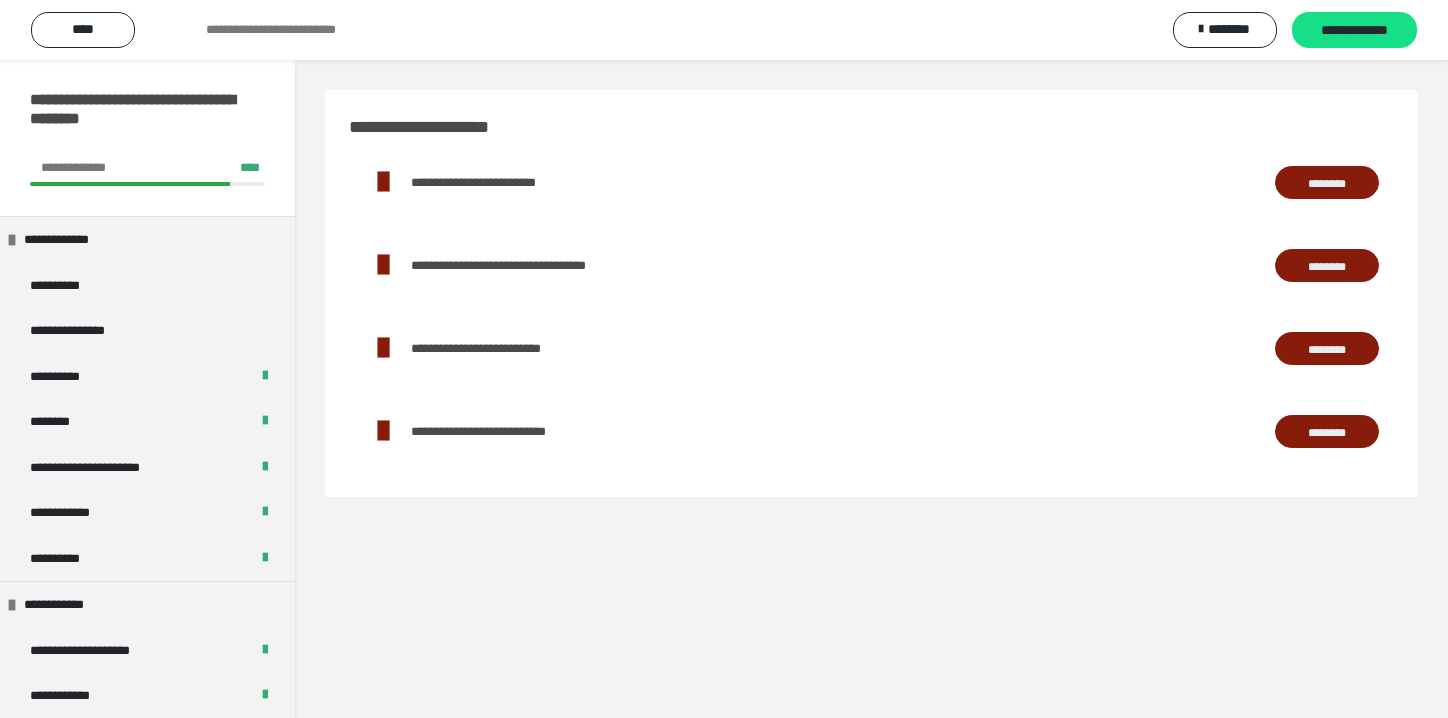 scroll, scrollTop: 0, scrollLeft: 0, axis: both 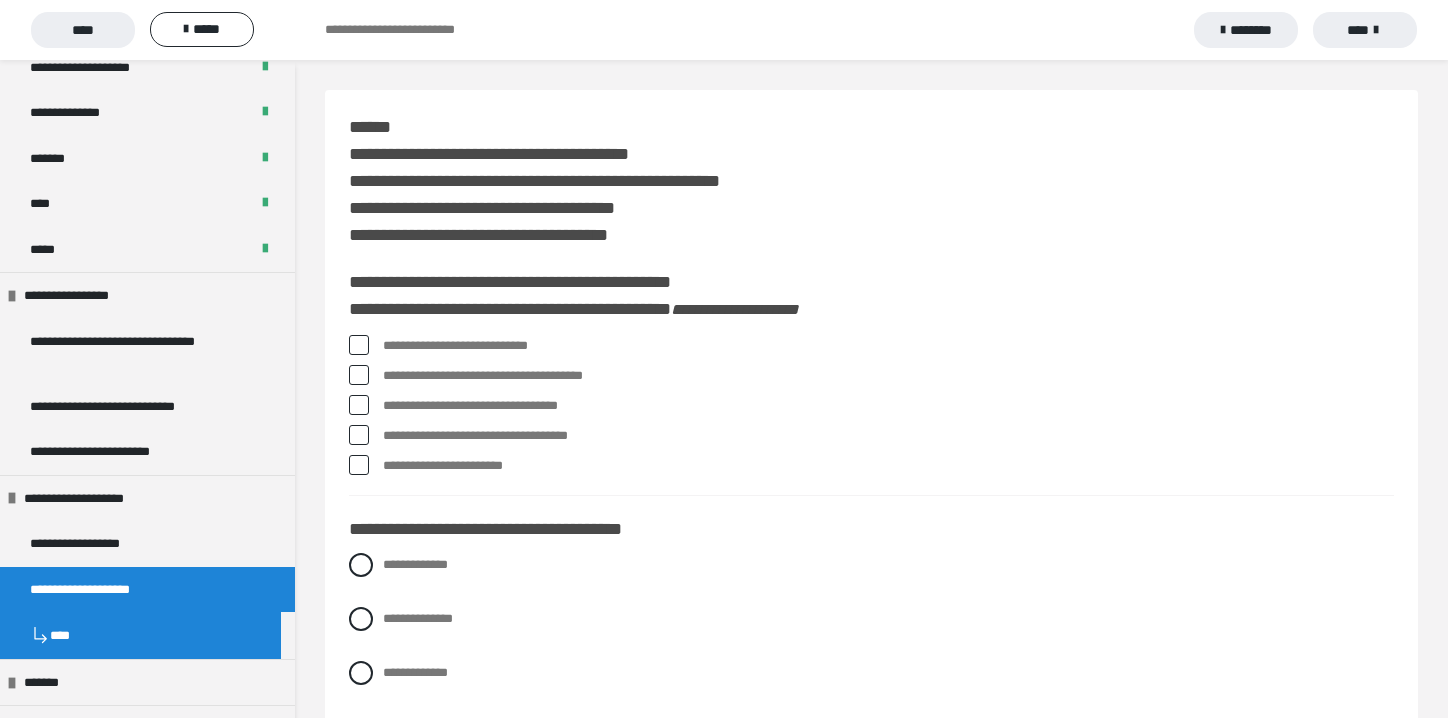 click at bounding box center (359, 345) 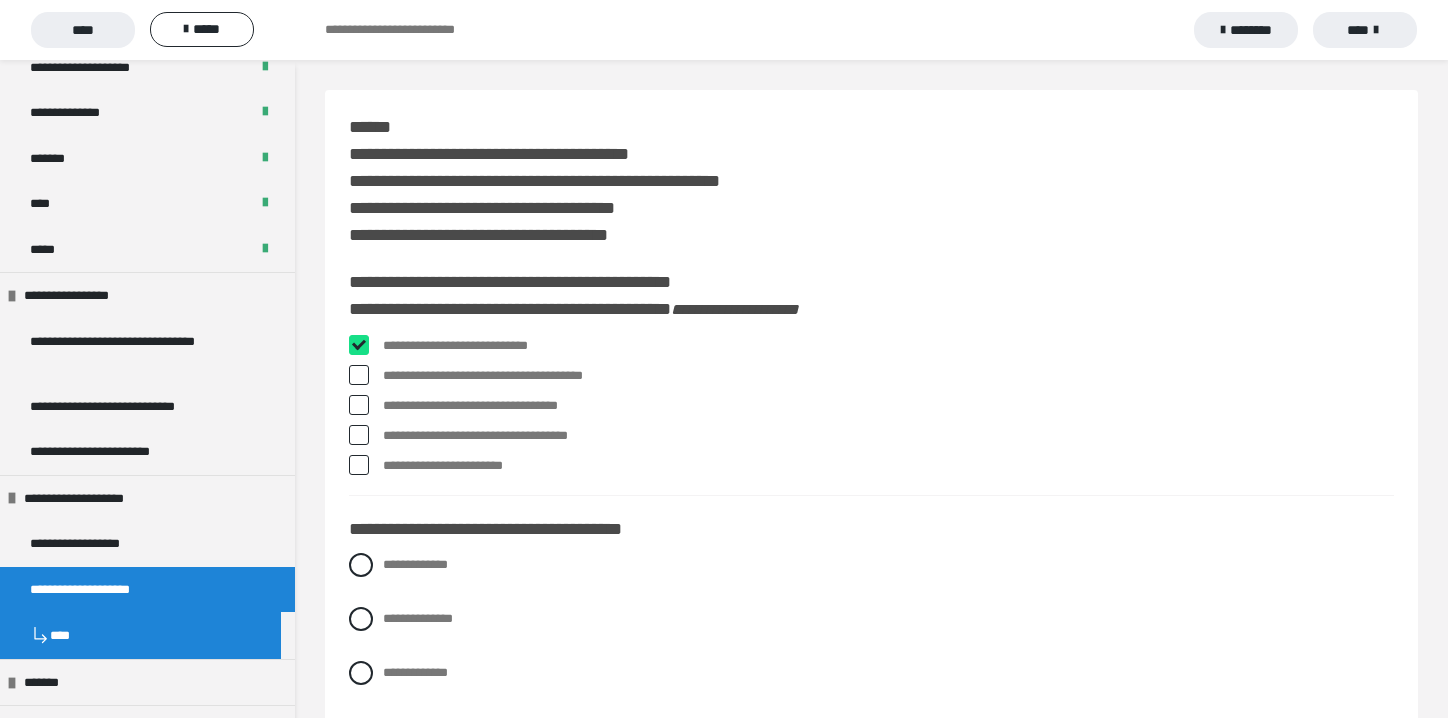 checkbox on "****" 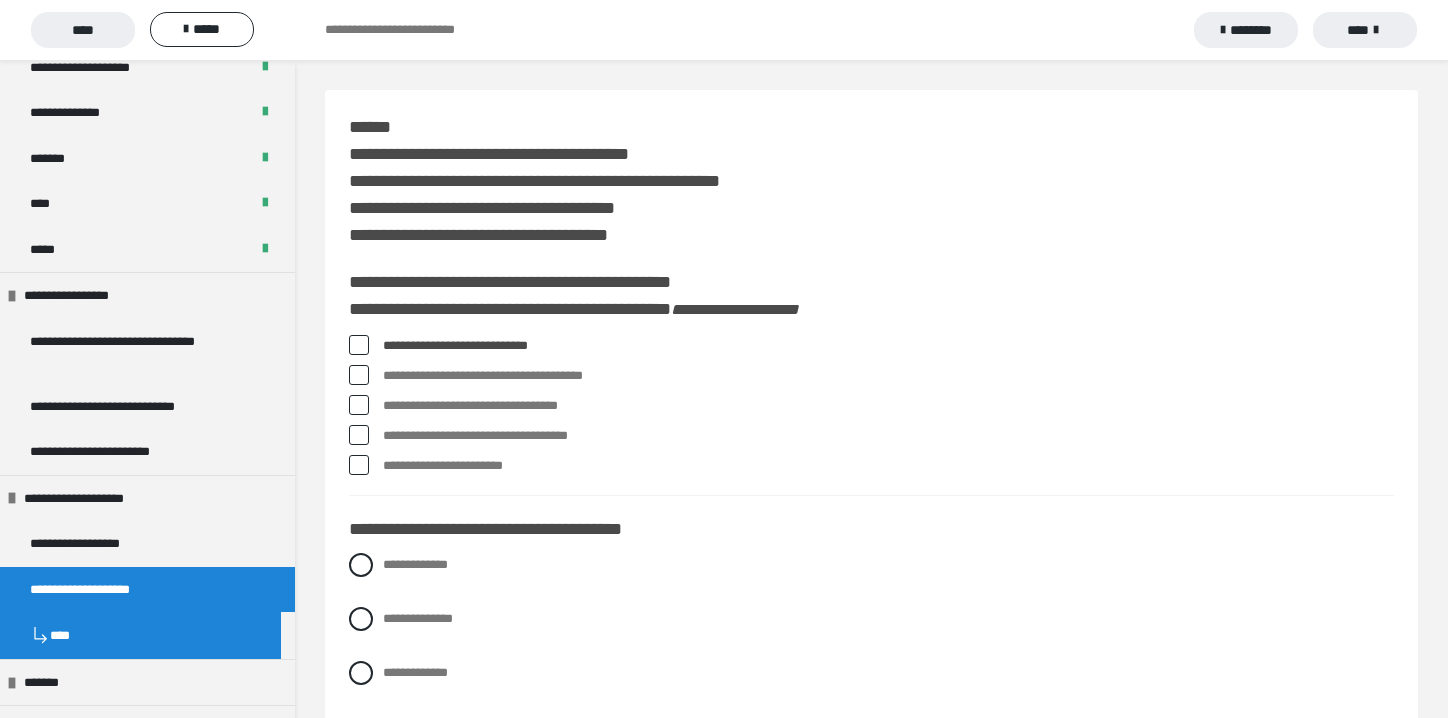 click at bounding box center [359, 435] 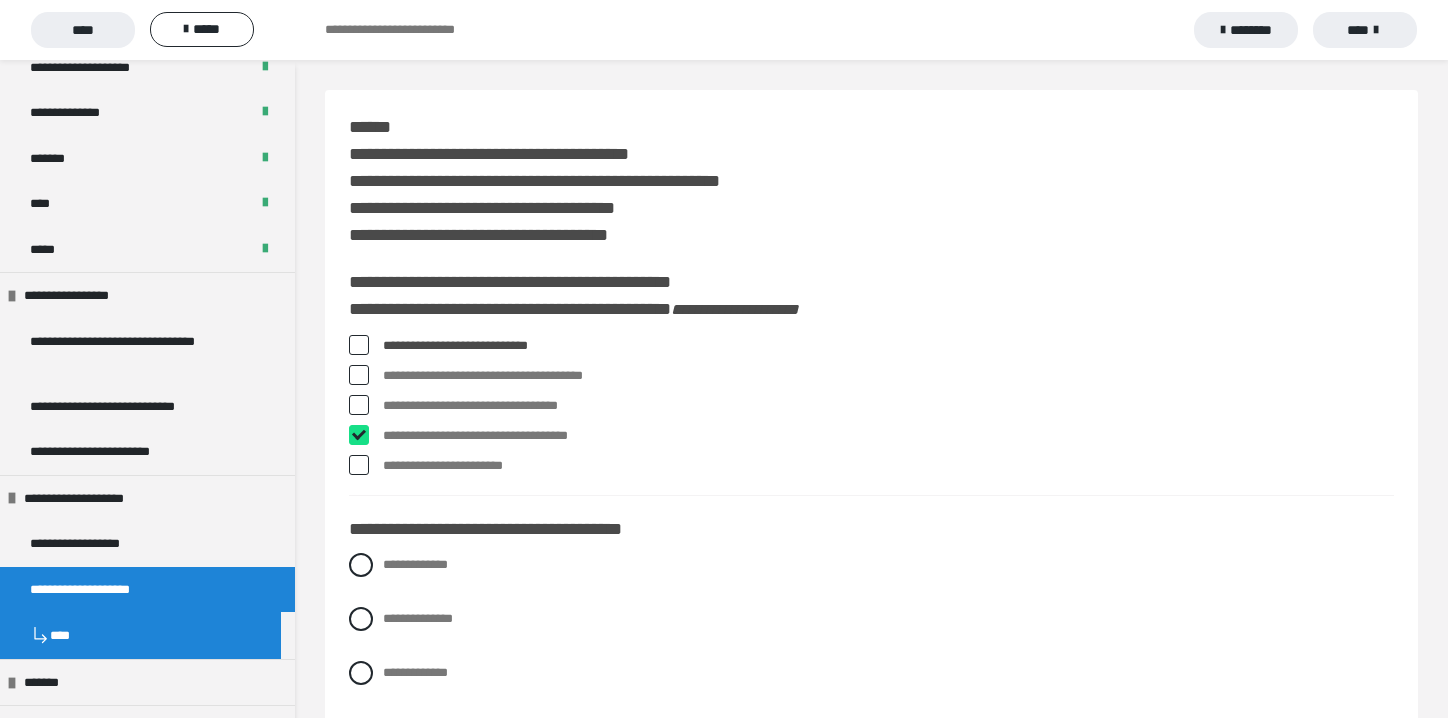 checkbox on "****" 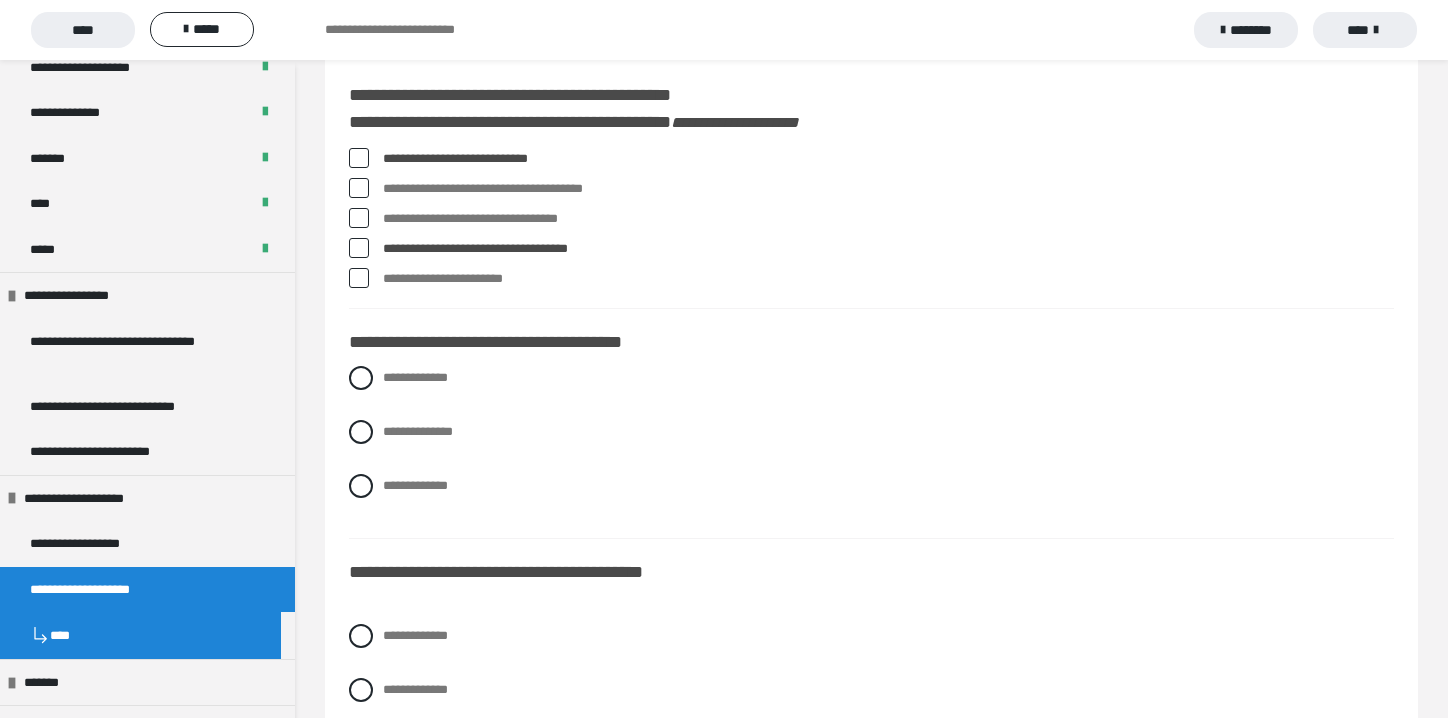 scroll, scrollTop: 200, scrollLeft: 0, axis: vertical 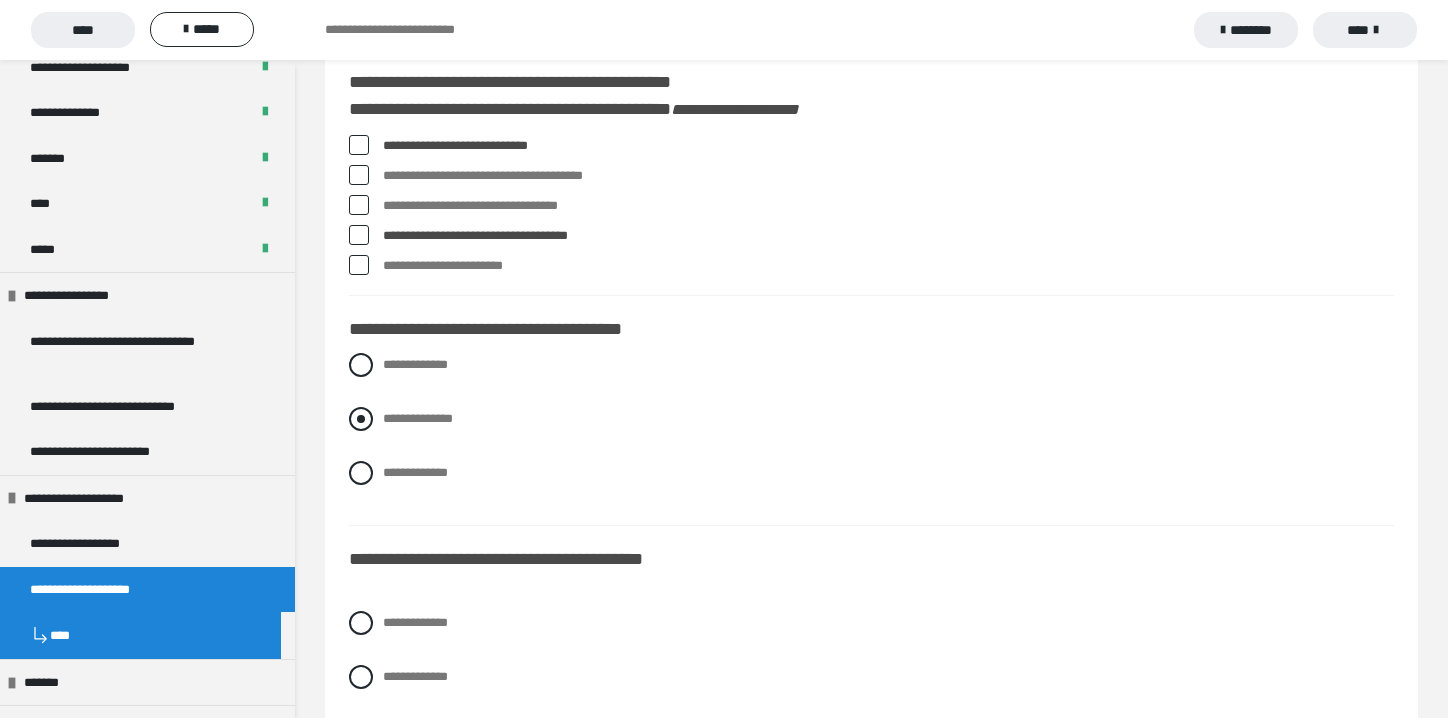 click at bounding box center [361, 419] 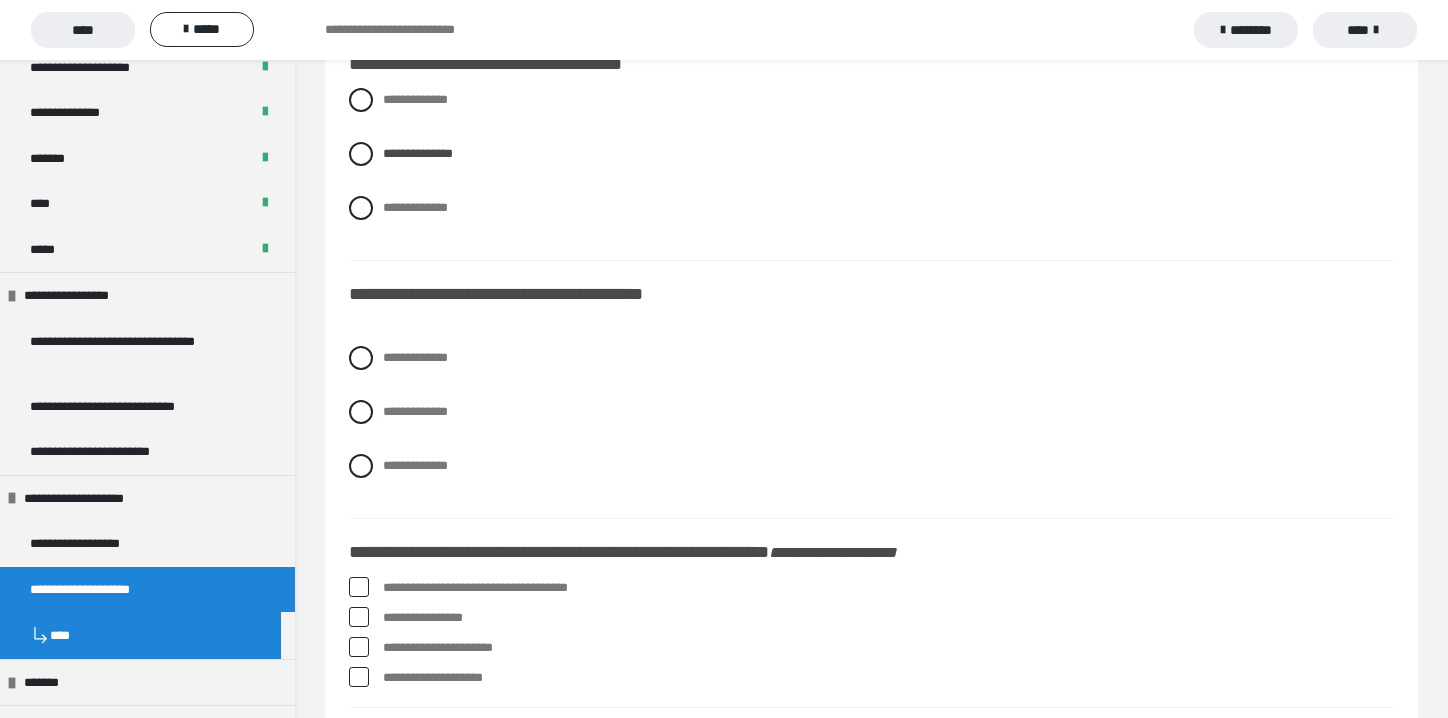 scroll, scrollTop: 500, scrollLeft: 0, axis: vertical 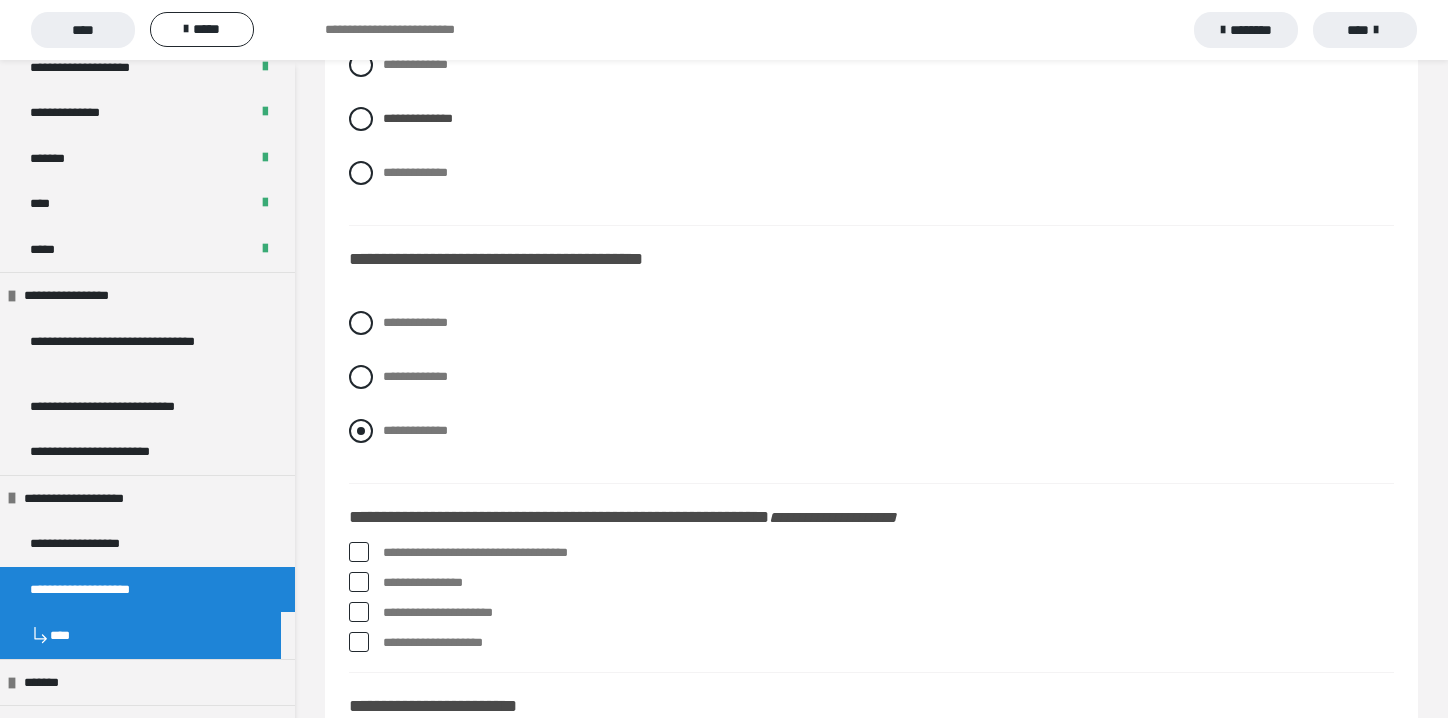 click at bounding box center (361, 431) 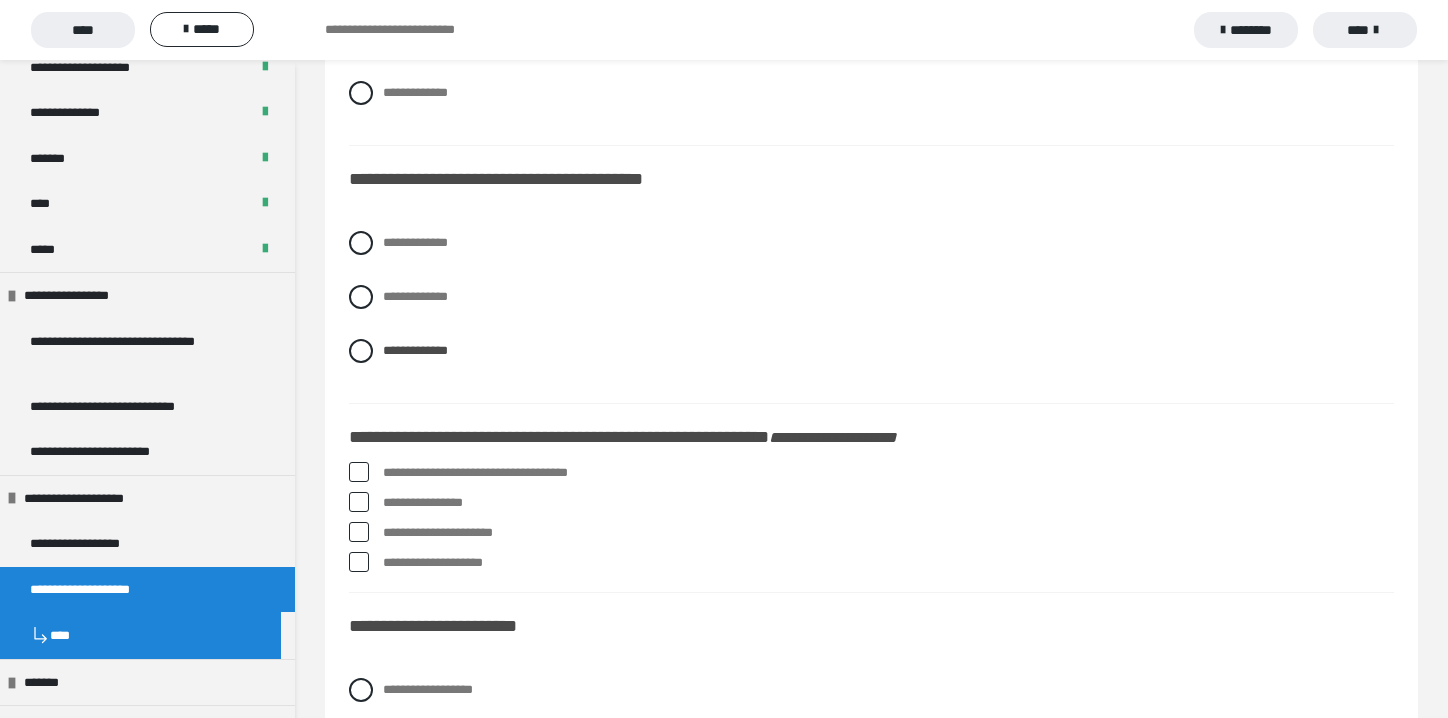 scroll, scrollTop: 700, scrollLeft: 0, axis: vertical 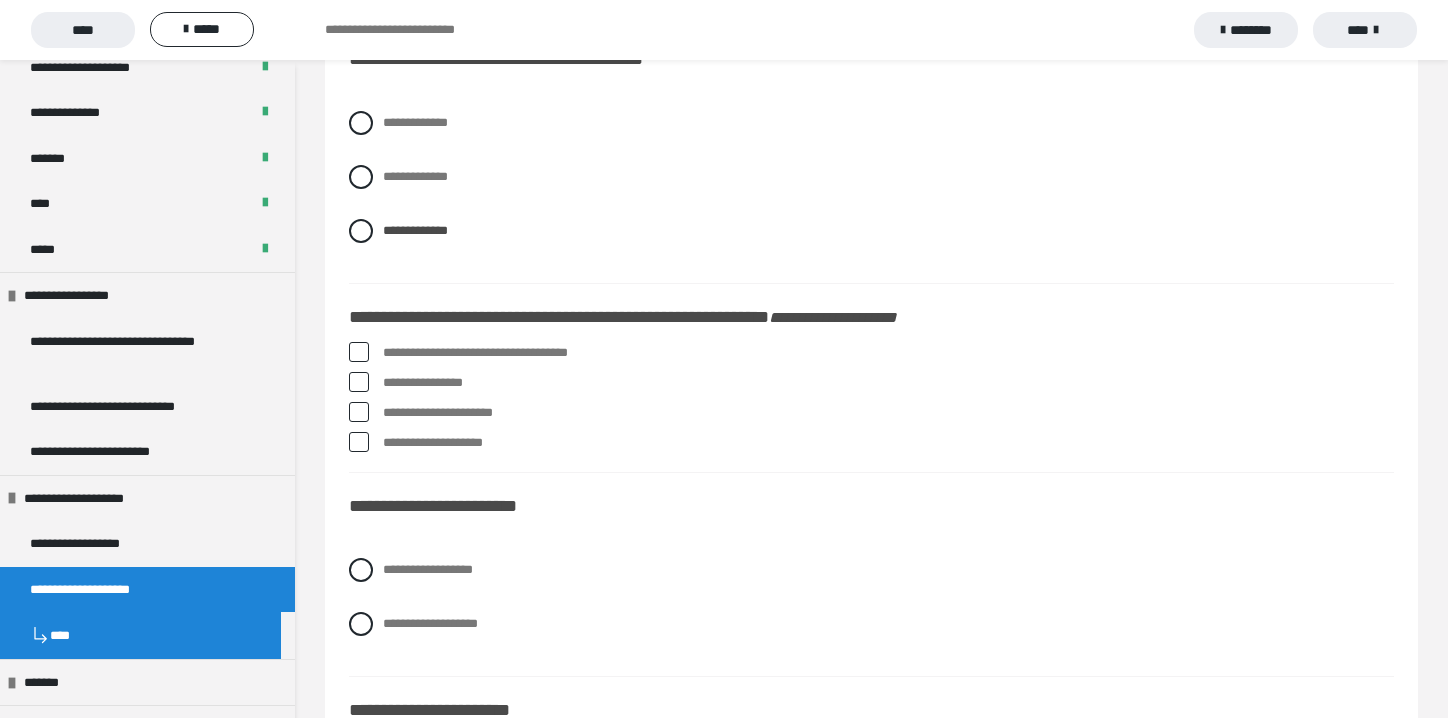 click at bounding box center (359, 382) 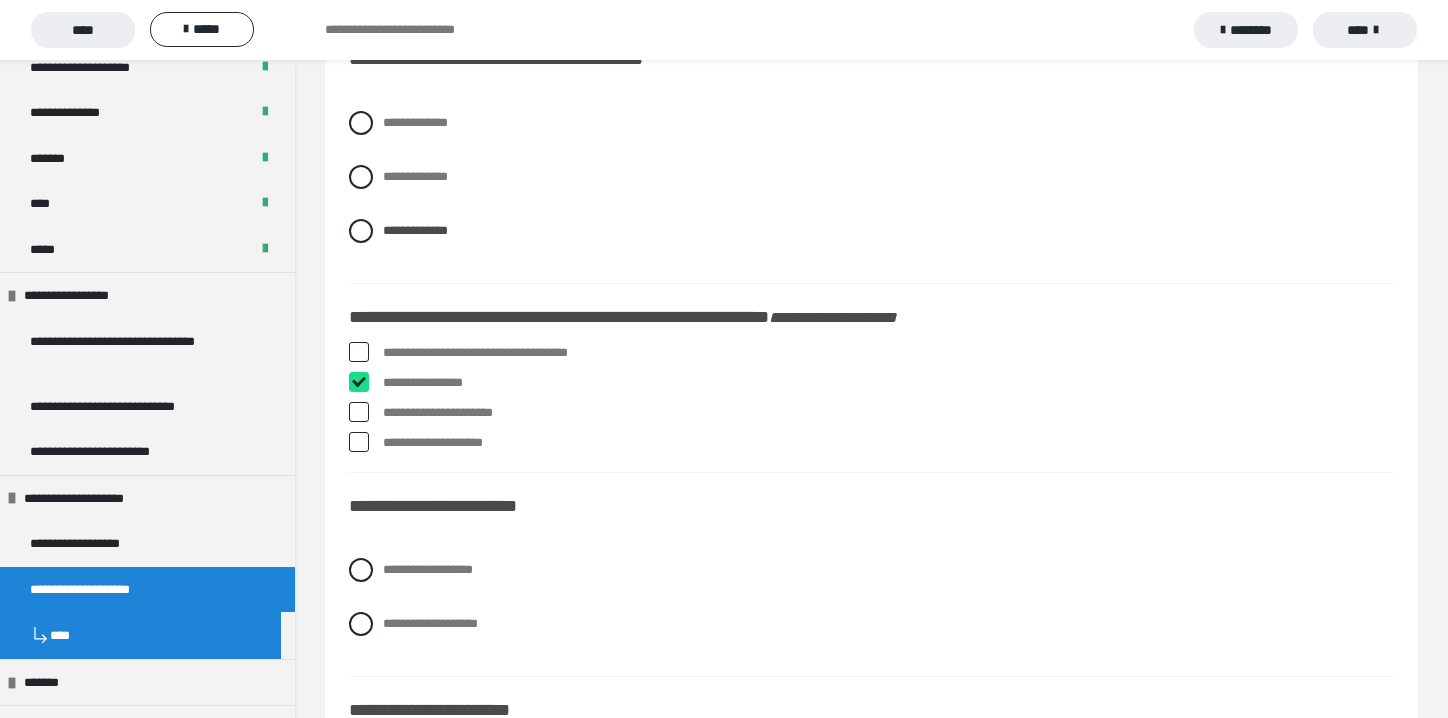 checkbox on "****" 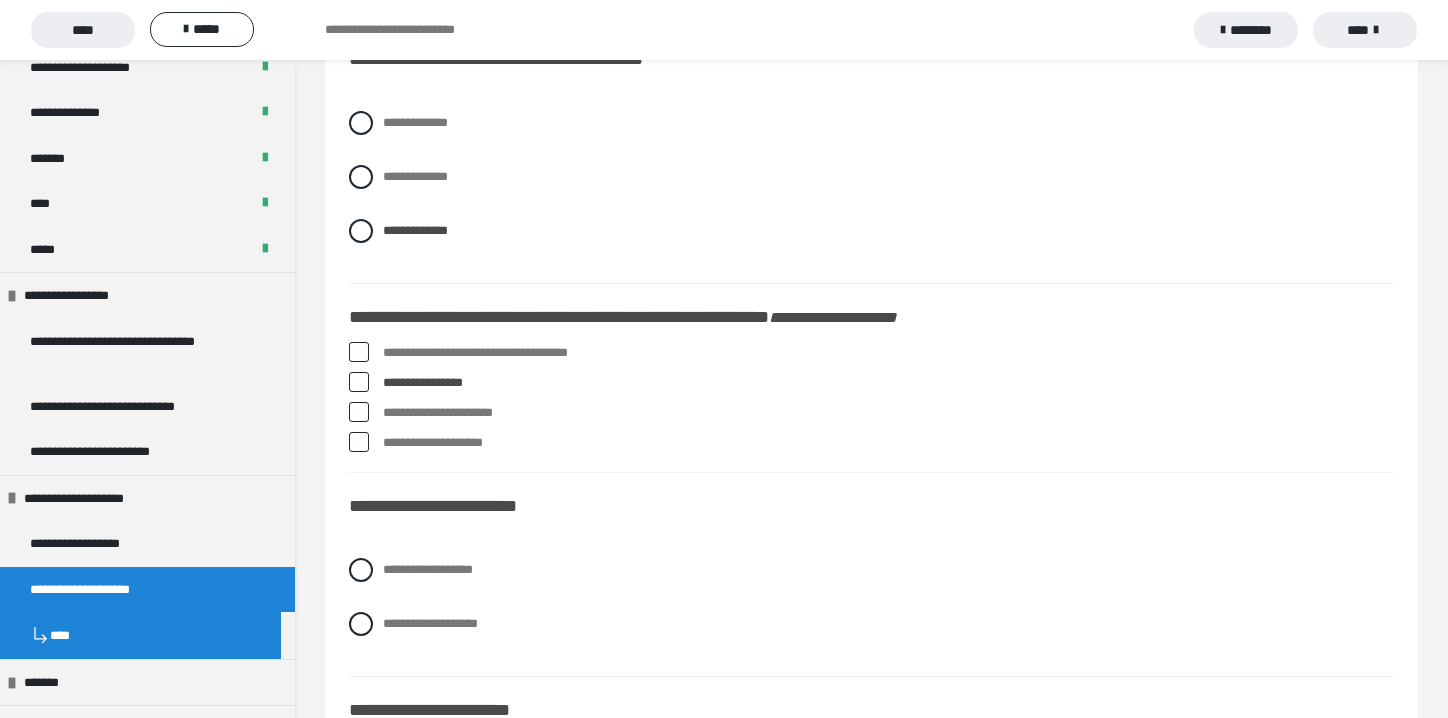 click at bounding box center (359, 442) 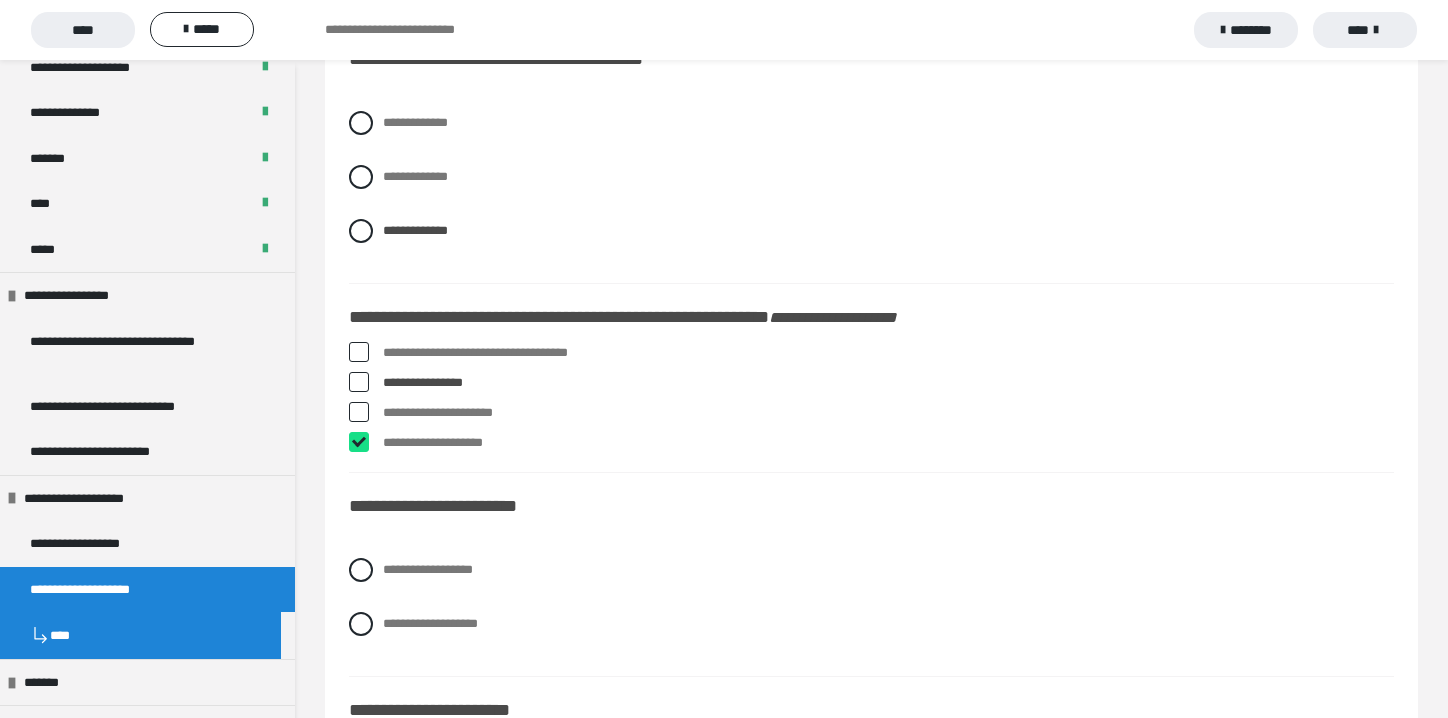 checkbox on "****" 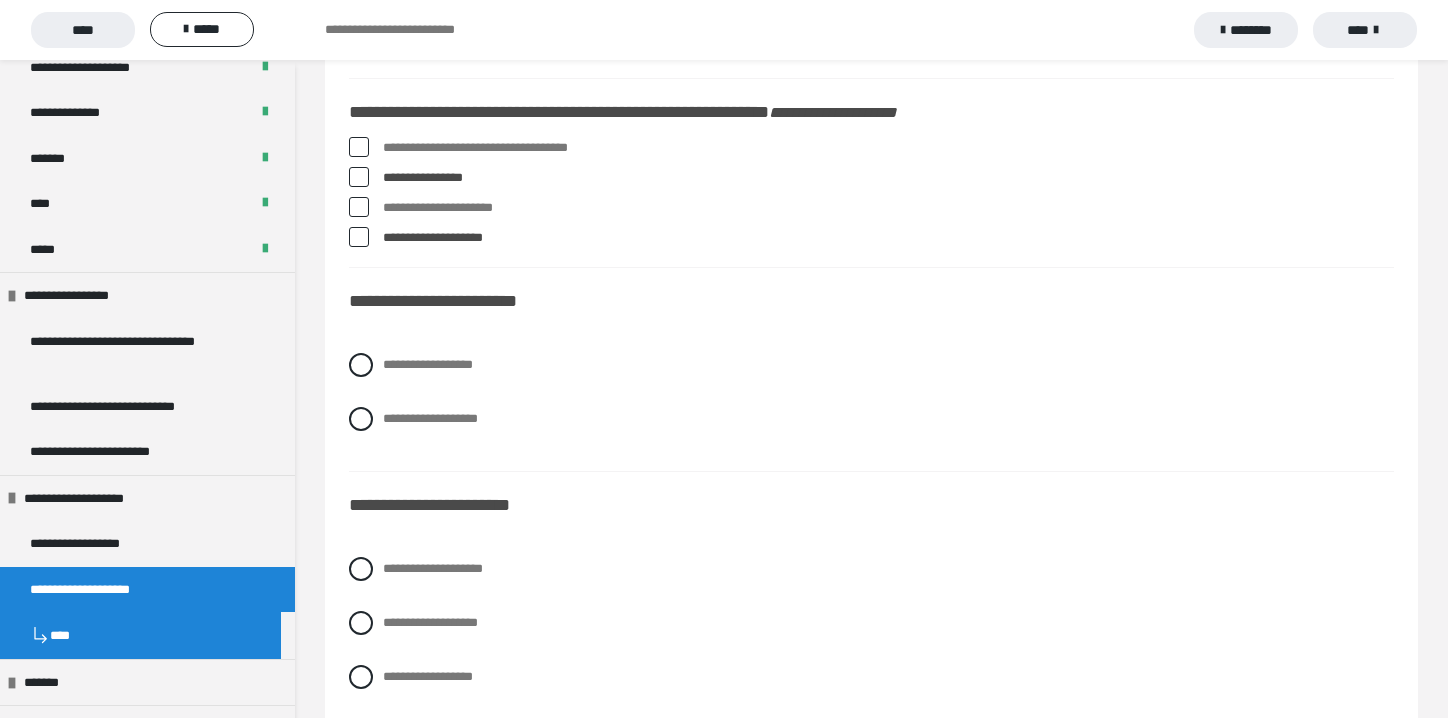 scroll, scrollTop: 1000, scrollLeft: 0, axis: vertical 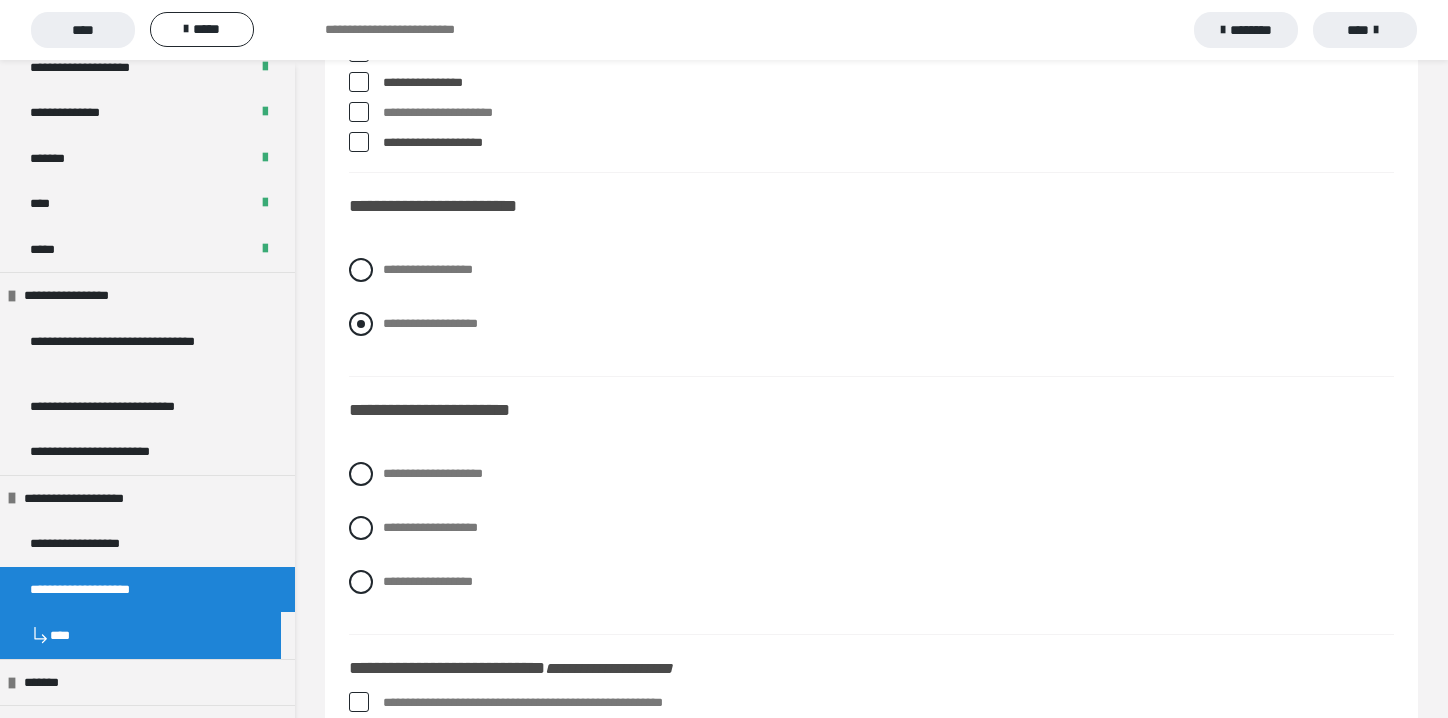 click at bounding box center (361, 324) 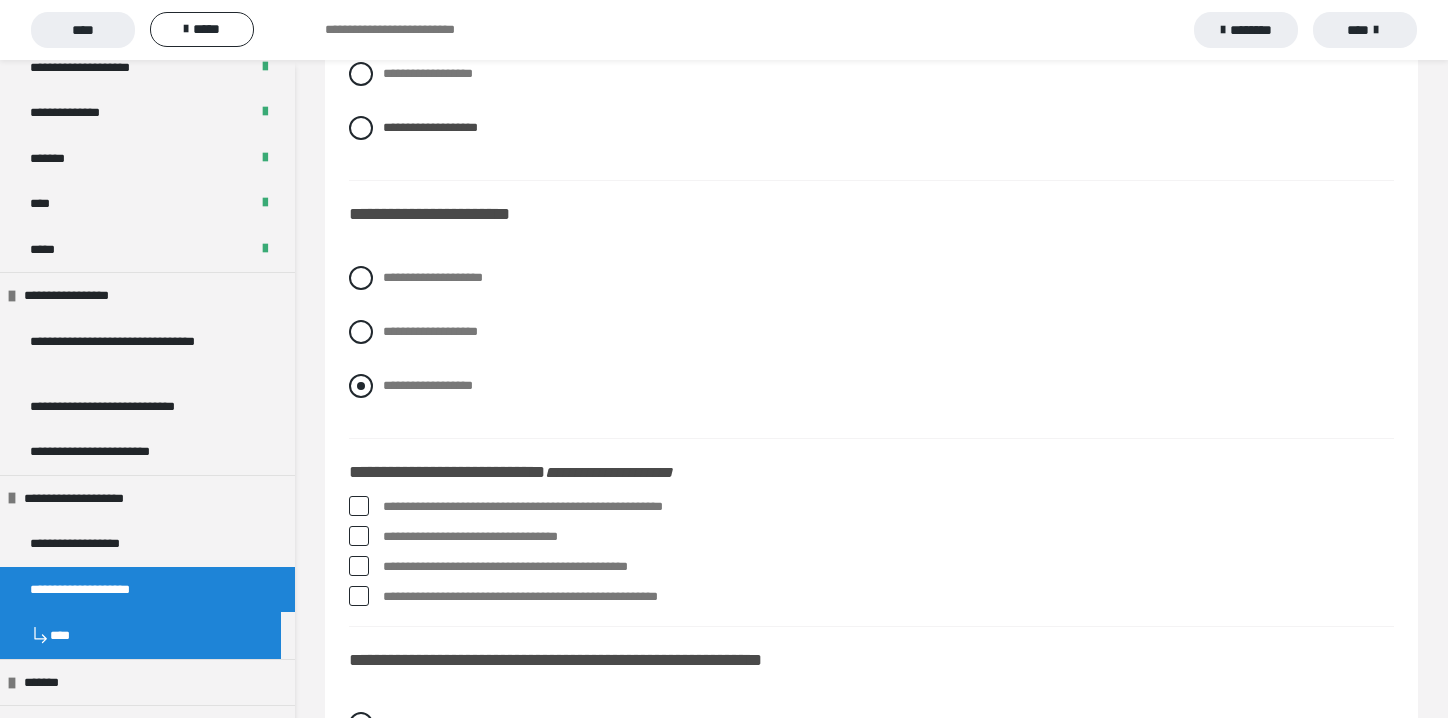 scroll, scrollTop: 1200, scrollLeft: 0, axis: vertical 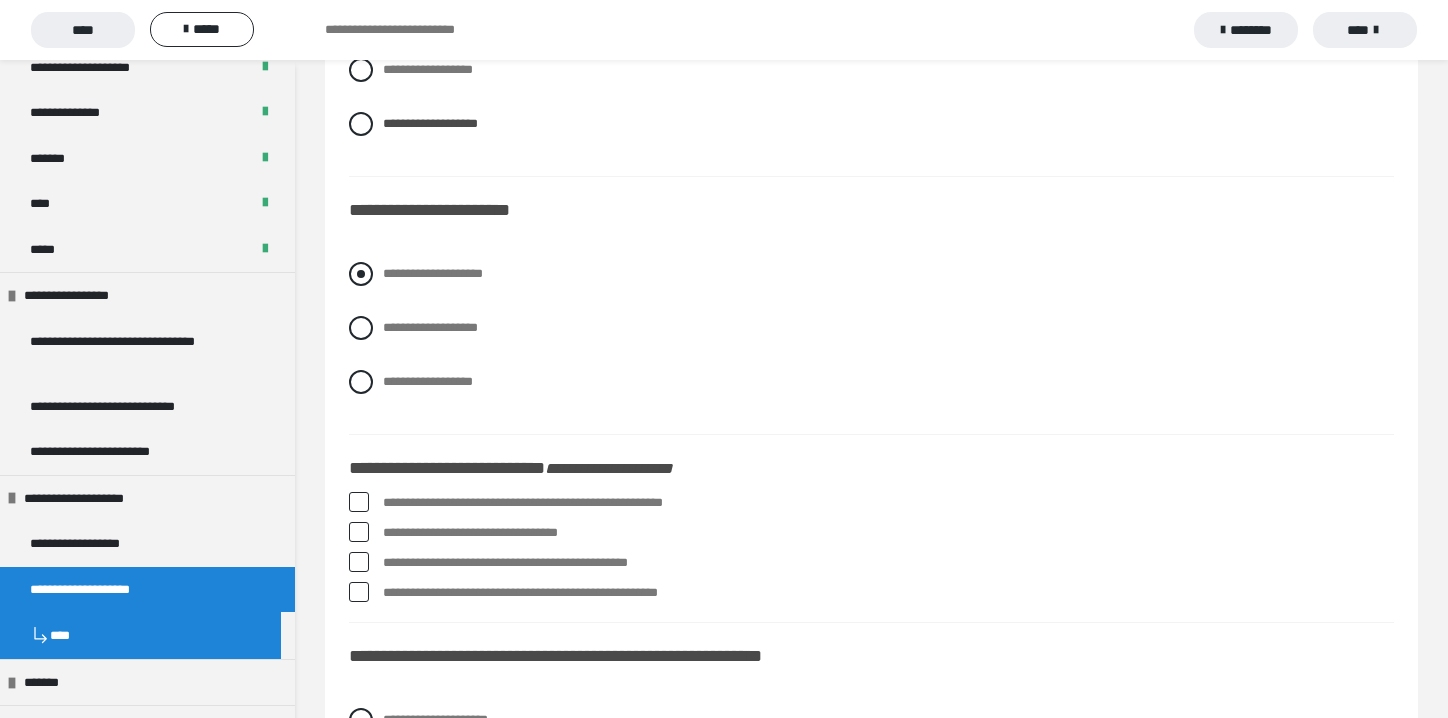 click at bounding box center (361, 274) 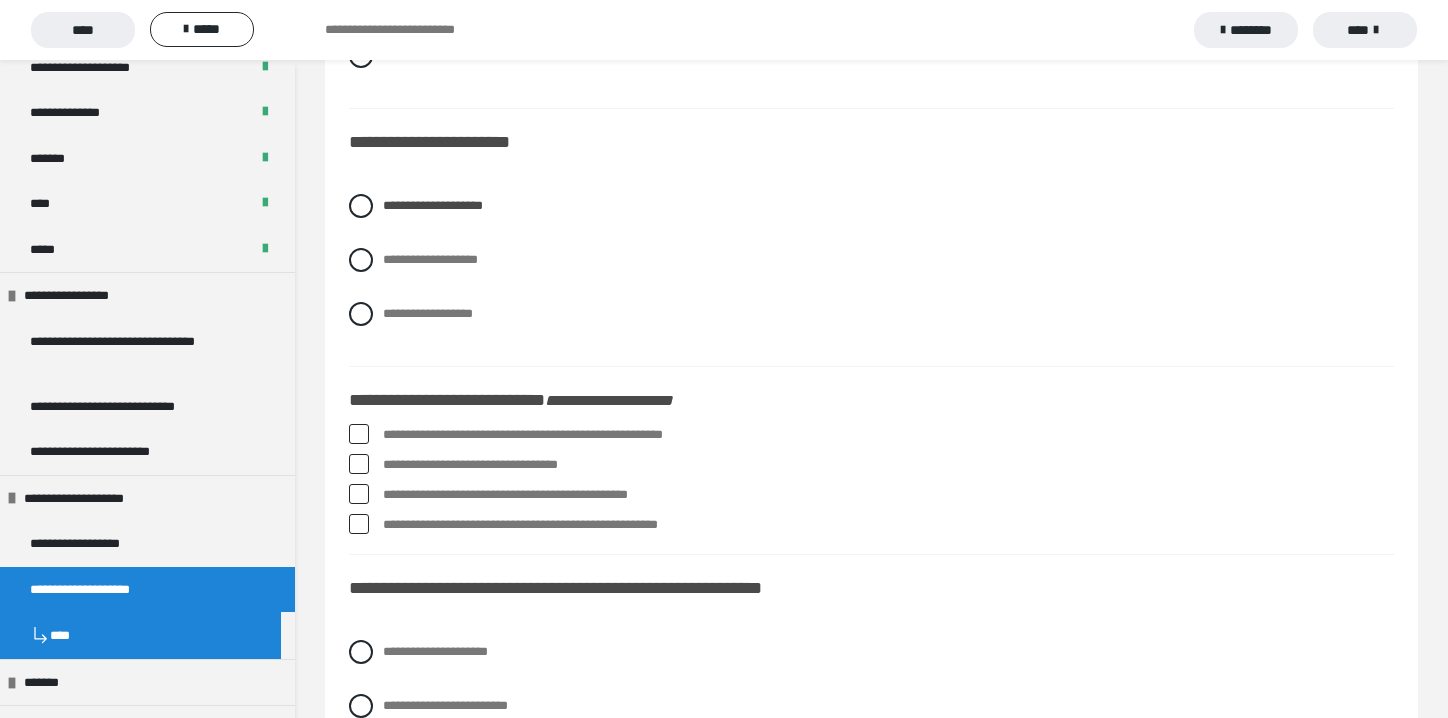 scroll, scrollTop: 1300, scrollLeft: 0, axis: vertical 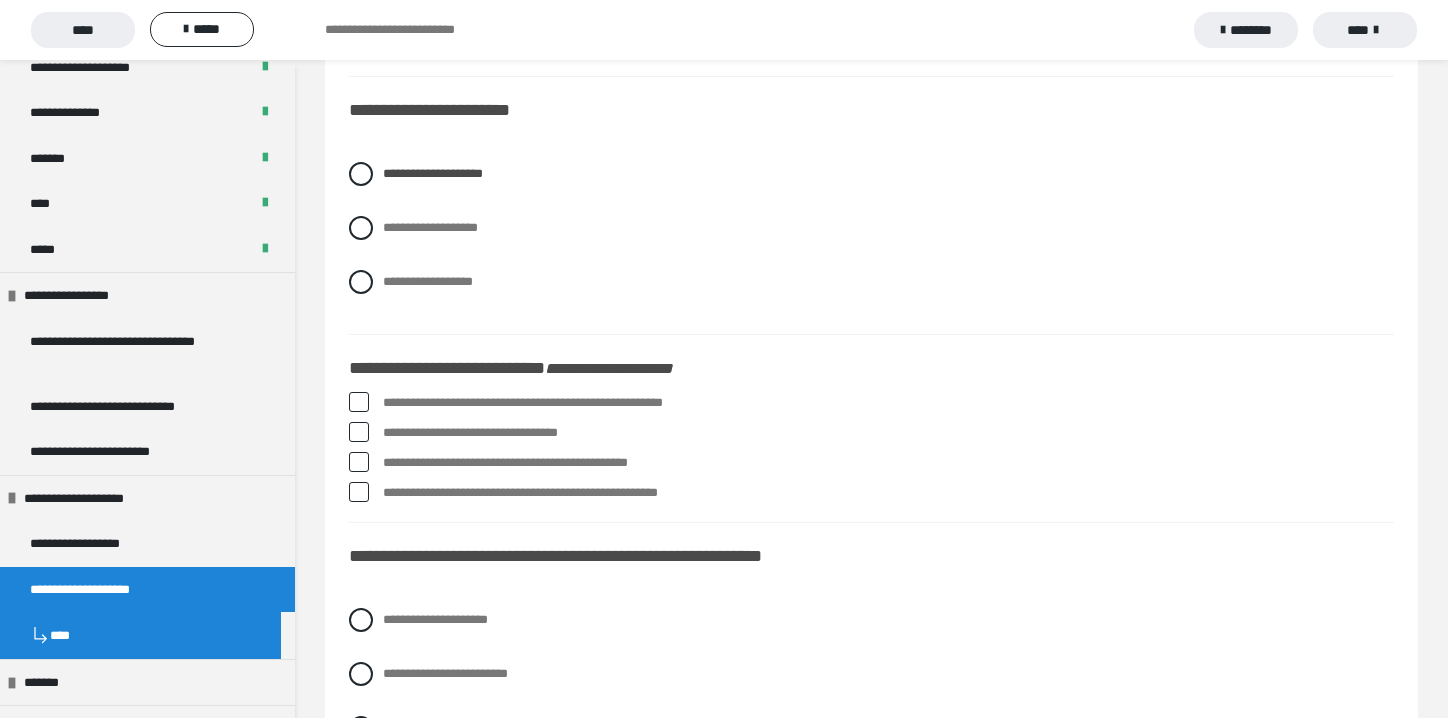 click at bounding box center [359, 402] 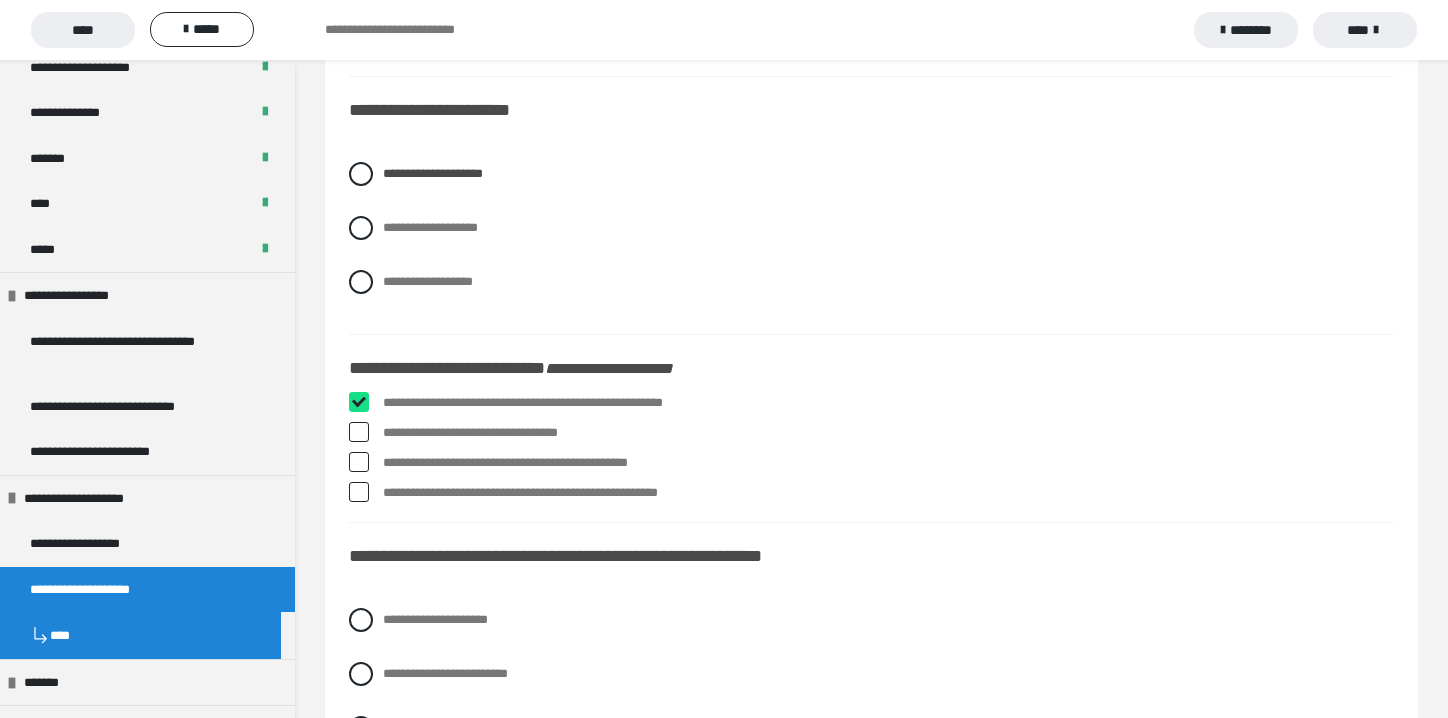 checkbox on "****" 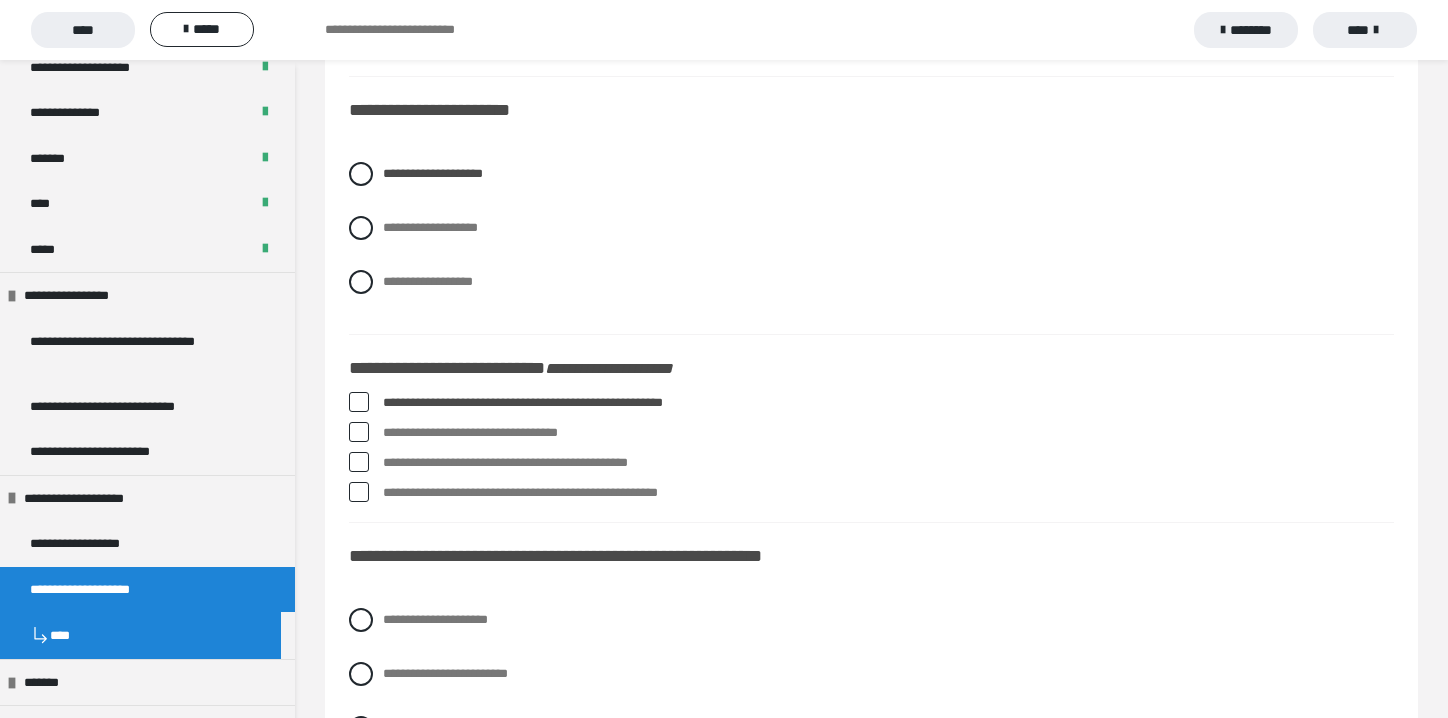 click at bounding box center [359, 432] 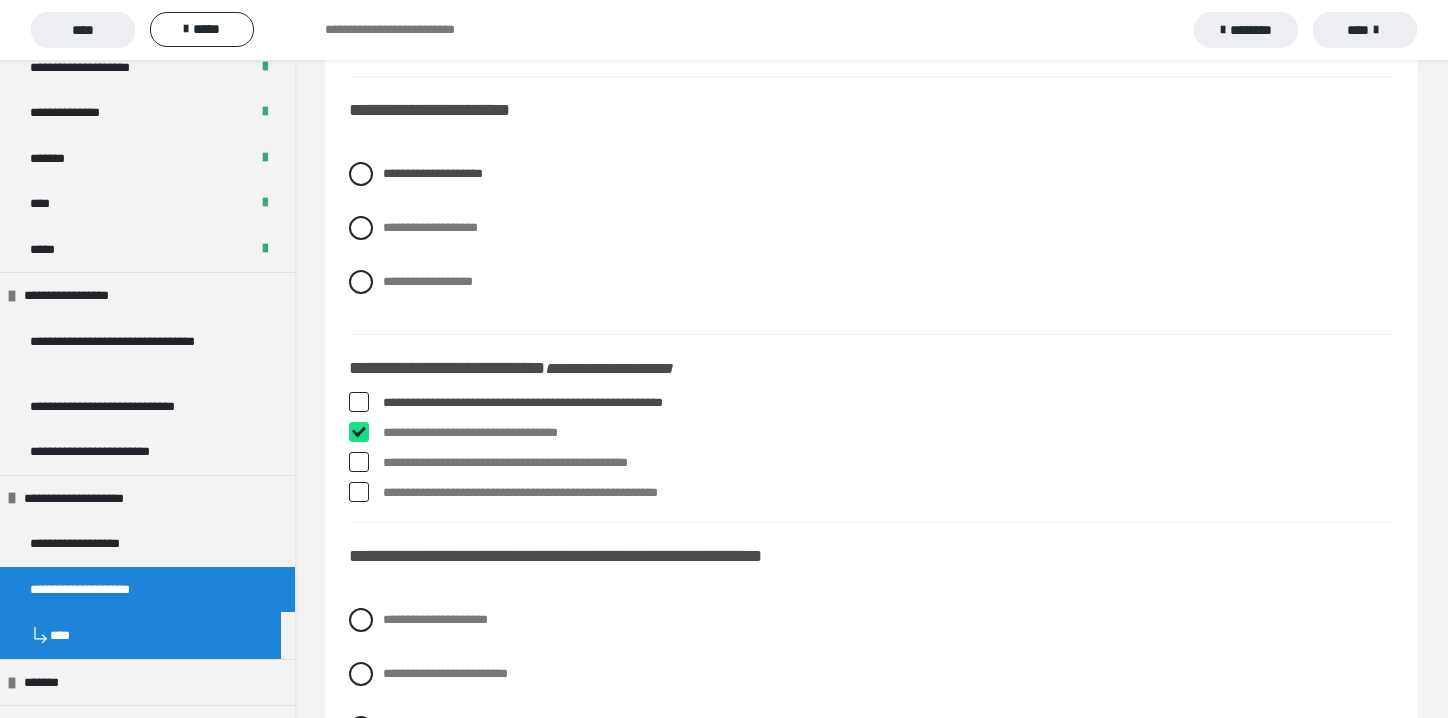 checkbox on "****" 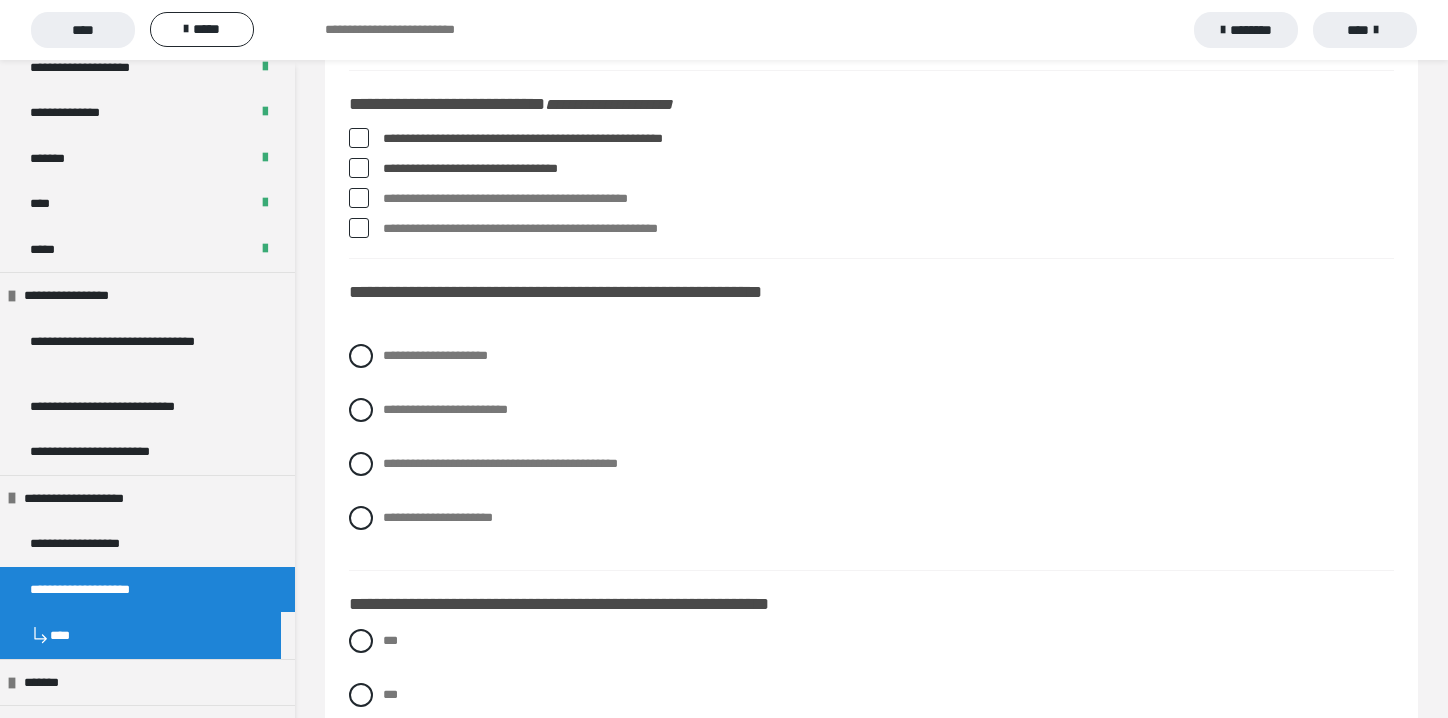 scroll, scrollTop: 1600, scrollLeft: 0, axis: vertical 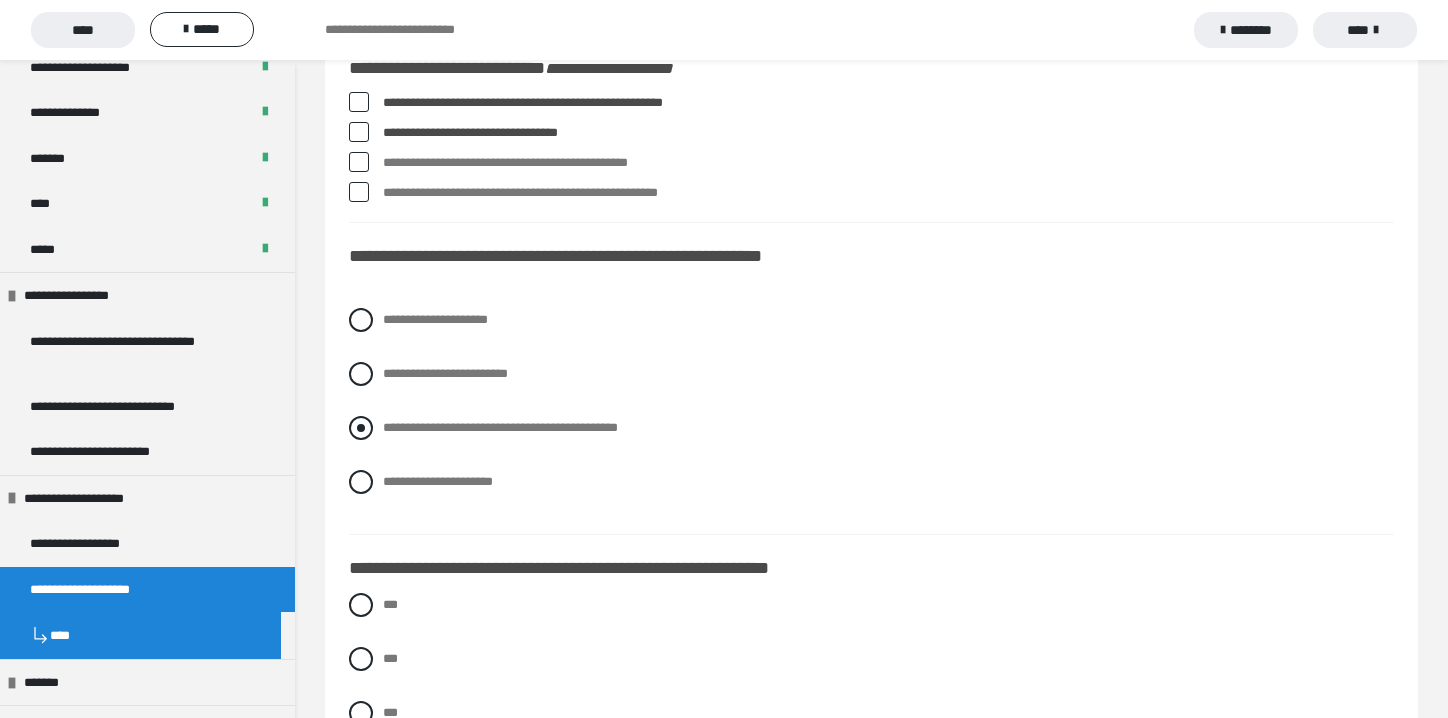 click at bounding box center [361, 428] 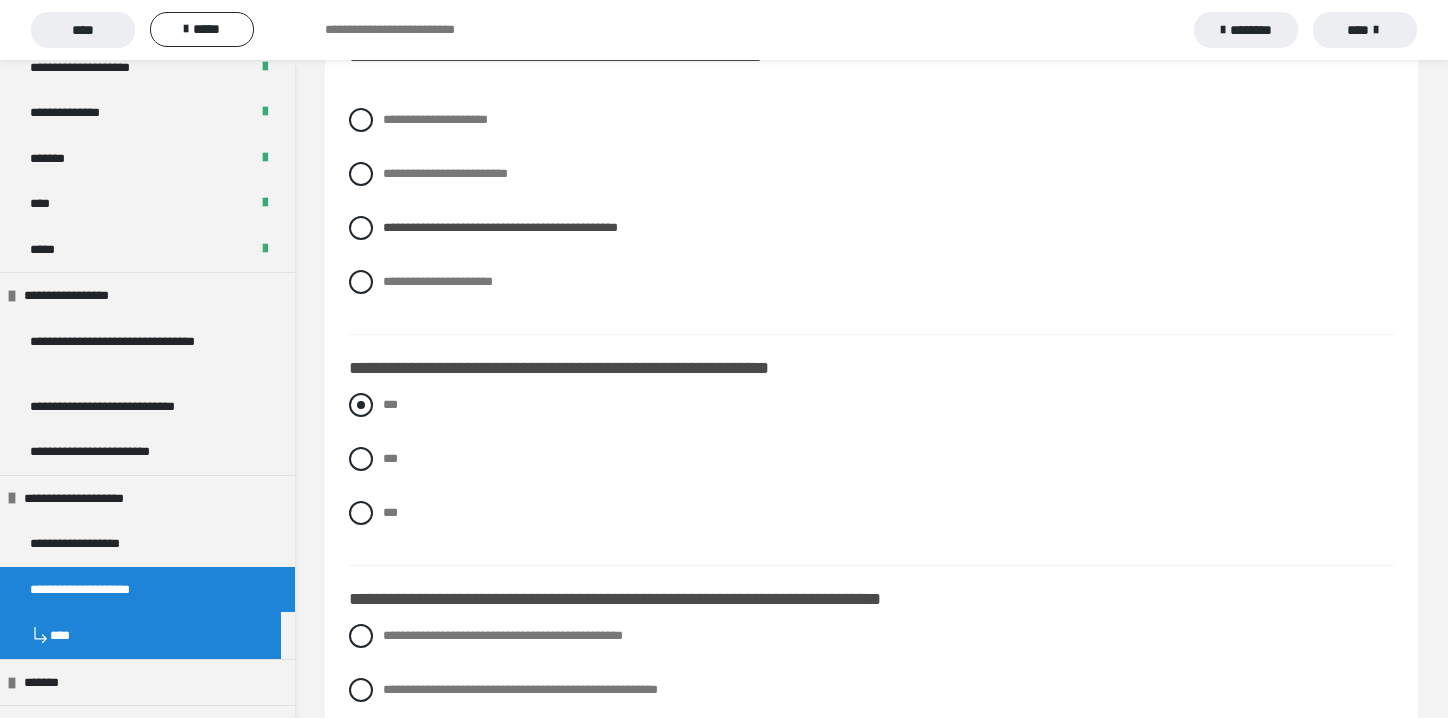 scroll, scrollTop: 1900, scrollLeft: 0, axis: vertical 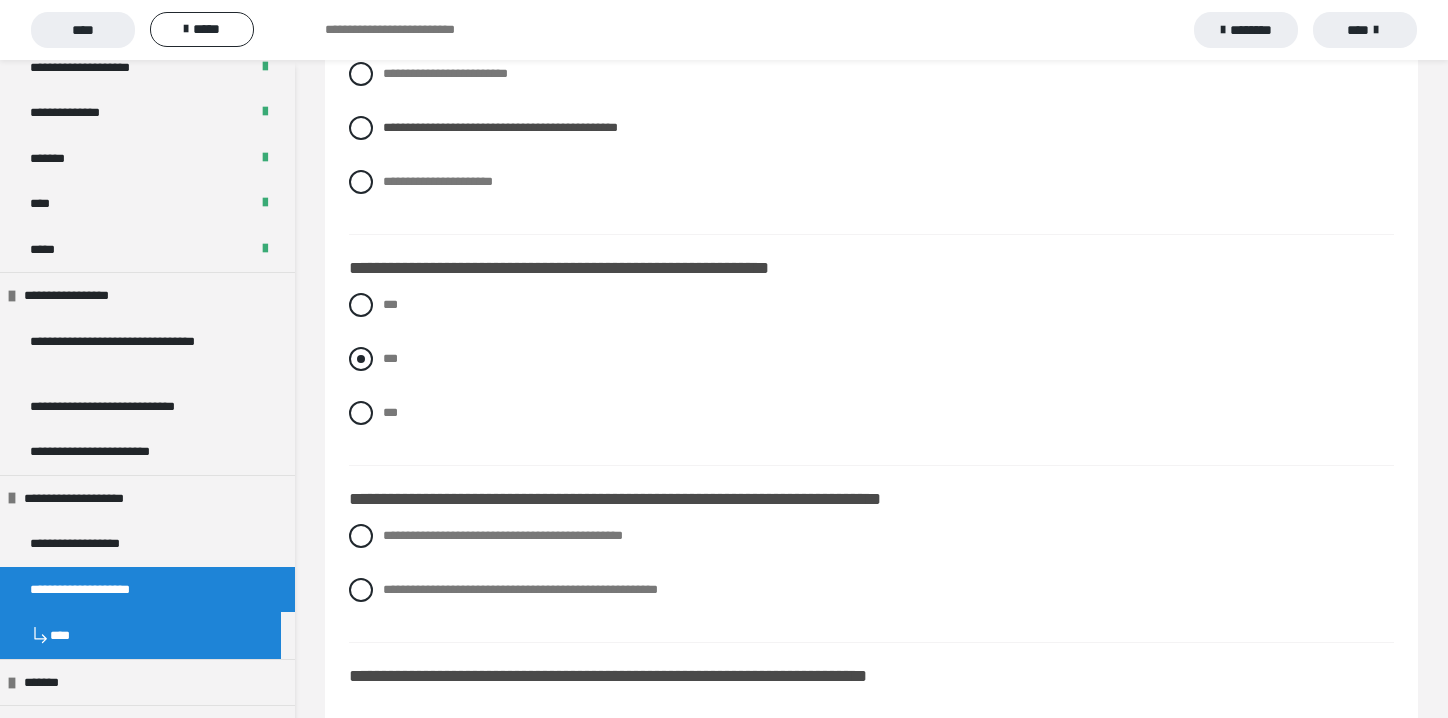 click at bounding box center [361, 359] 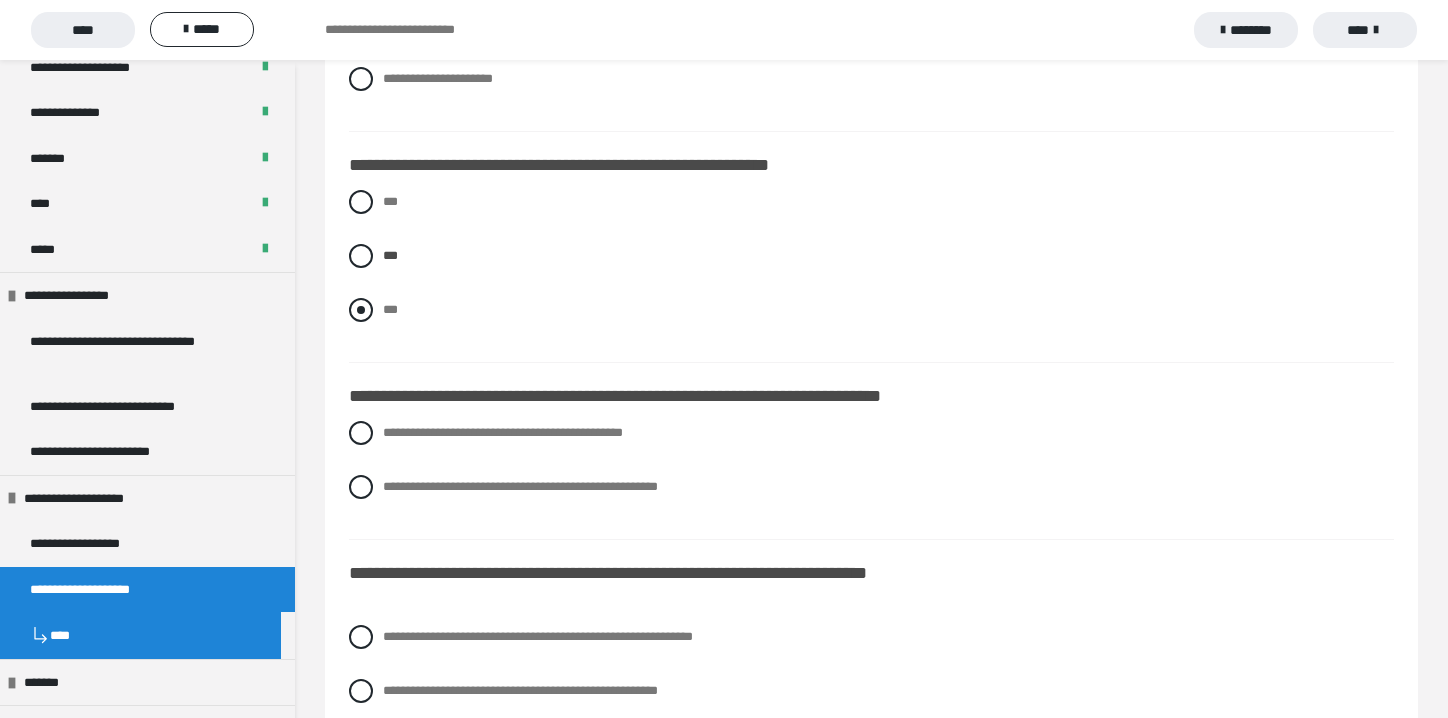 scroll, scrollTop: 2100, scrollLeft: 0, axis: vertical 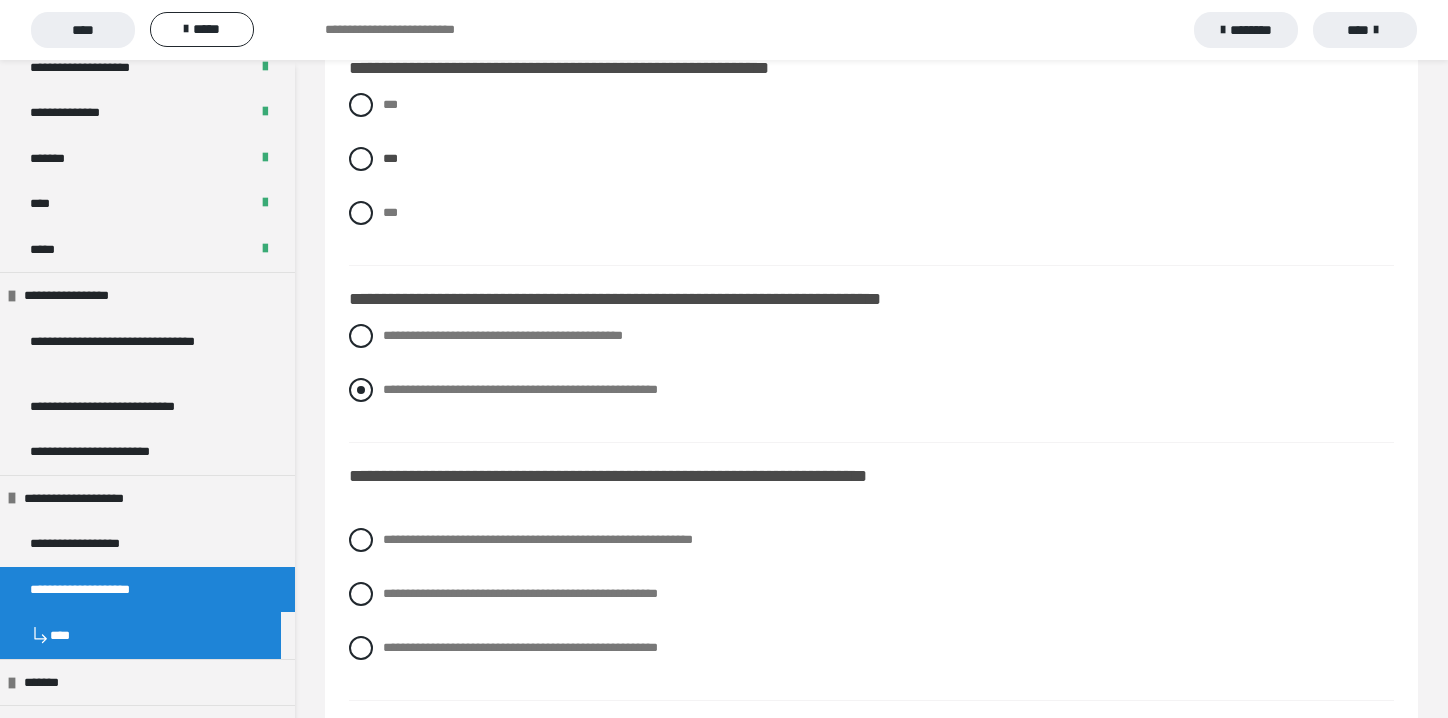 click at bounding box center [361, 390] 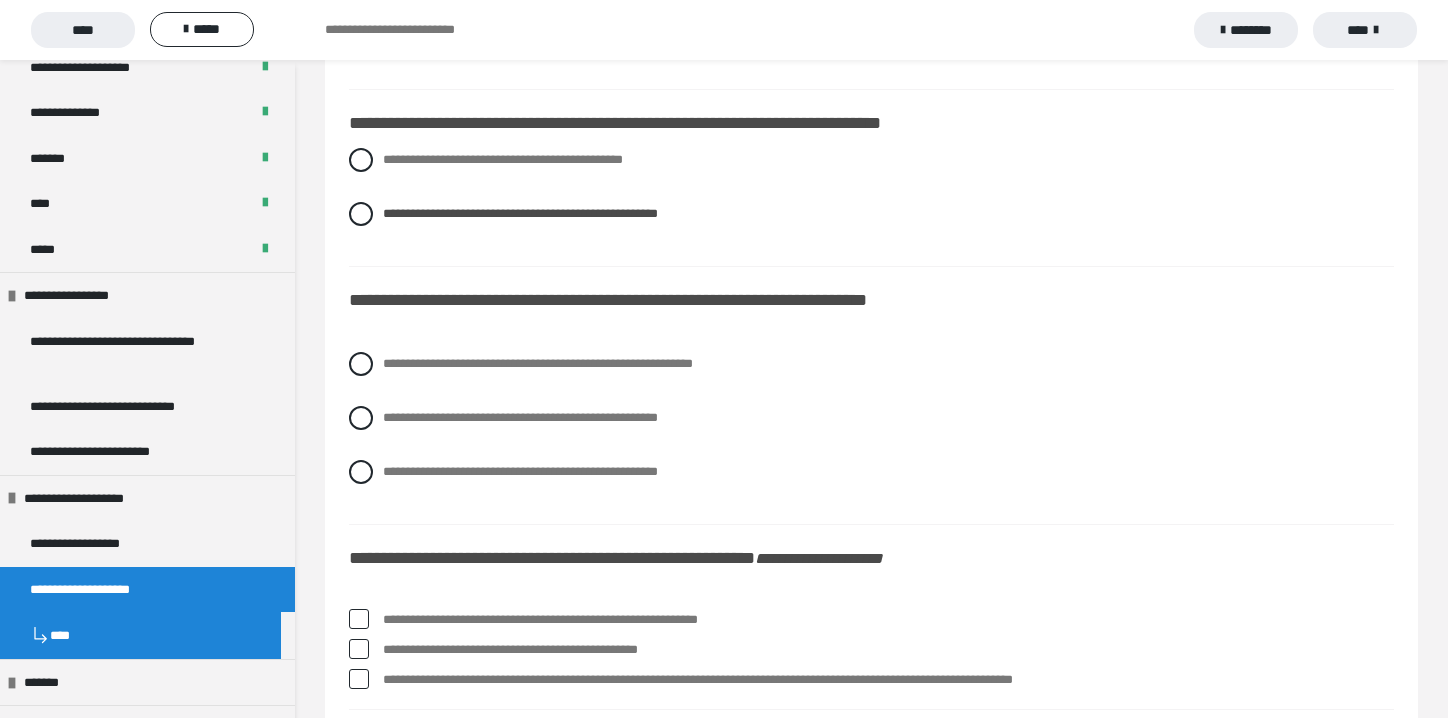 scroll, scrollTop: 2300, scrollLeft: 0, axis: vertical 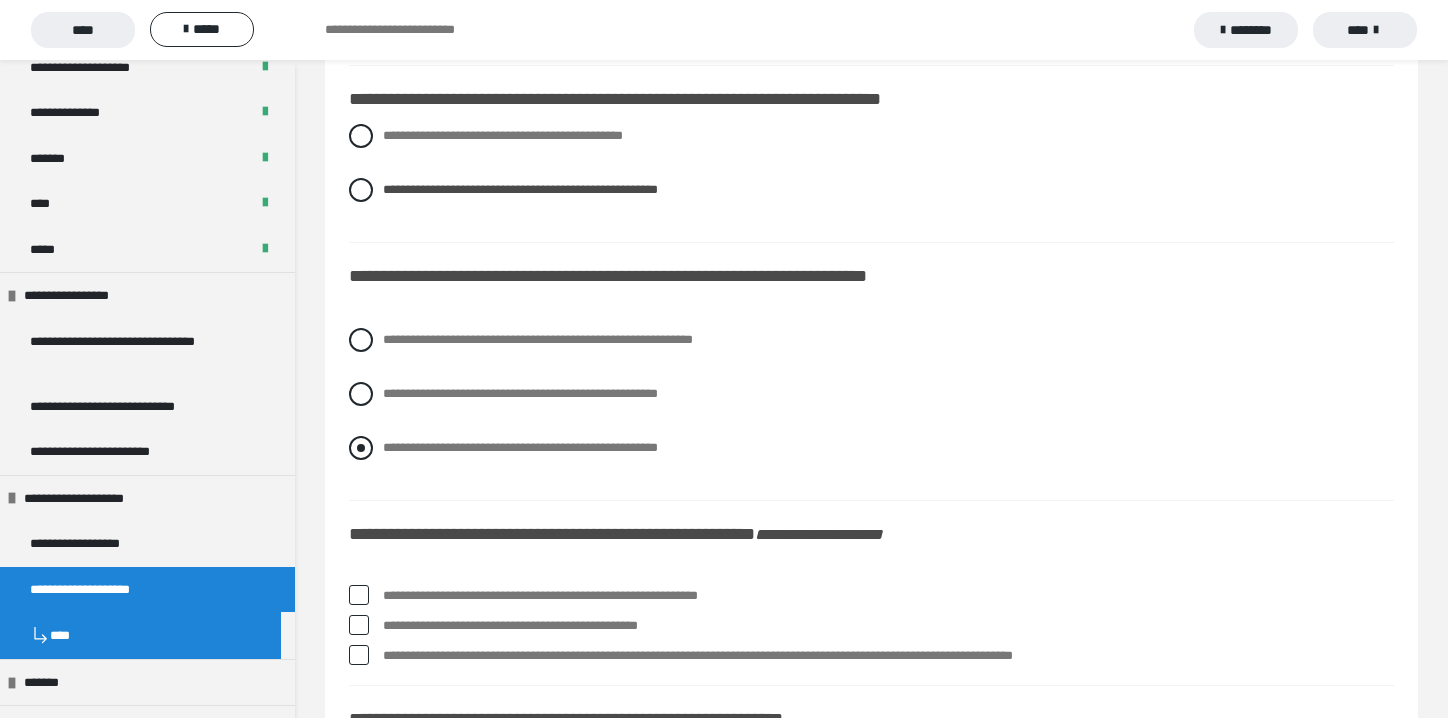 click at bounding box center [361, 448] 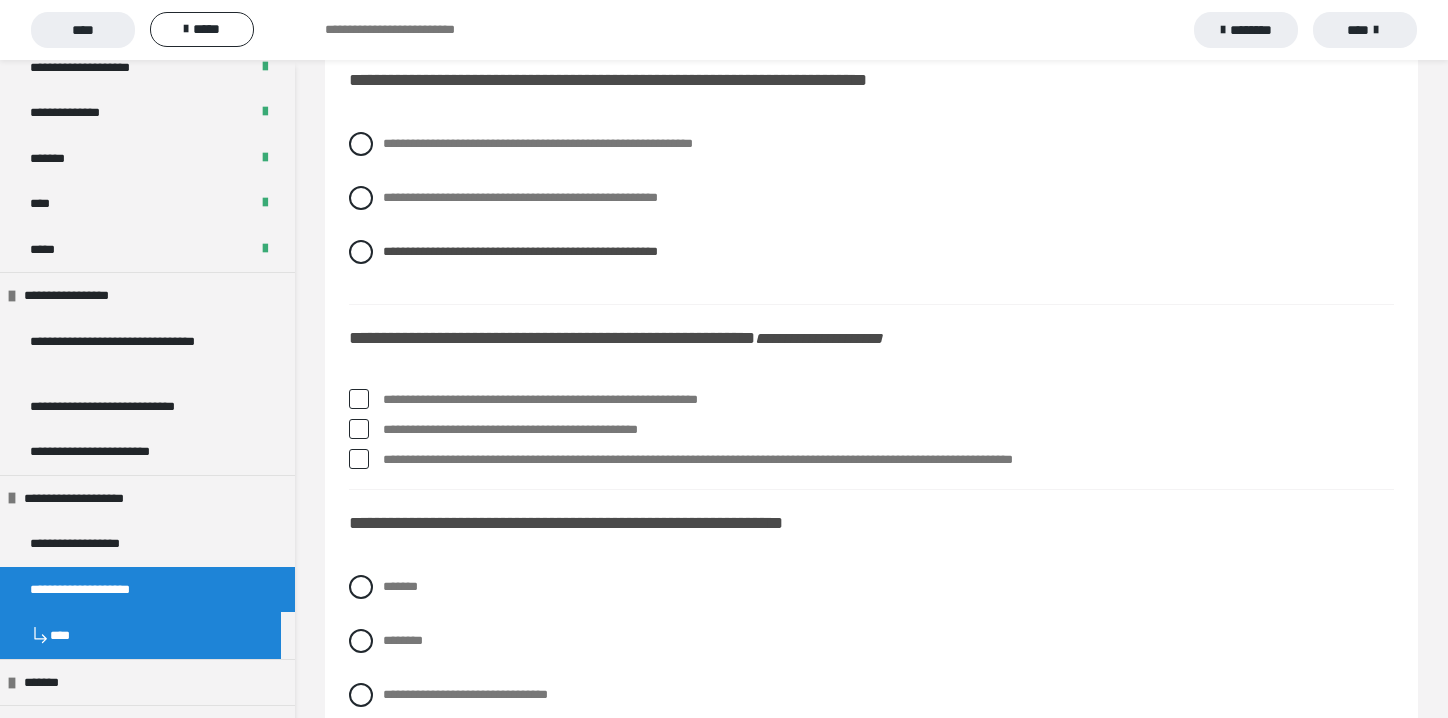 scroll, scrollTop: 2500, scrollLeft: 0, axis: vertical 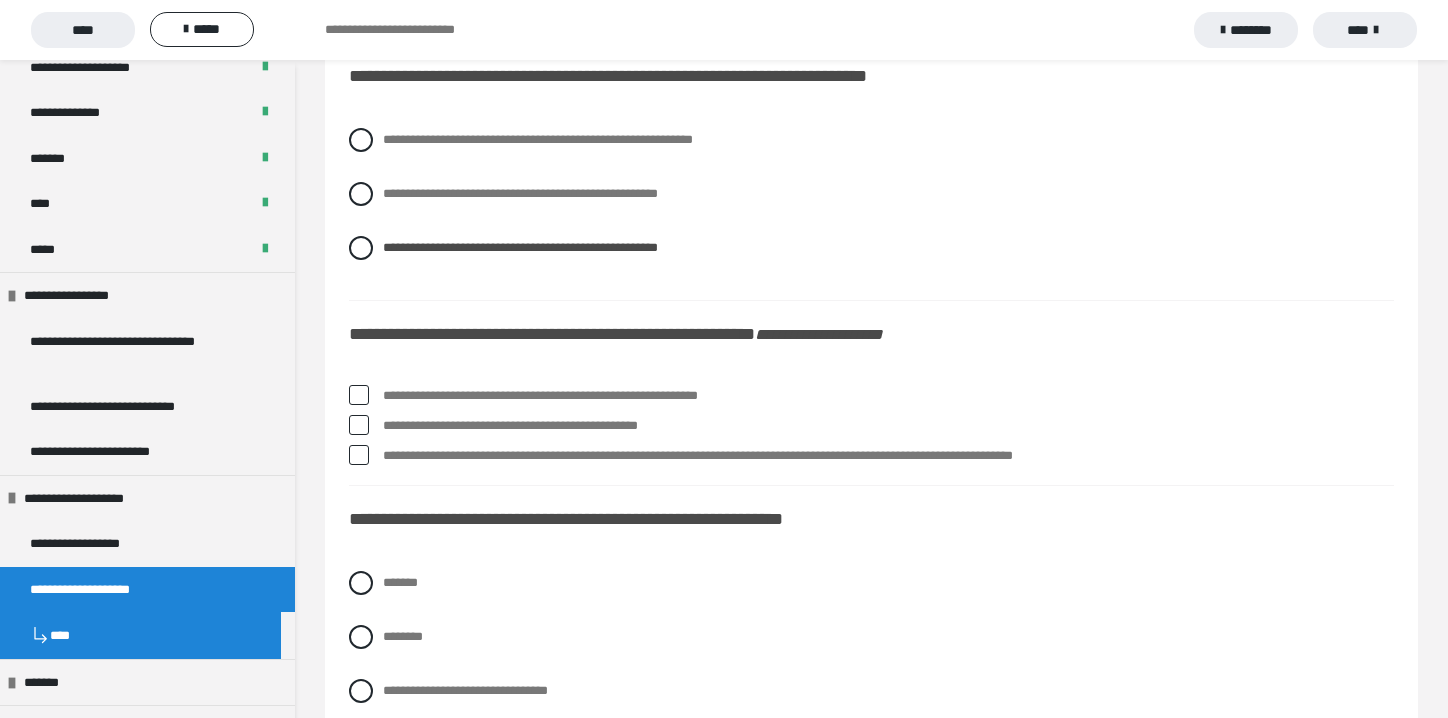 click at bounding box center (359, 395) 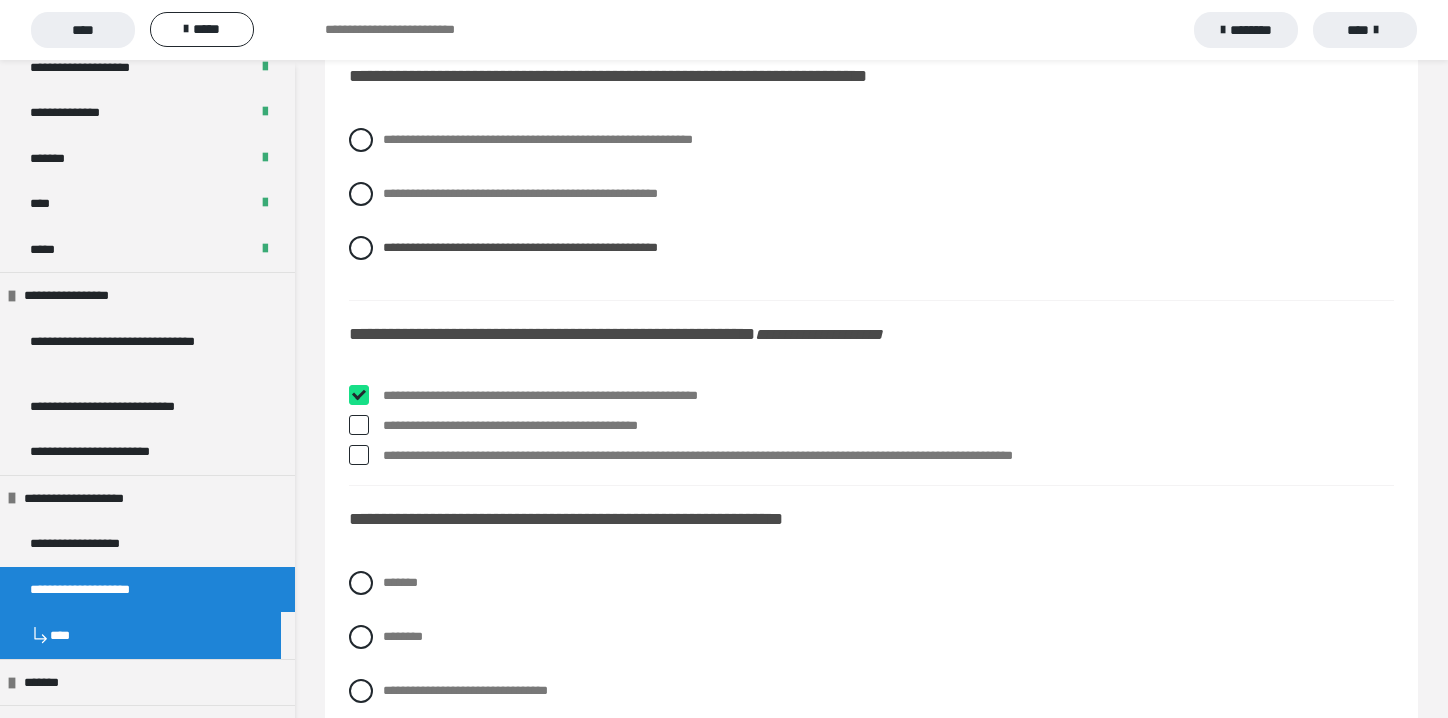 checkbox on "****" 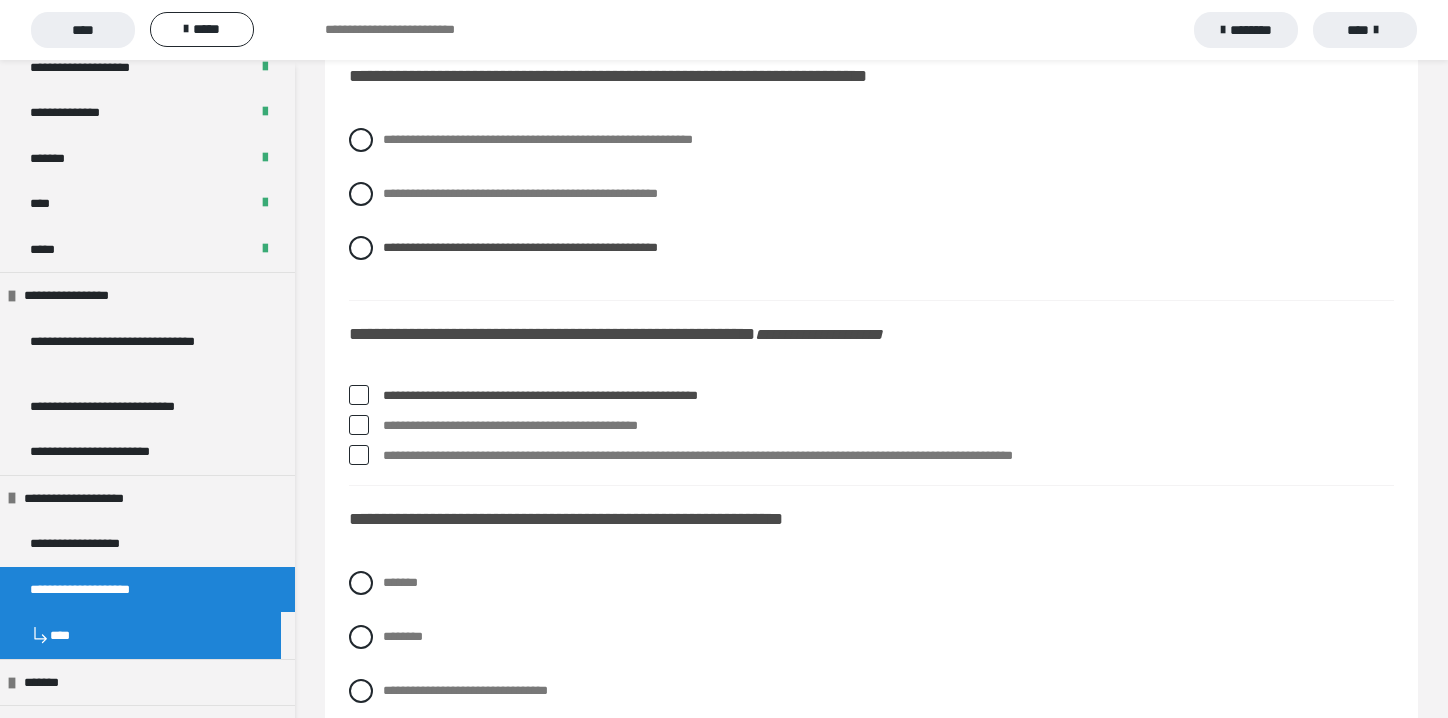 click at bounding box center [359, 425] 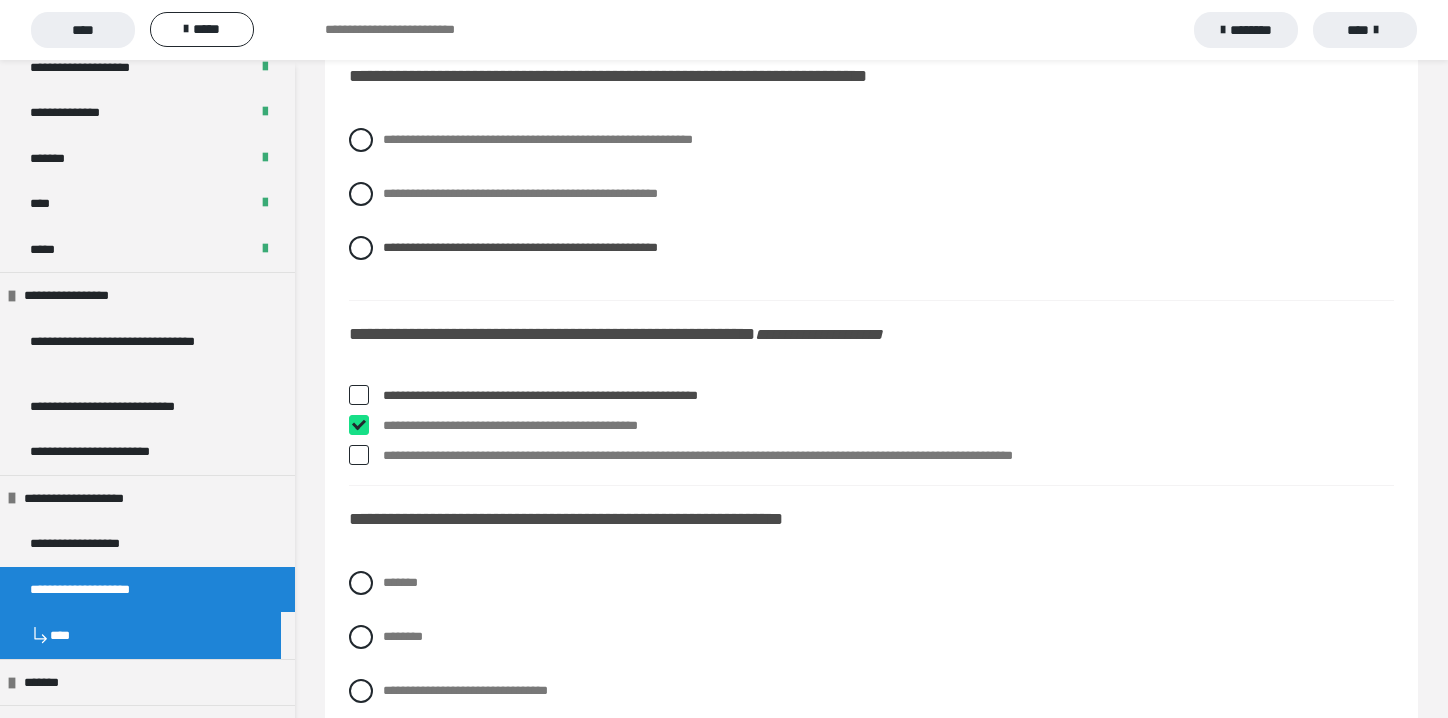 checkbox on "****" 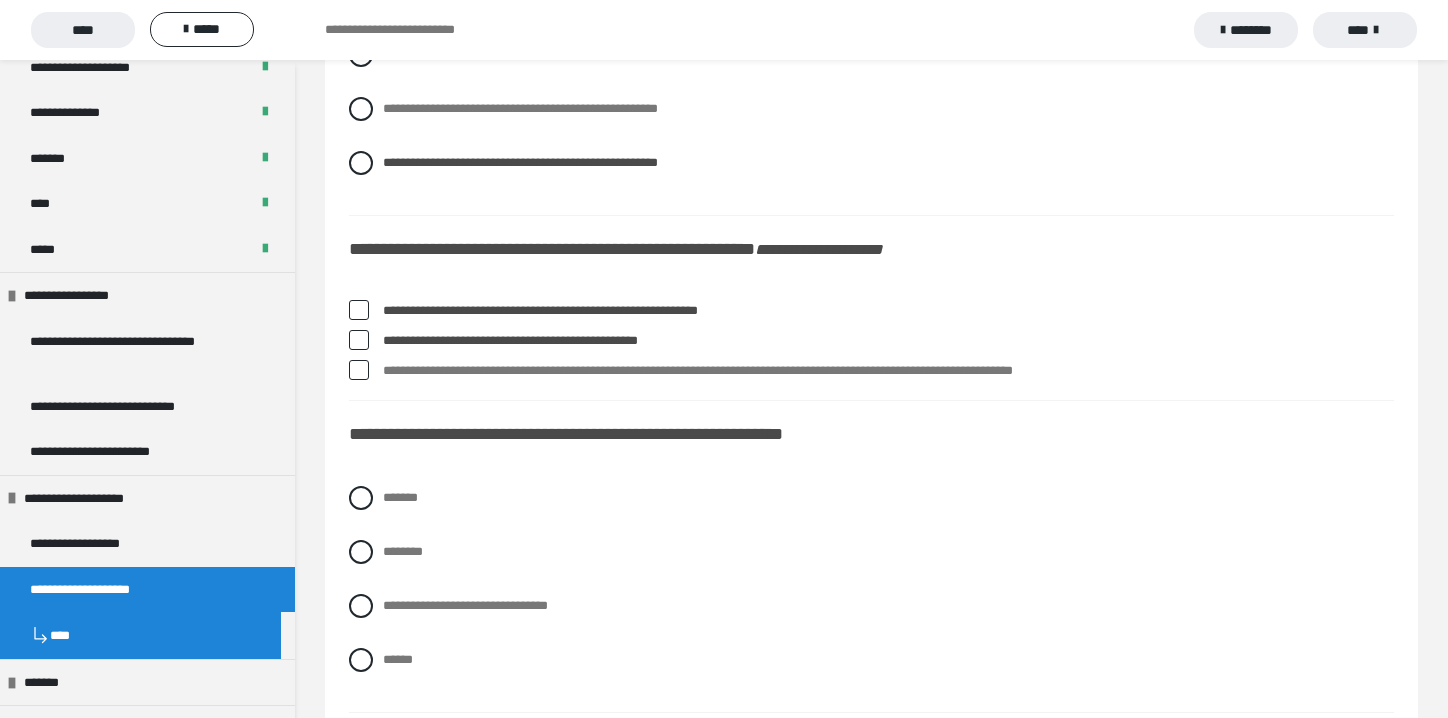 scroll, scrollTop: 2700, scrollLeft: 0, axis: vertical 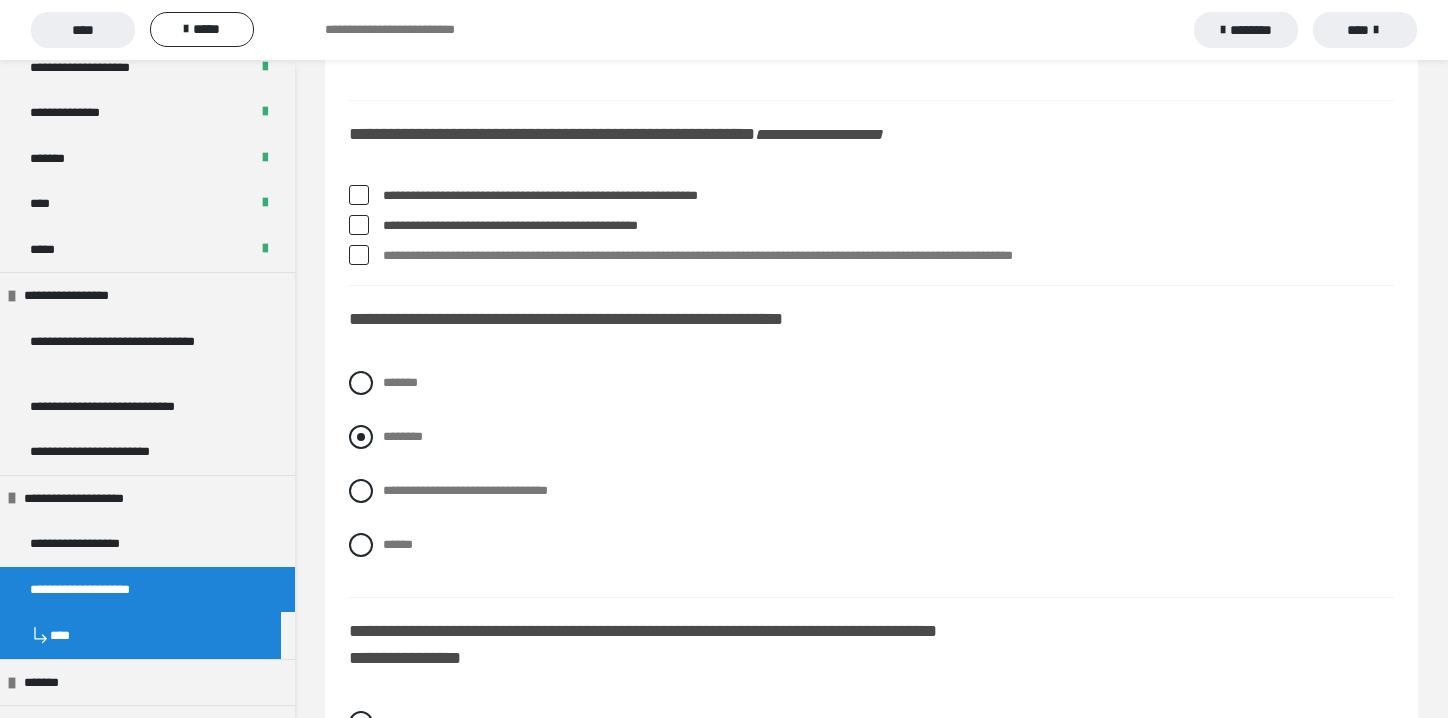click at bounding box center [361, 437] 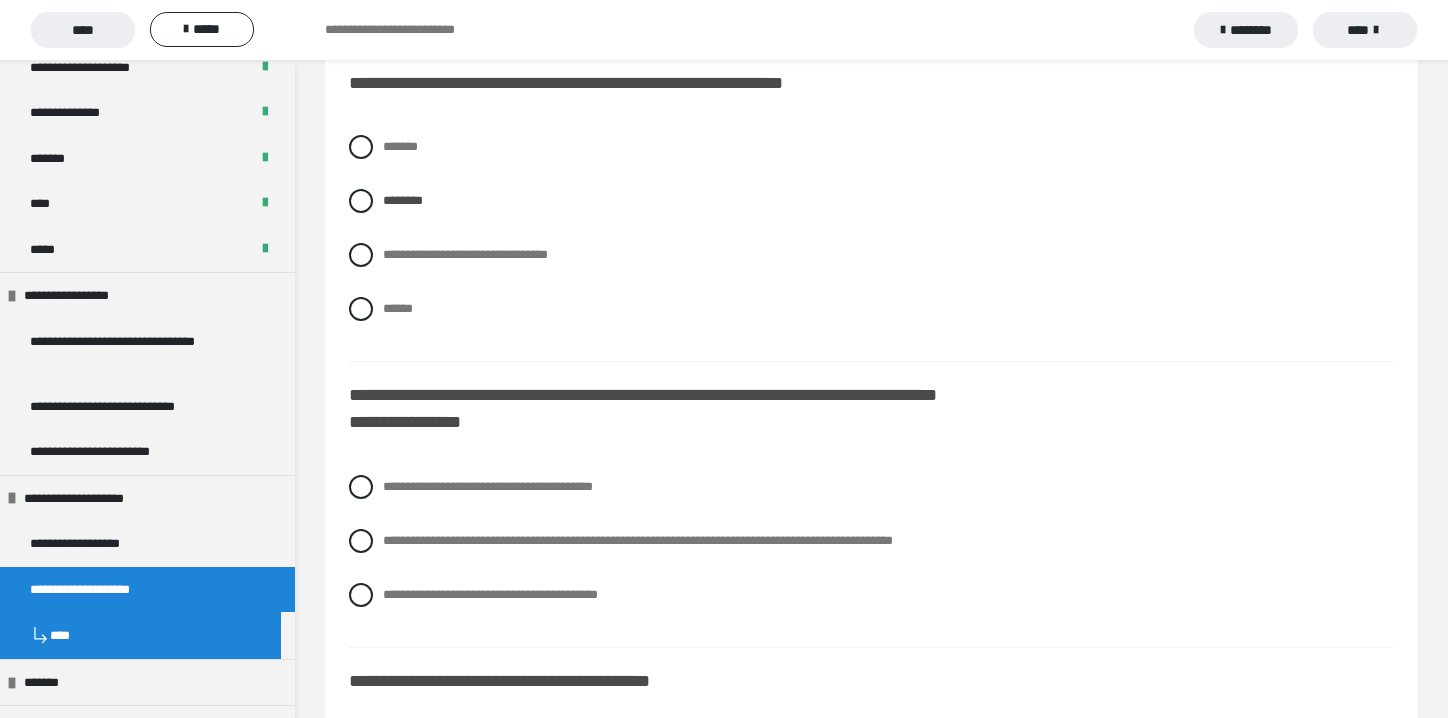 scroll, scrollTop: 3000, scrollLeft: 0, axis: vertical 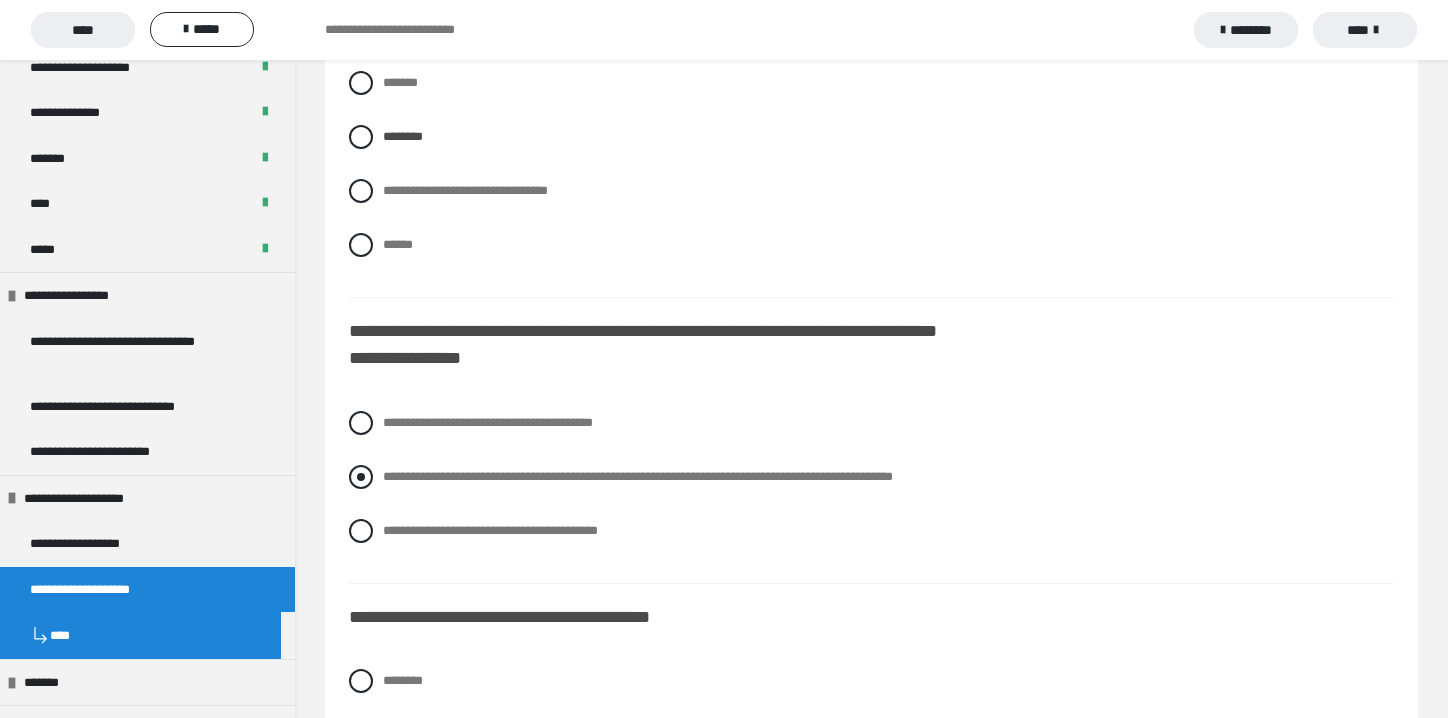 click at bounding box center [361, 477] 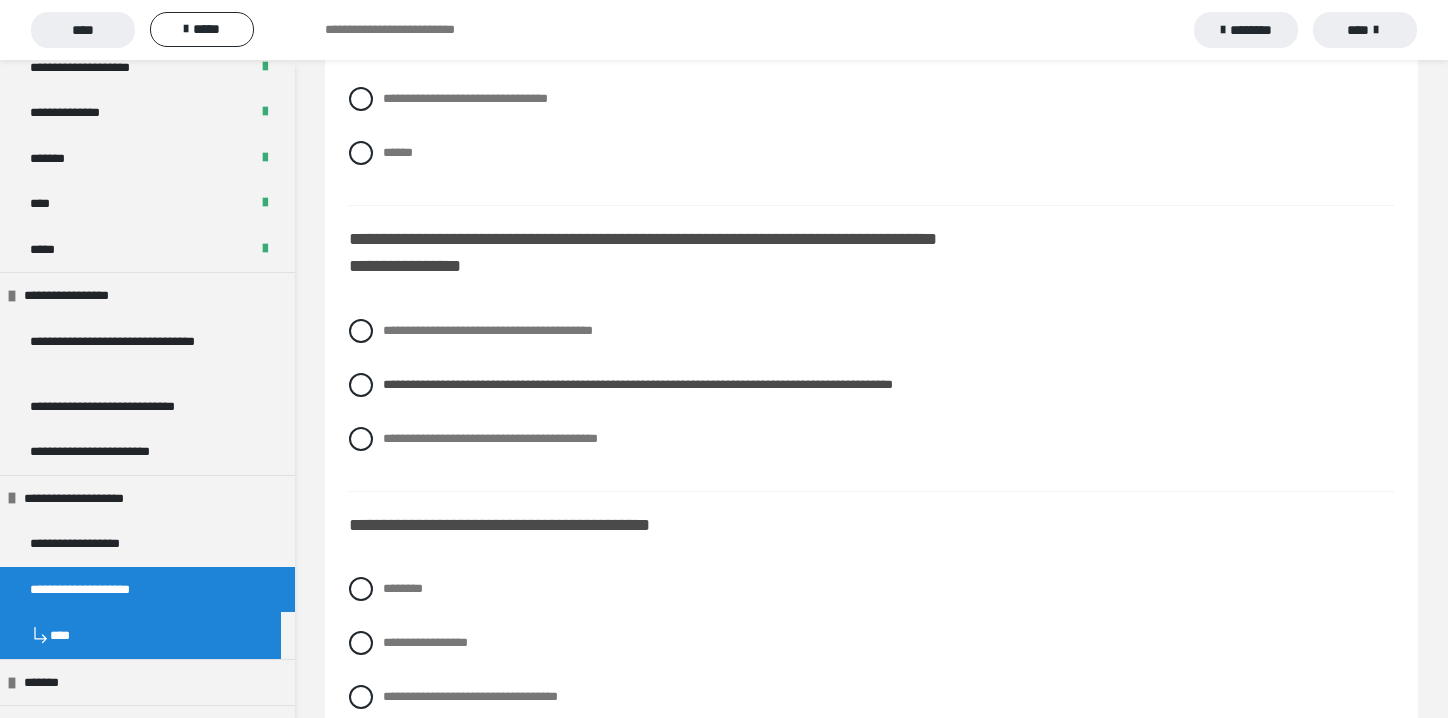 scroll, scrollTop: 3300, scrollLeft: 0, axis: vertical 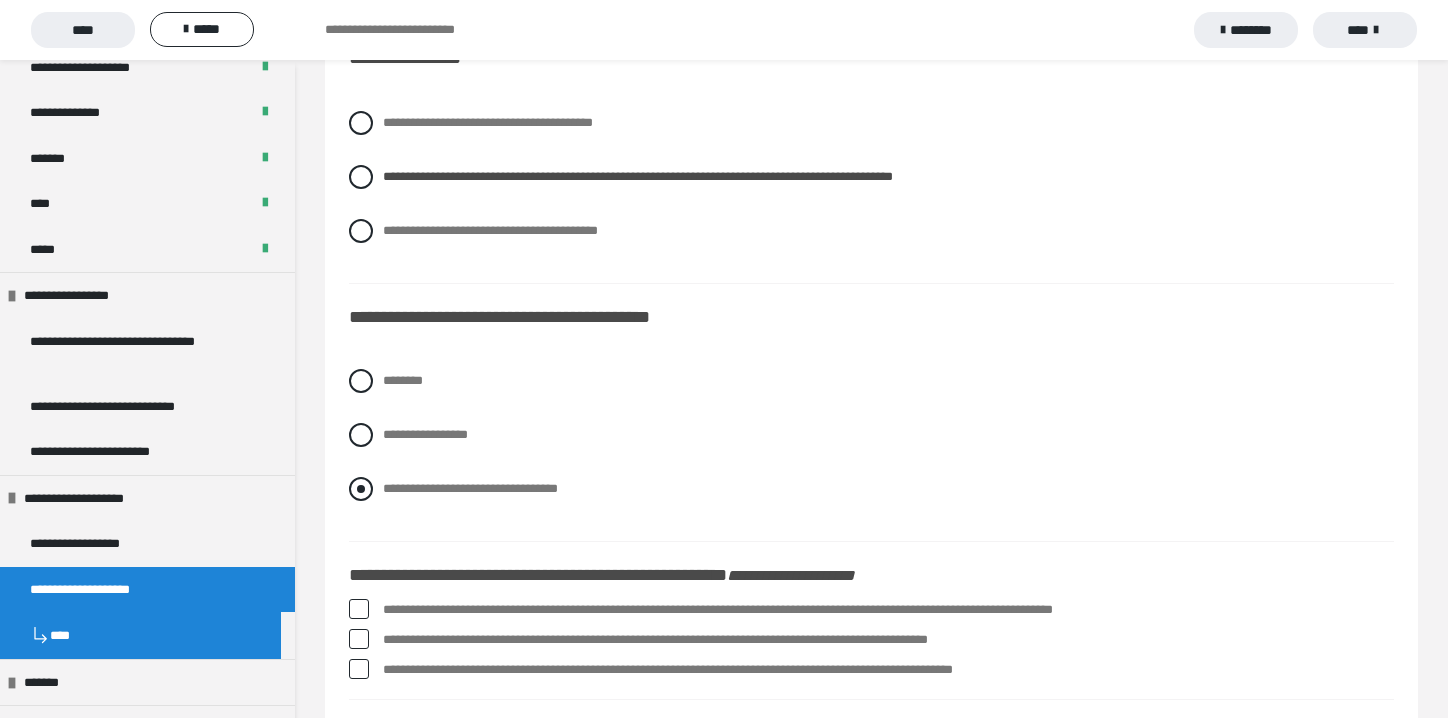 click at bounding box center [361, 489] 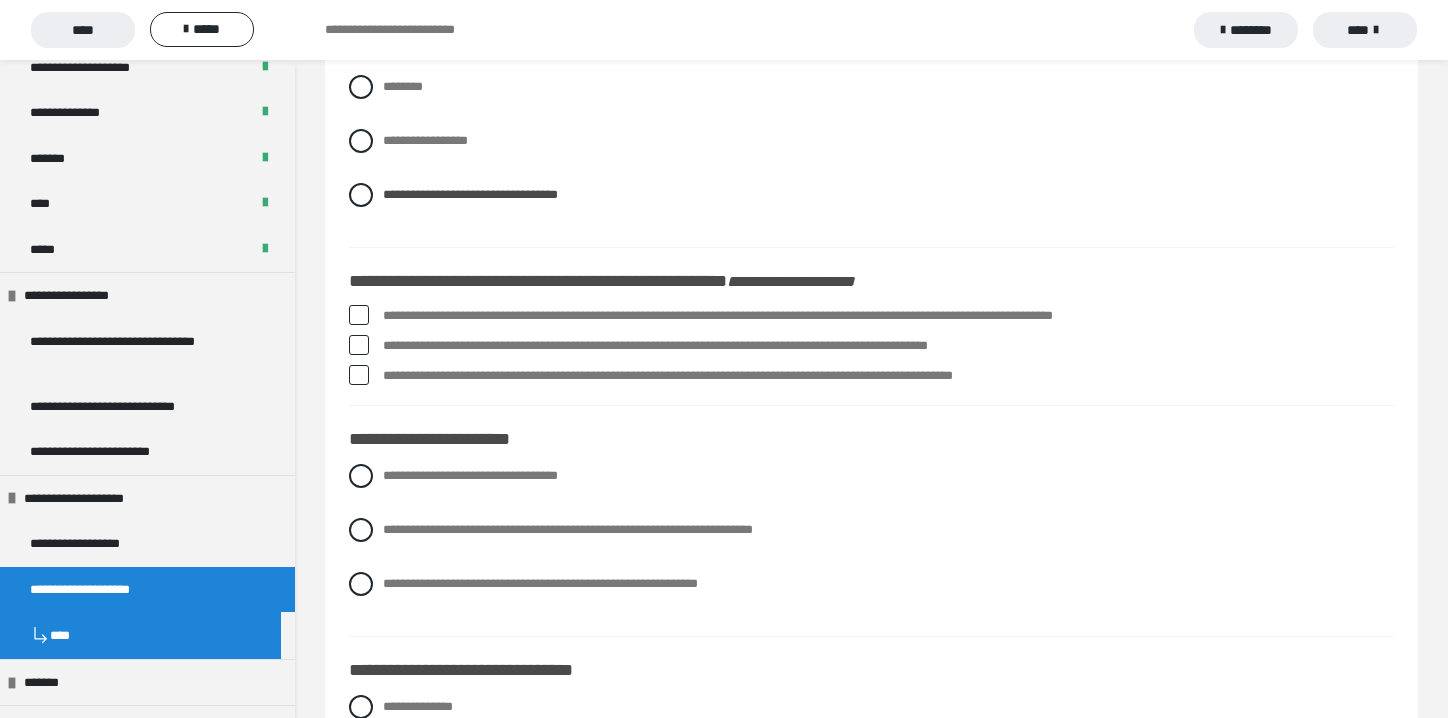 scroll, scrollTop: 3600, scrollLeft: 0, axis: vertical 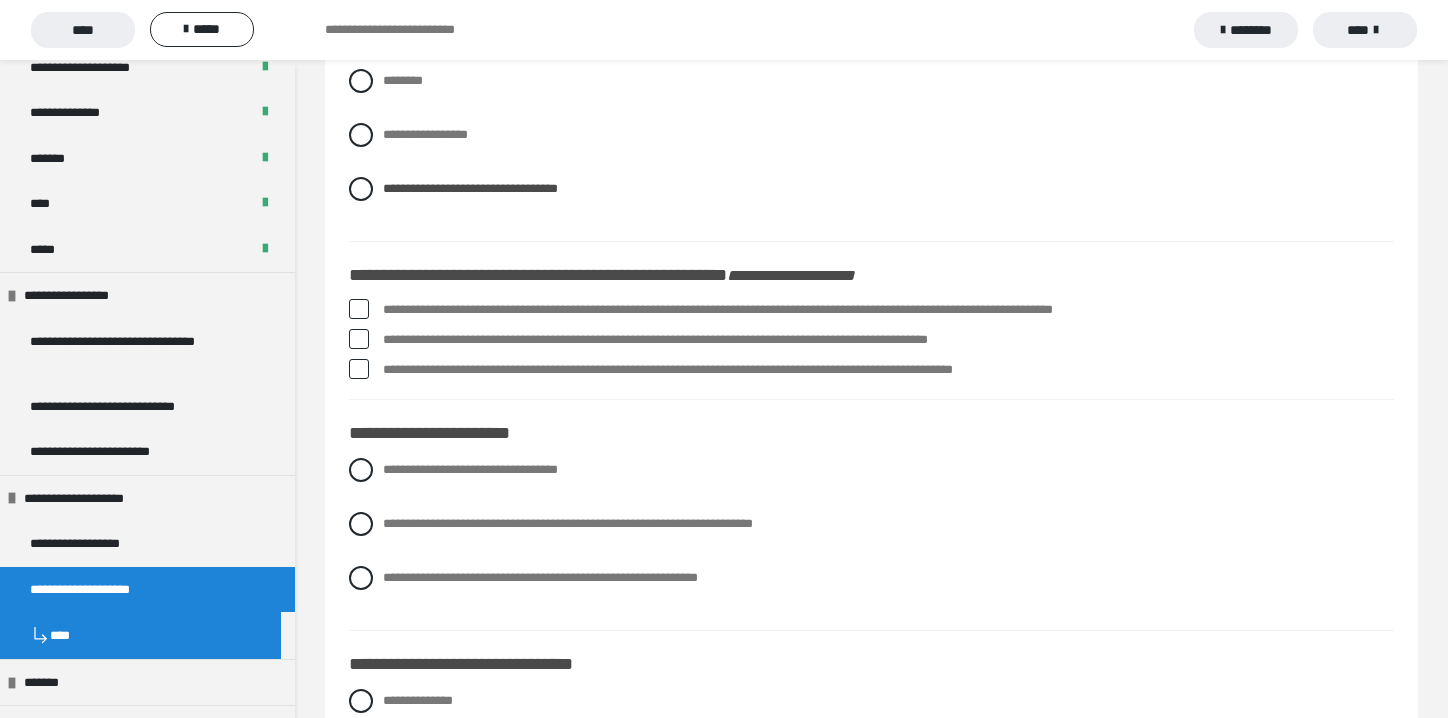 click at bounding box center (359, 339) 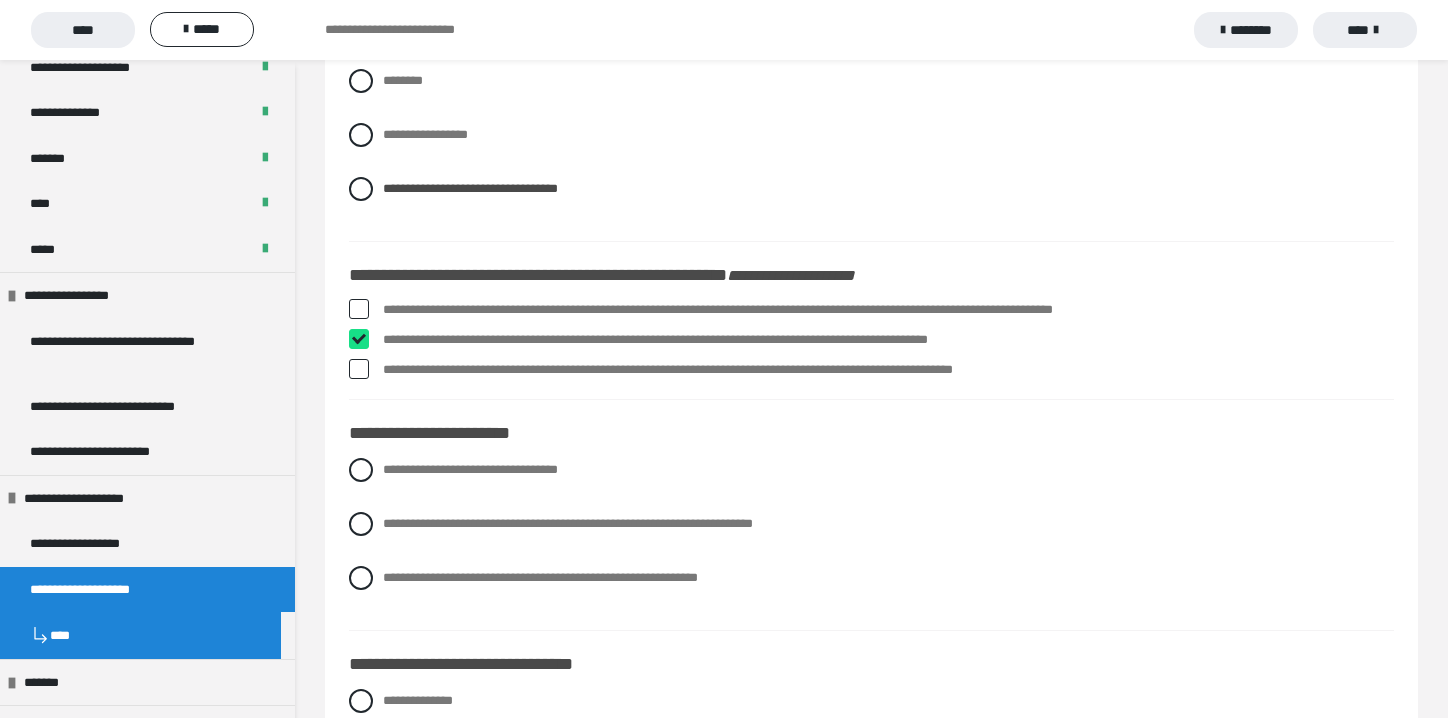 checkbox on "****" 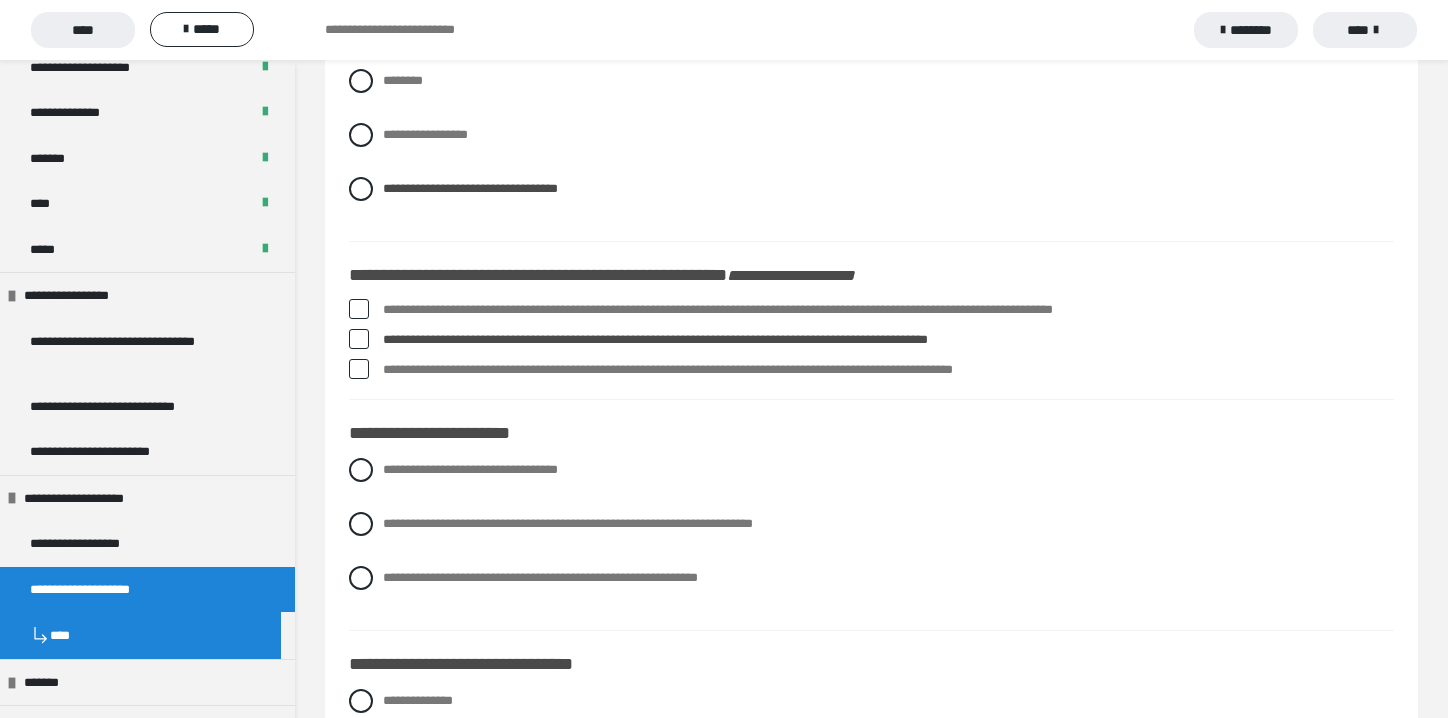 click at bounding box center [359, 369] 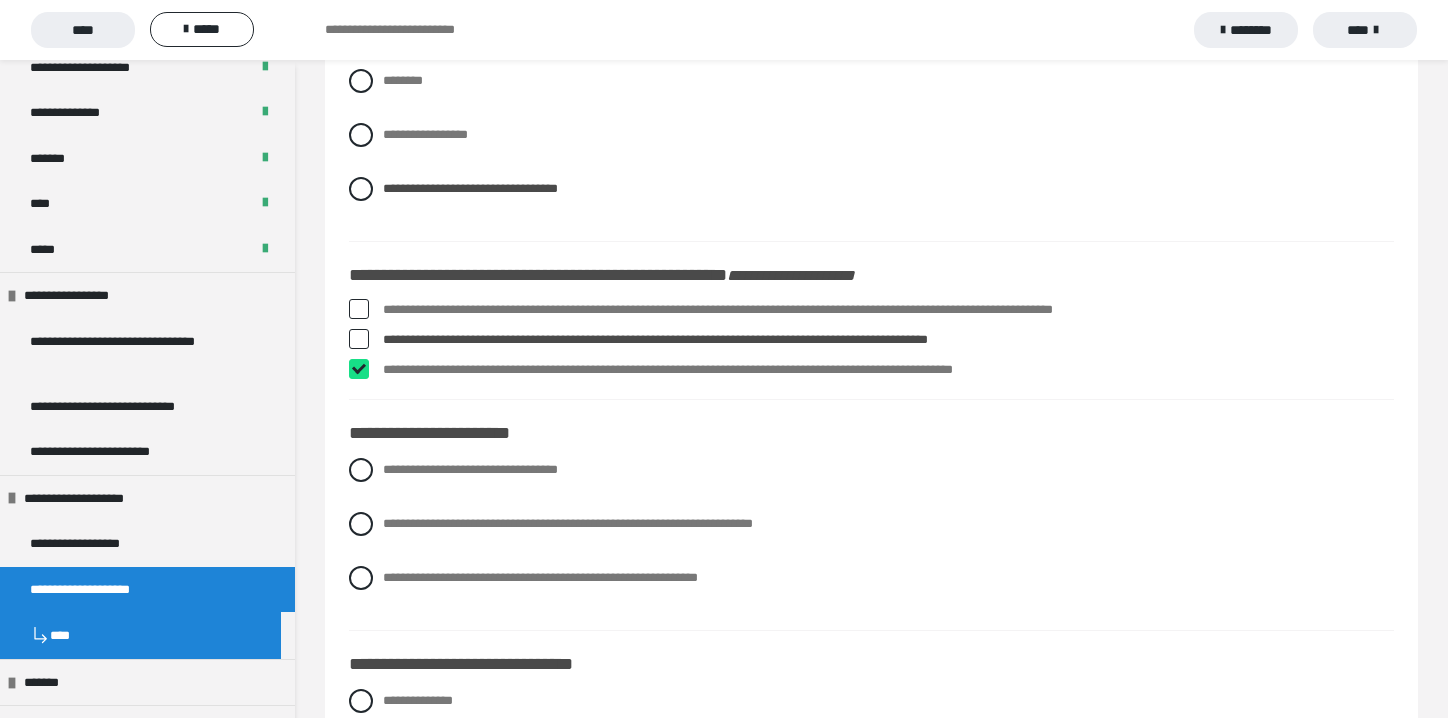 checkbox on "****" 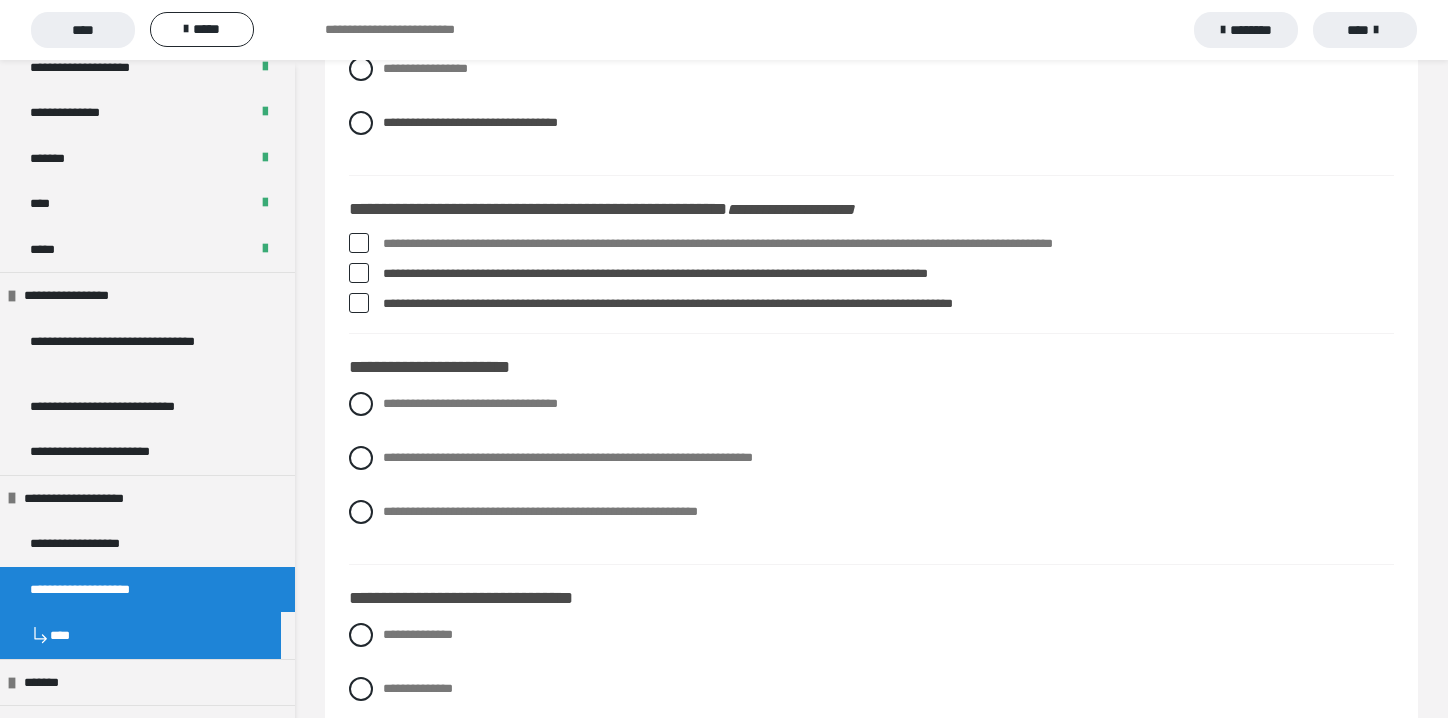 scroll, scrollTop: 3700, scrollLeft: 0, axis: vertical 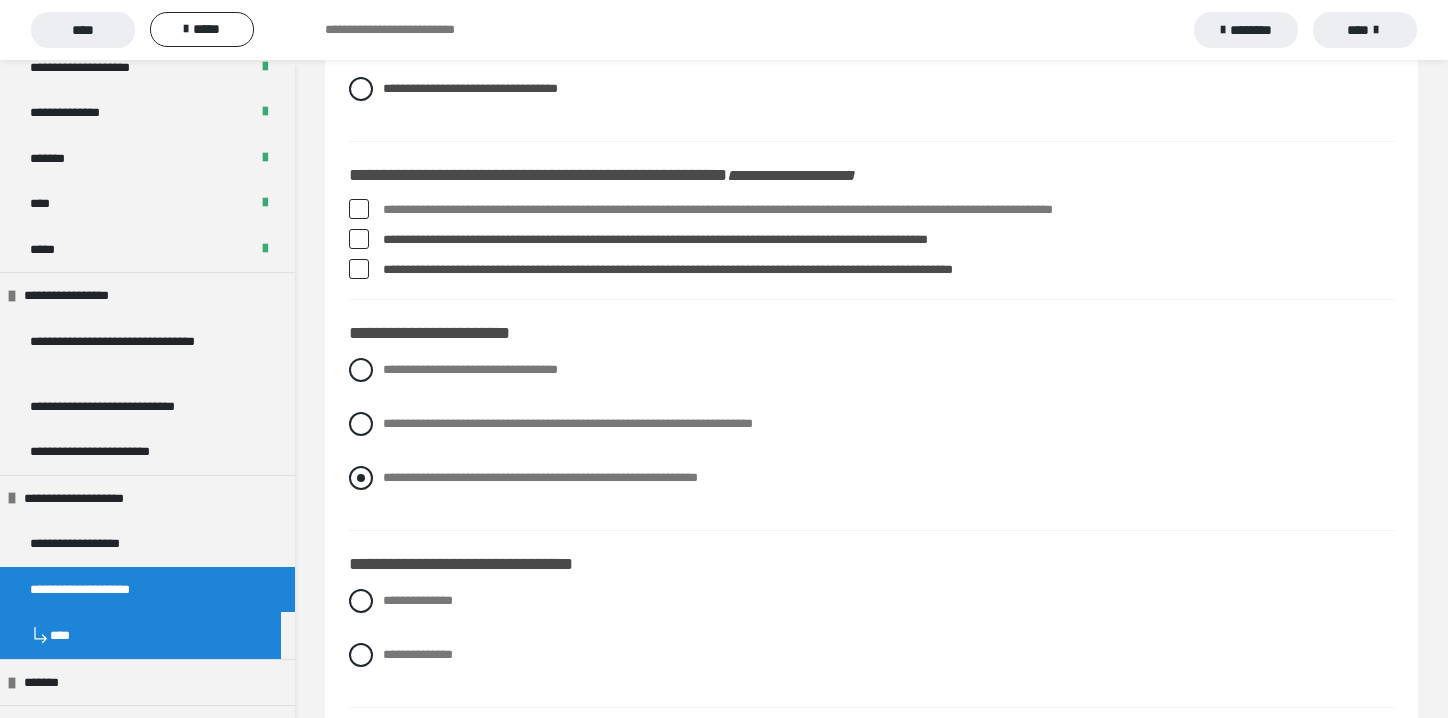 click at bounding box center [361, 478] 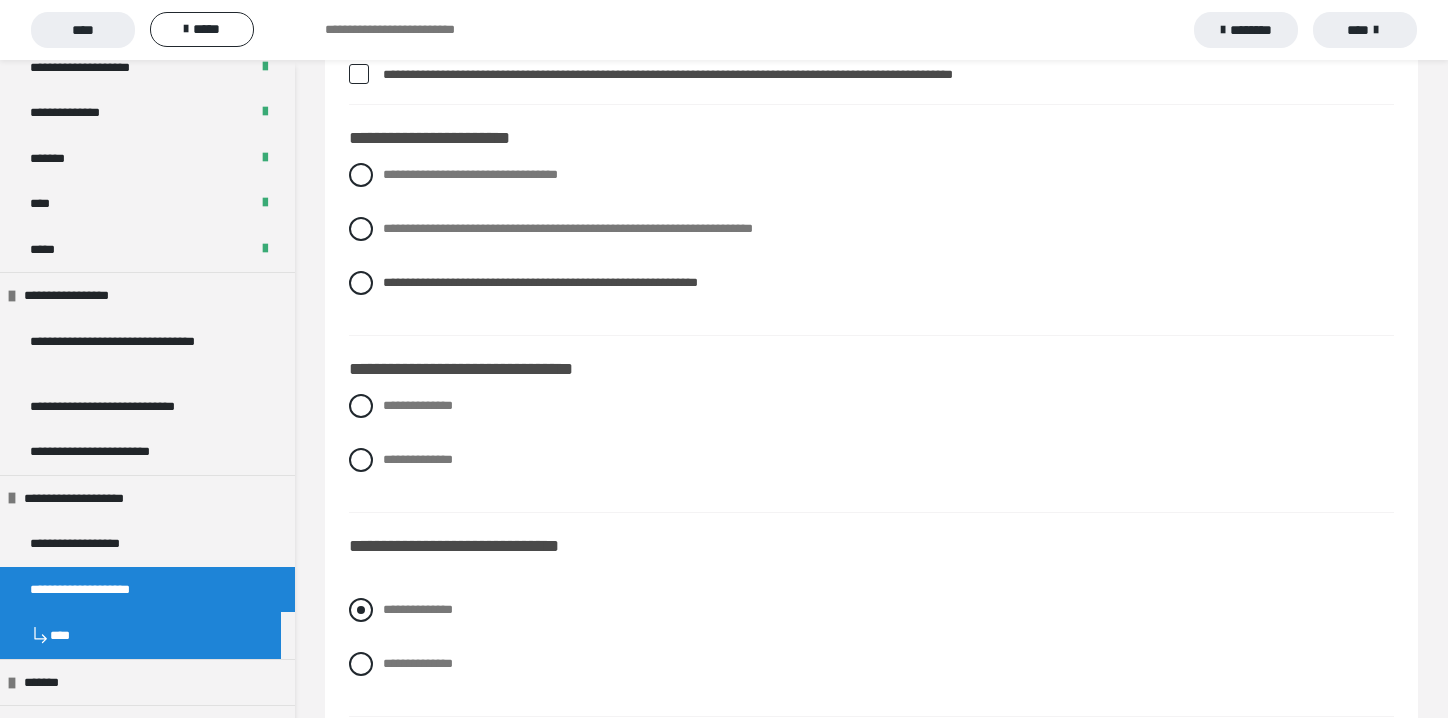 scroll, scrollTop: 3900, scrollLeft: 0, axis: vertical 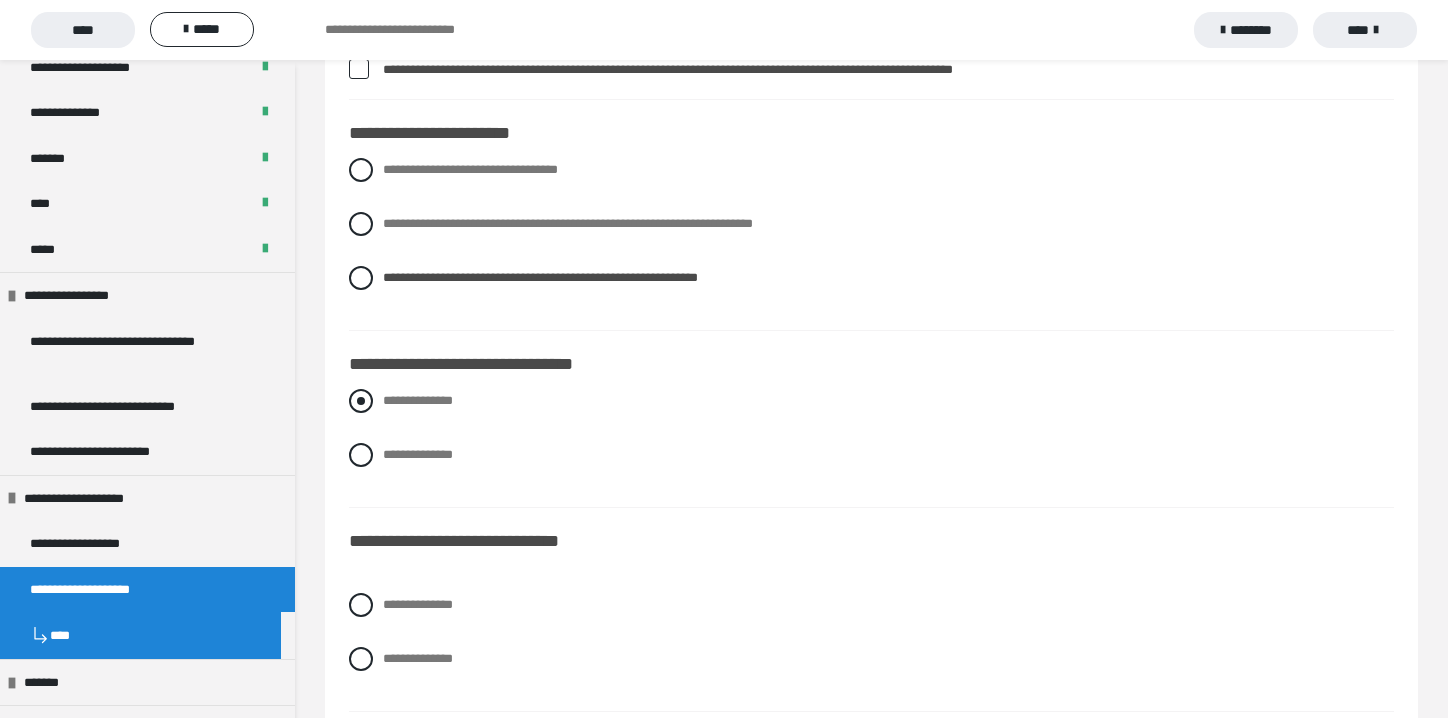 click at bounding box center (361, 401) 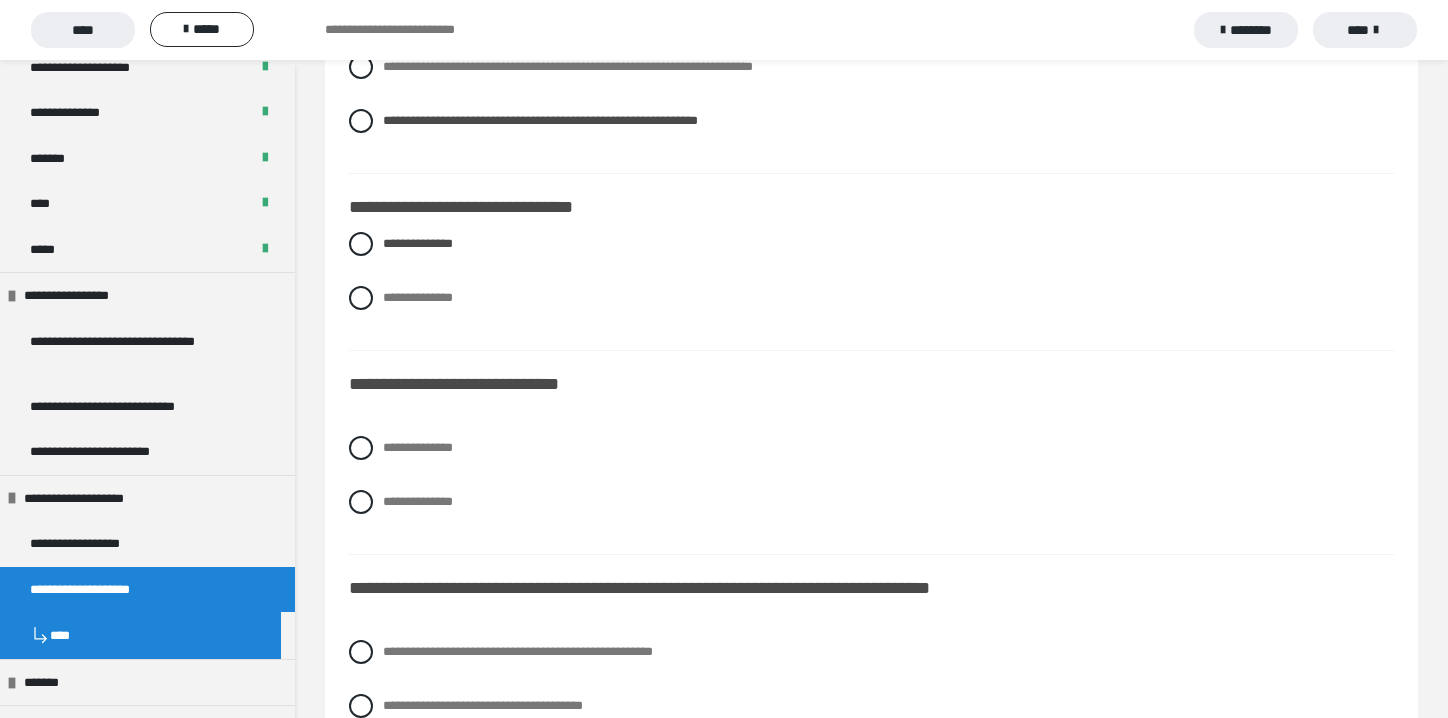 scroll, scrollTop: 4100, scrollLeft: 0, axis: vertical 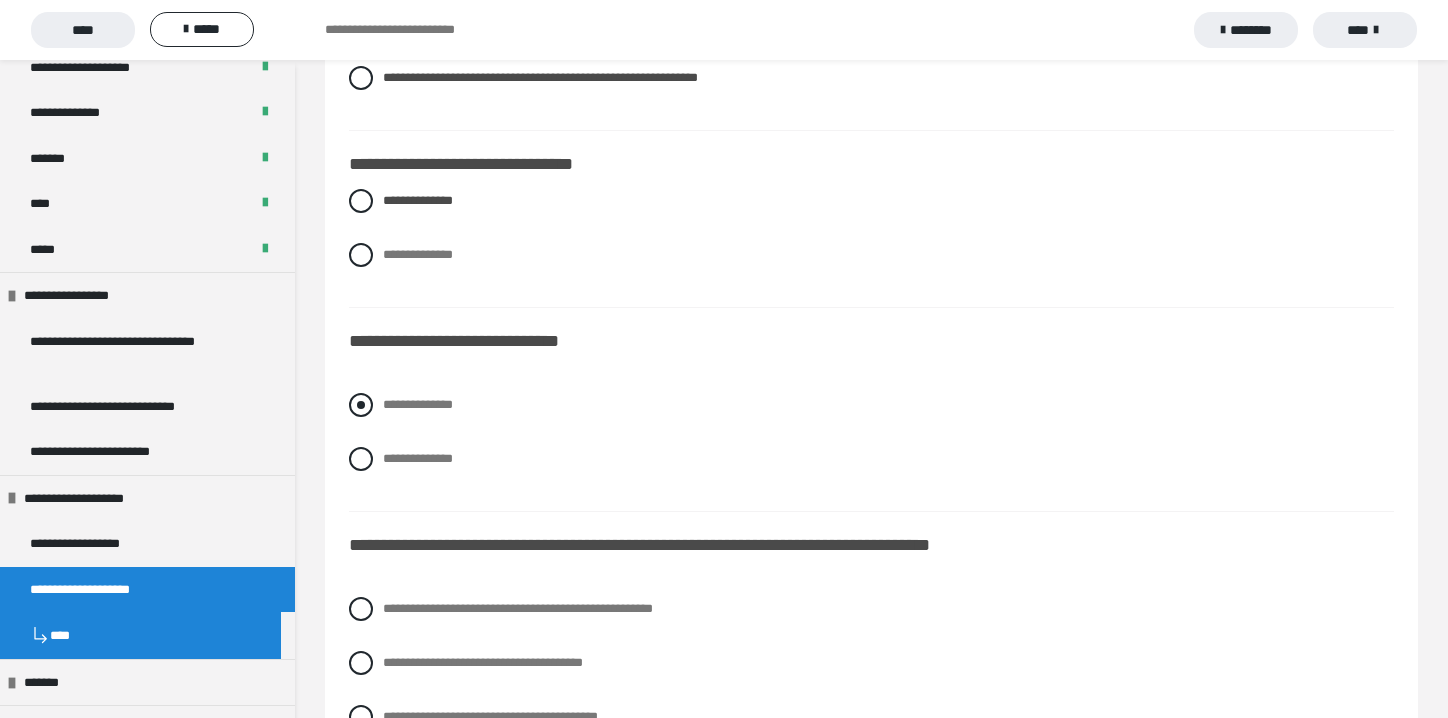click at bounding box center [361, 405] 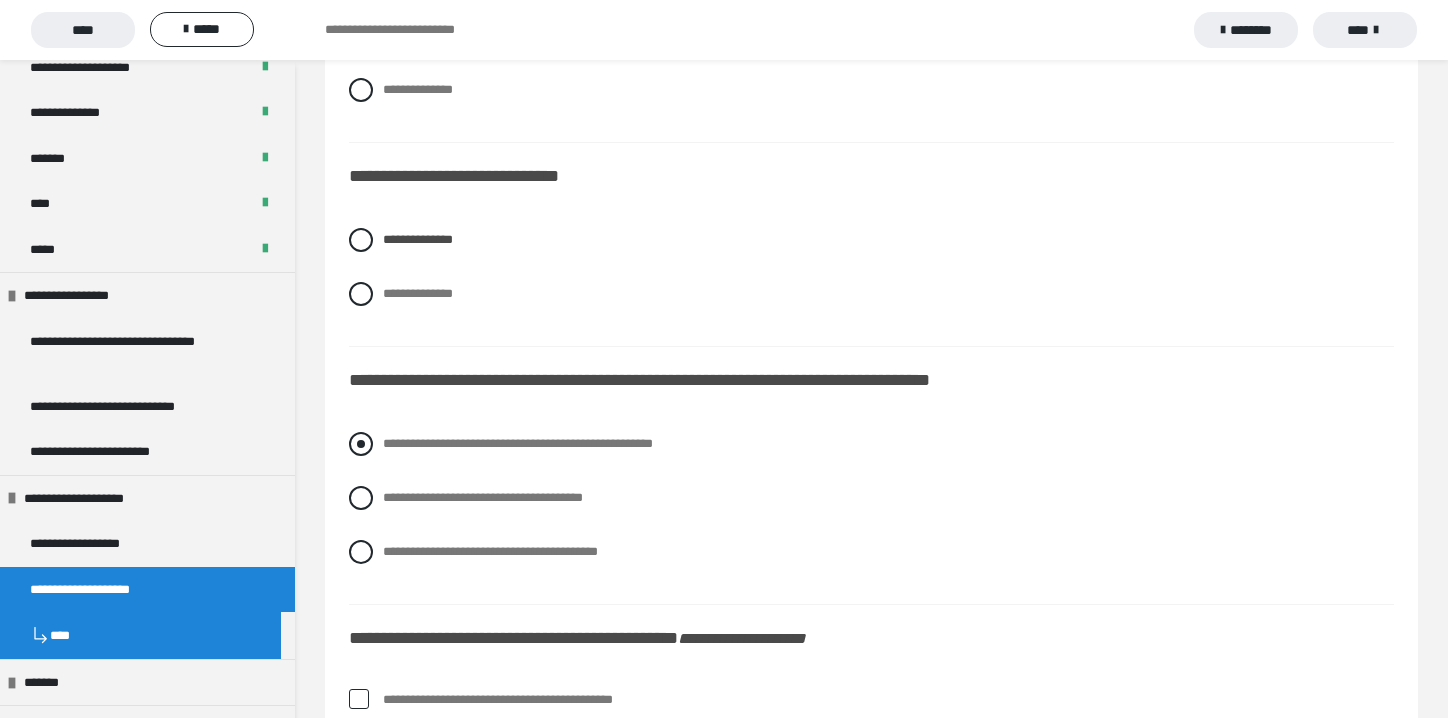 scroll, scrollTop: 4300, scrollLeft: 0, axis: vertical 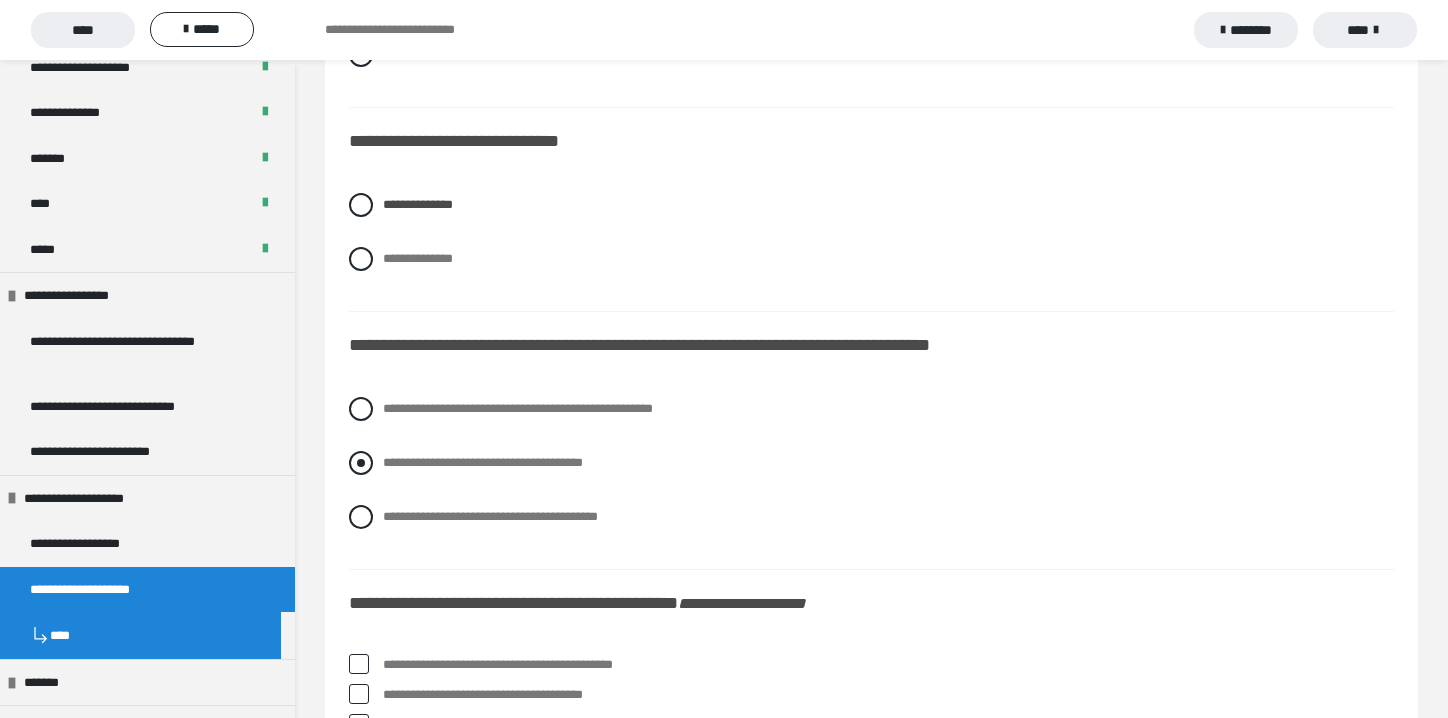 click at bounding box center (361, 463) 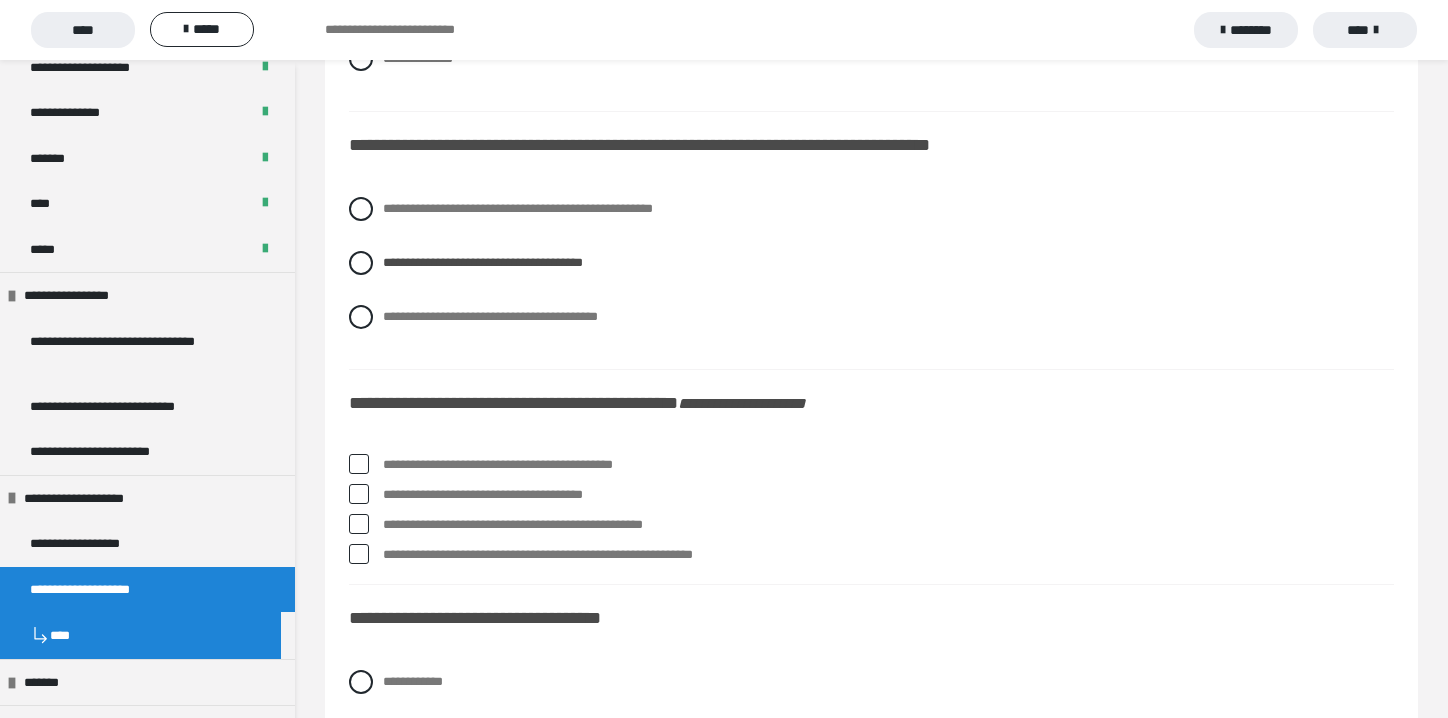 scroll, scrollTop: 4600, scrollLeft: 0, axis: vertical 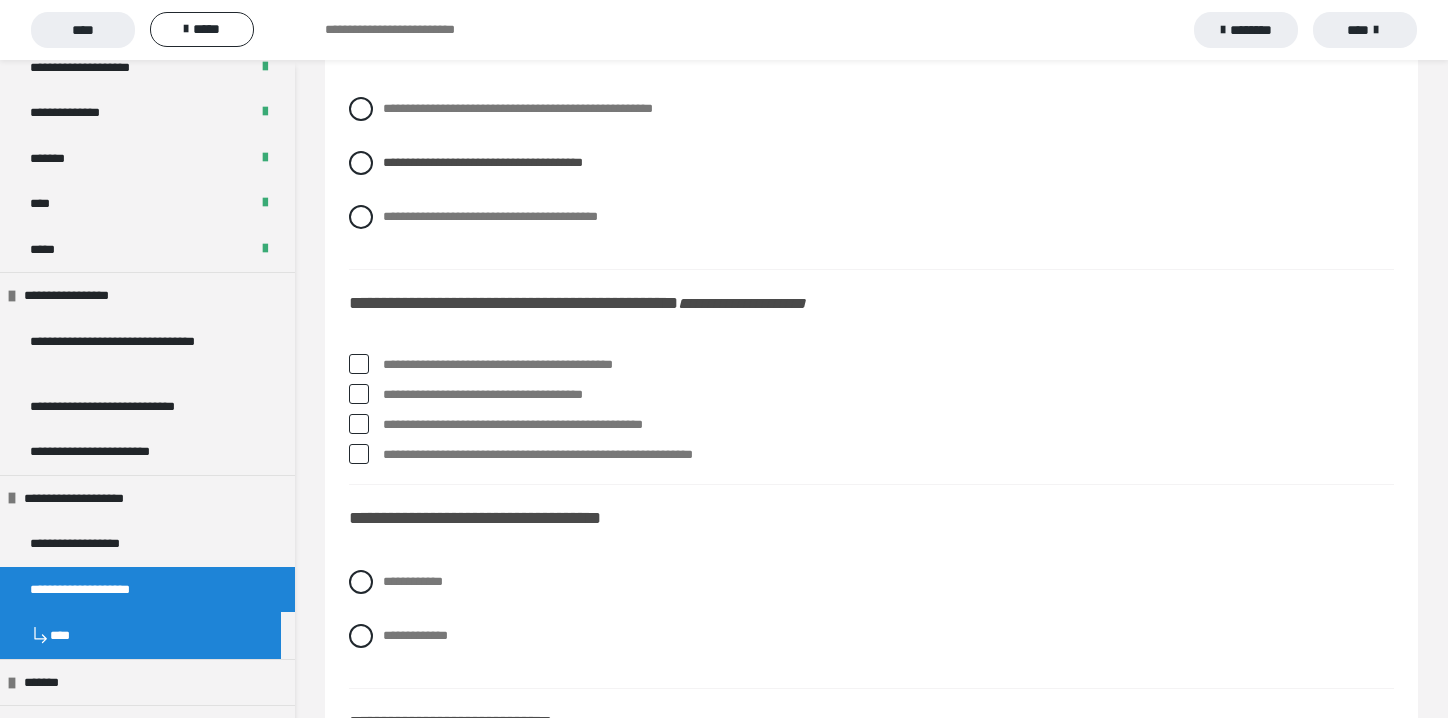 click at bounding box center (359, 394) 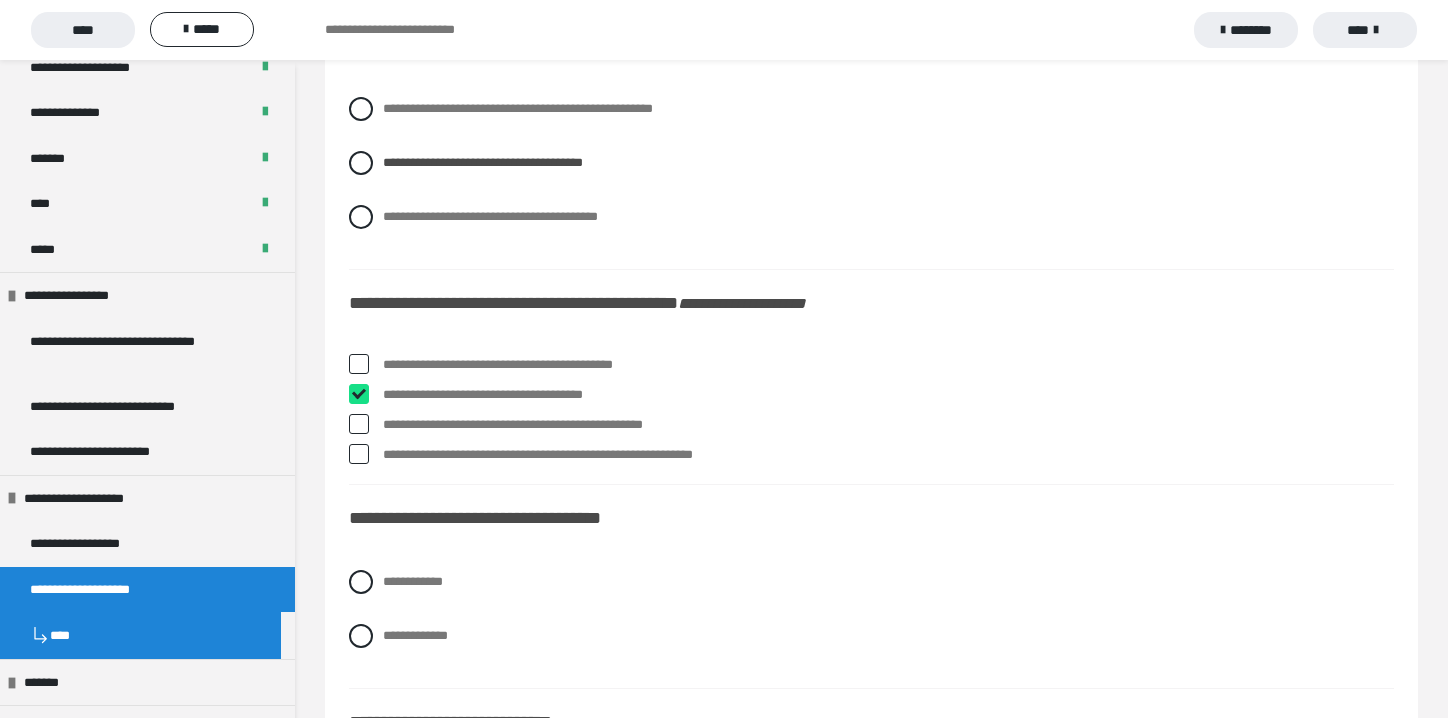 checkbox on "****" 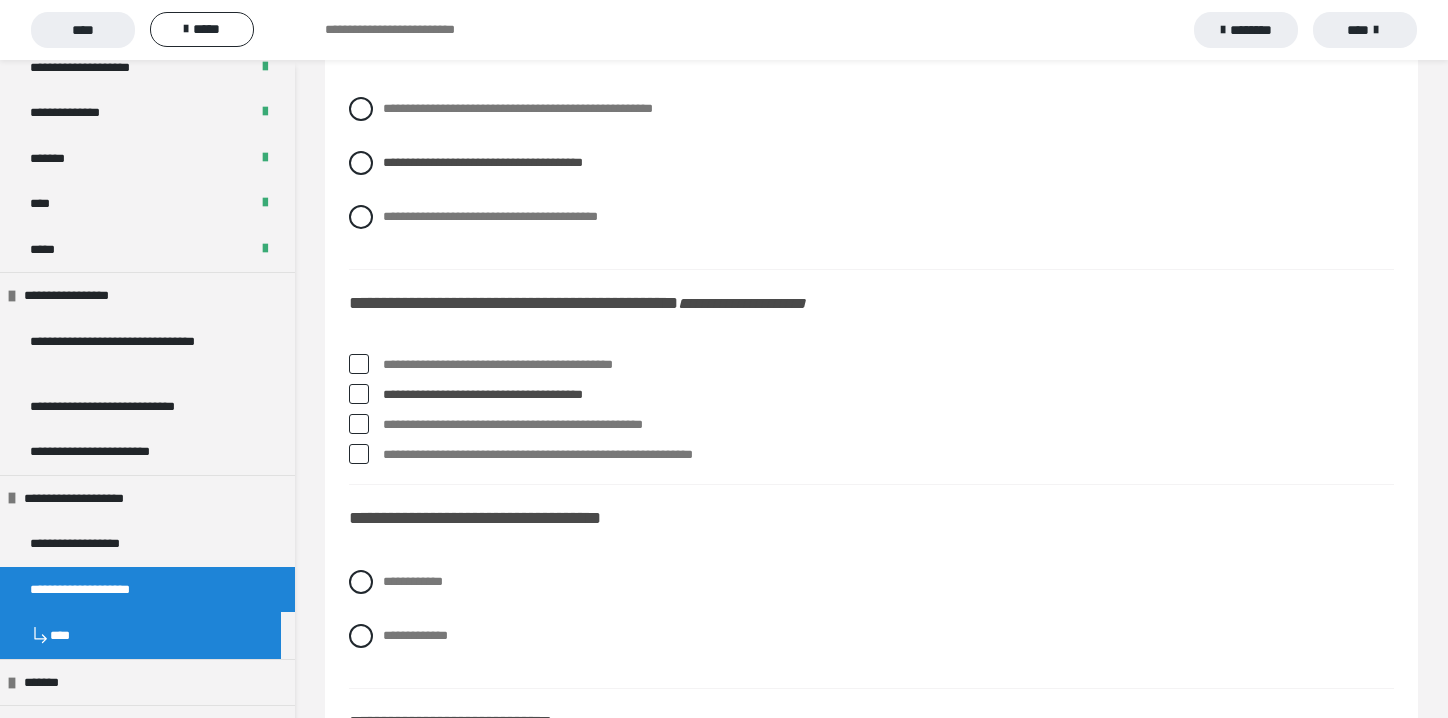 click at bounding box center [359, 424] 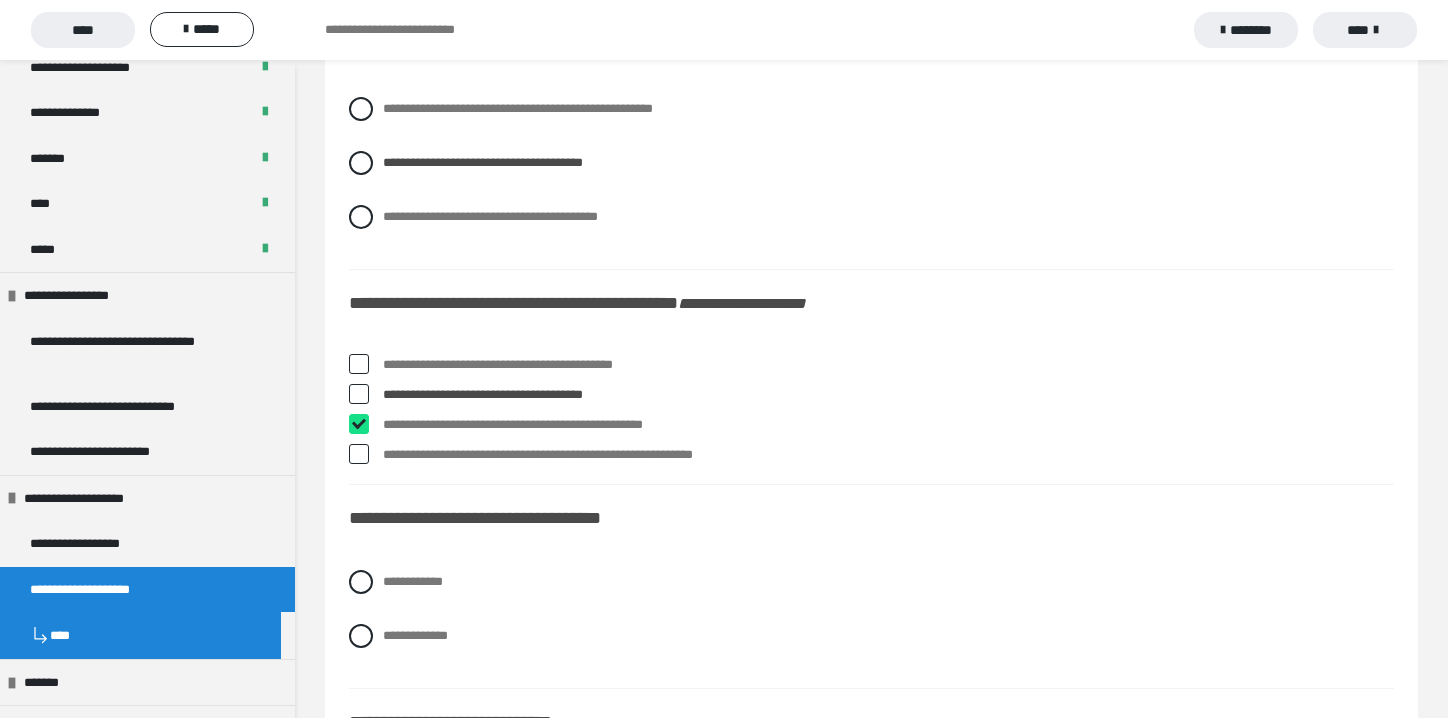 checkbox on "****" 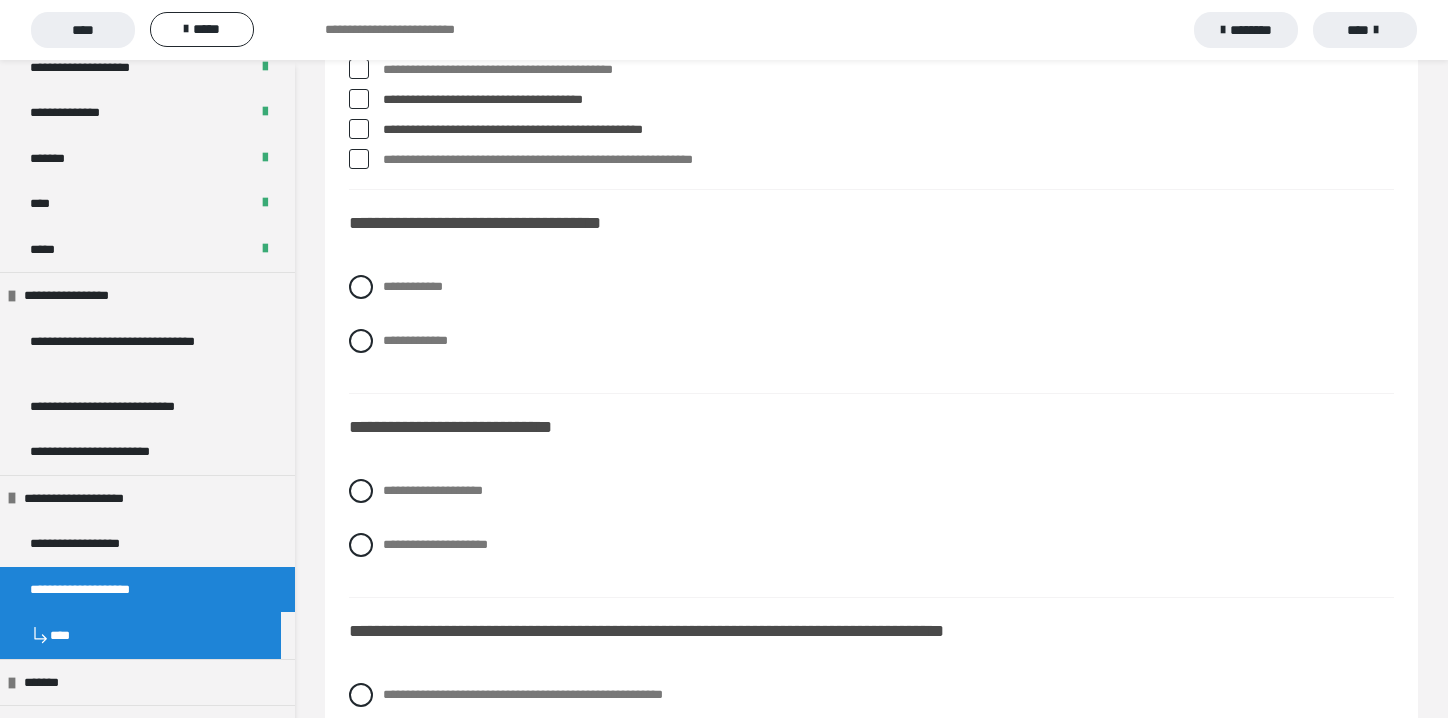scroll, scrollTop: 4900, scrollLeft: 0, axis: vertical 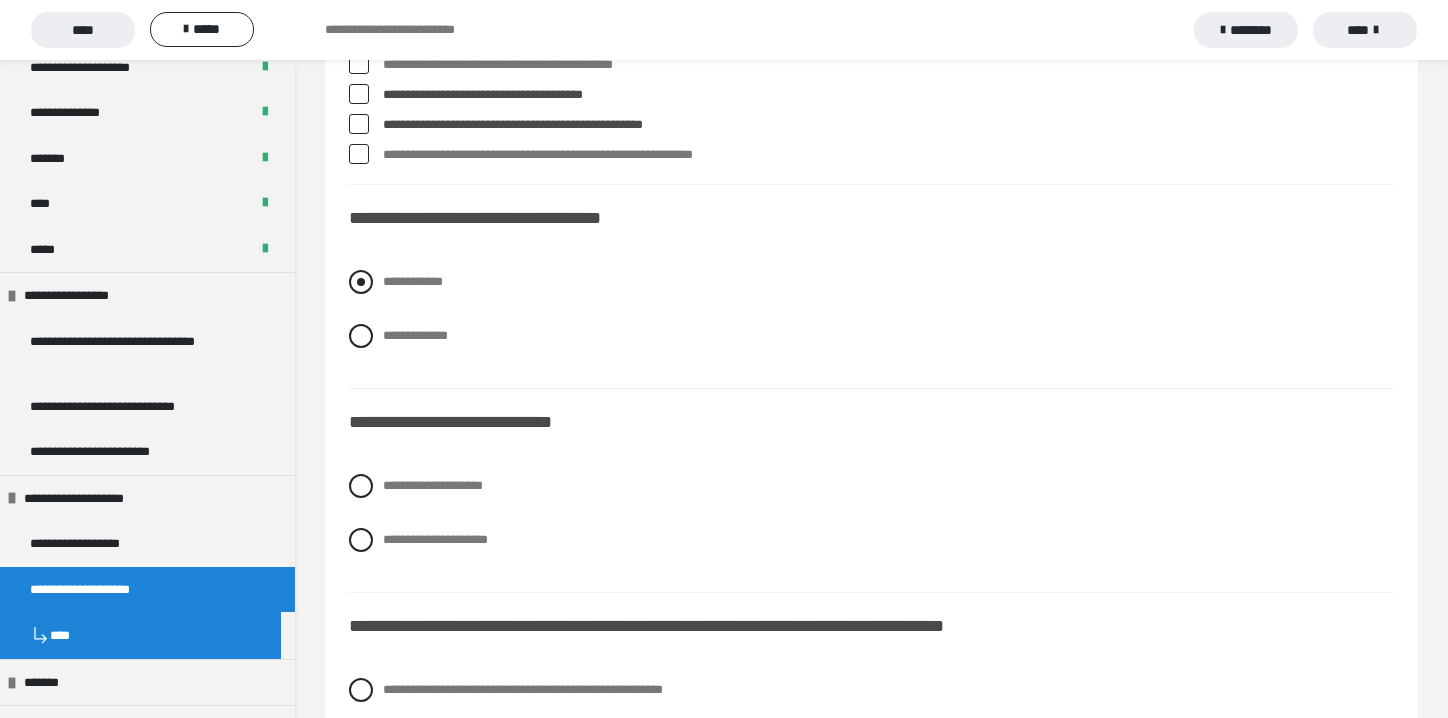click at bounding box center (361, 282) 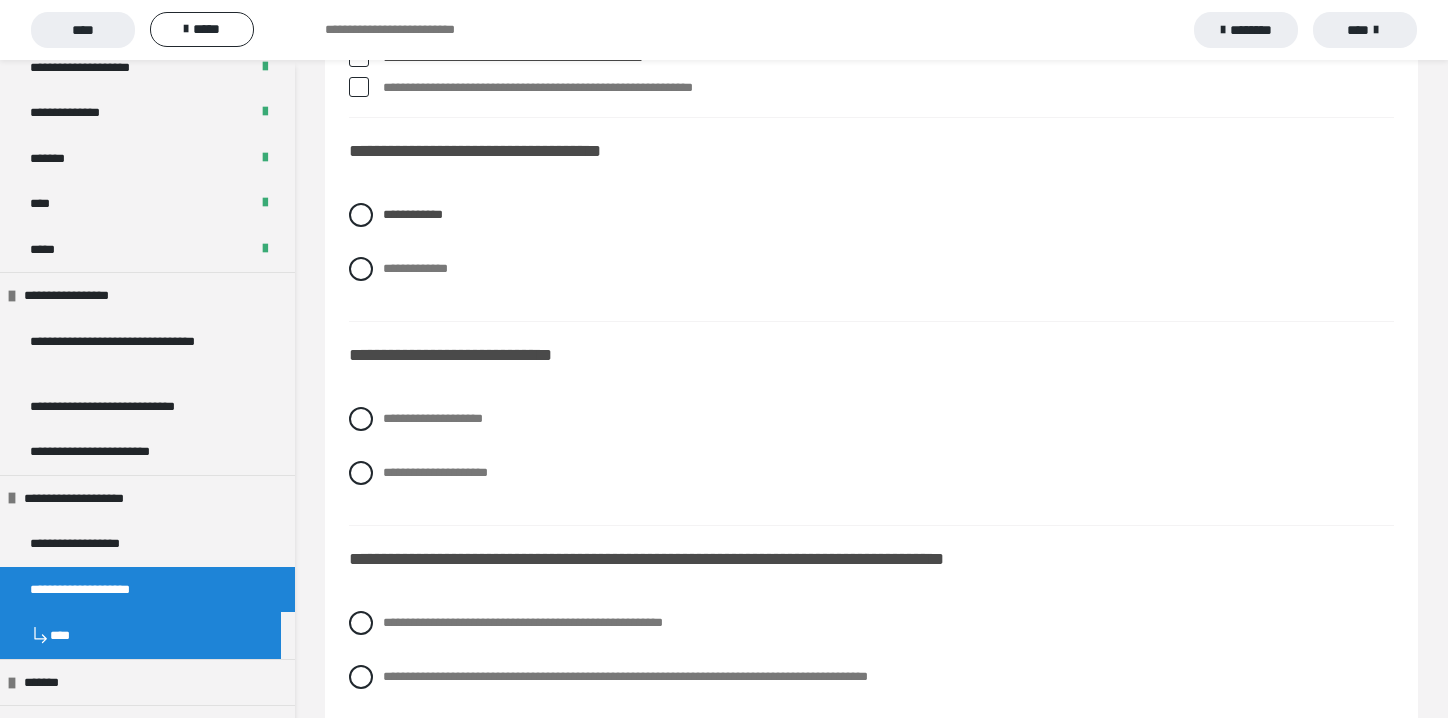 scroll, scrollTop: 5000, scrollLeft: 0, axis: vertical 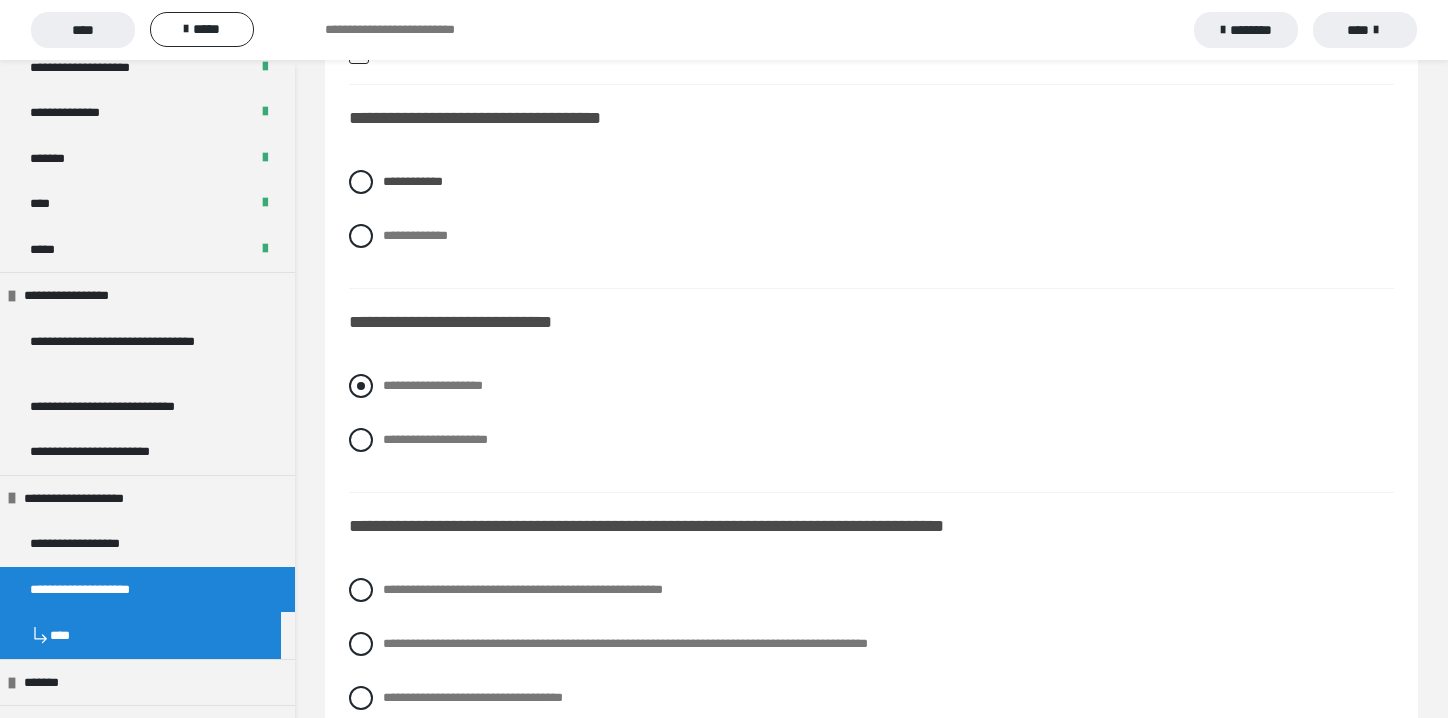 click at bounding box center (361, 386) 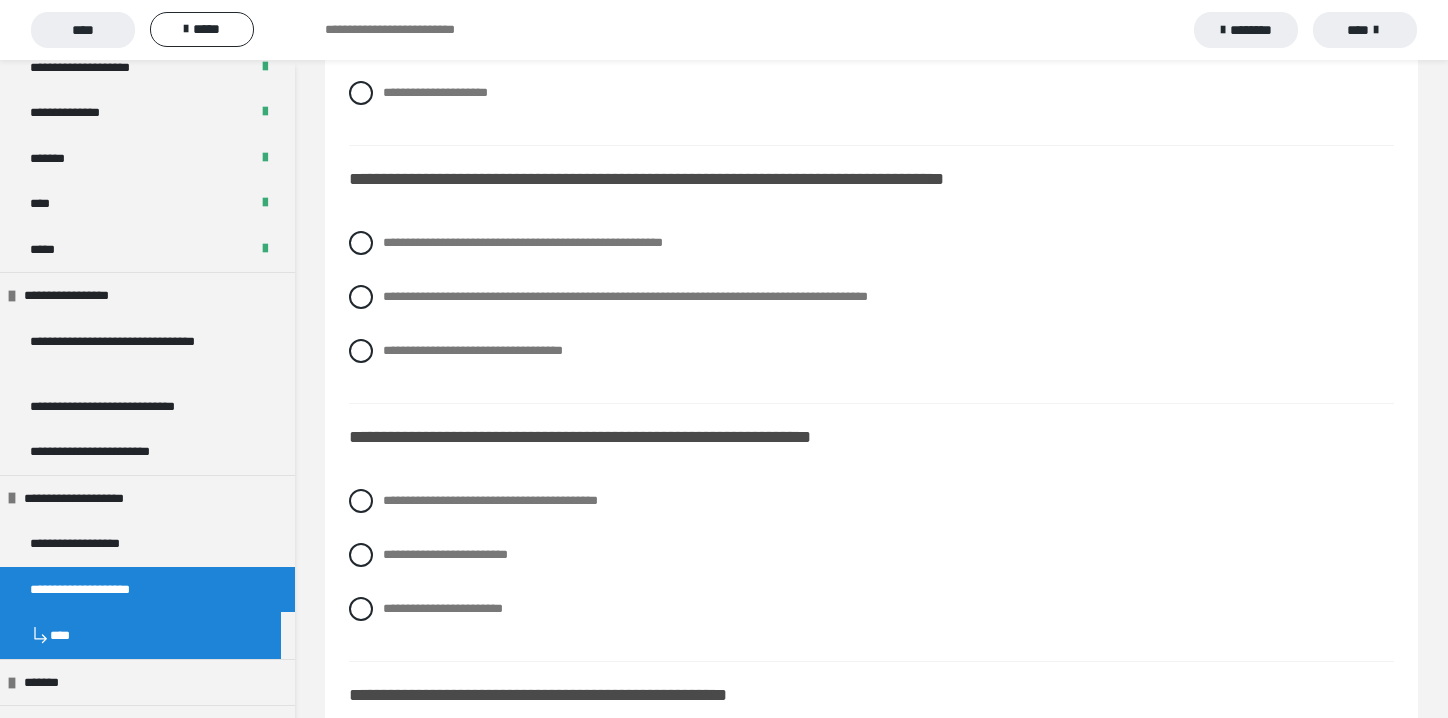 scroll, scrollTop: 5300, scrollLeft: 0, axis: vertical 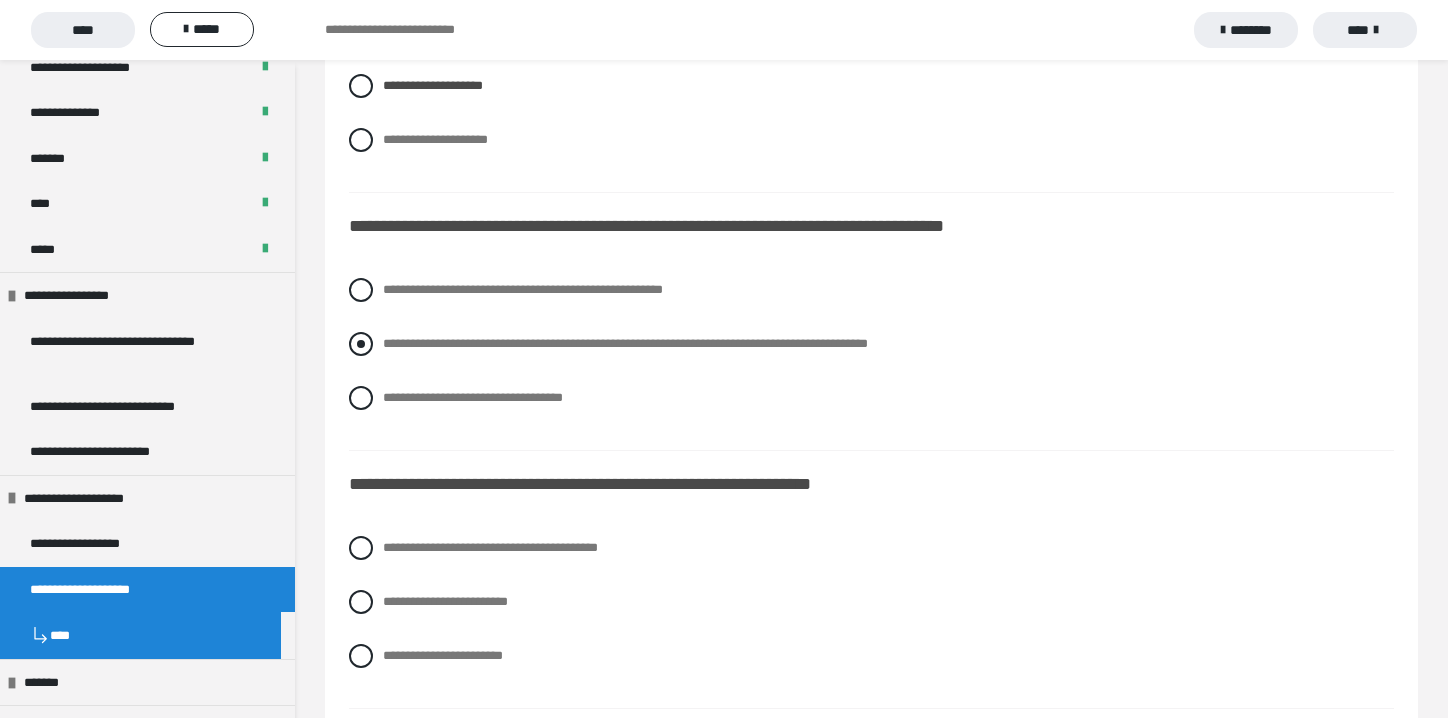 click at bounding box center [361, 344] 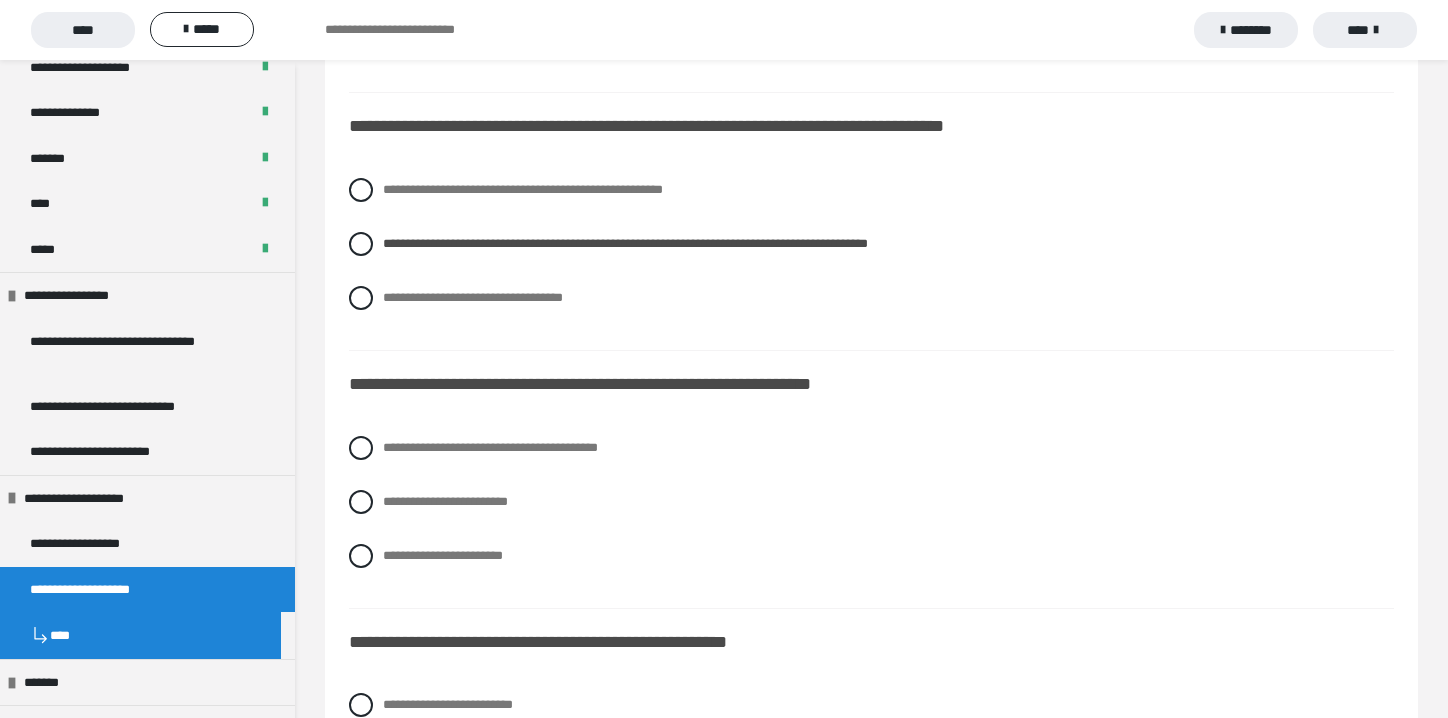 scroll, scrollTop: 5500, scrollLeft: 0, axis: vertical 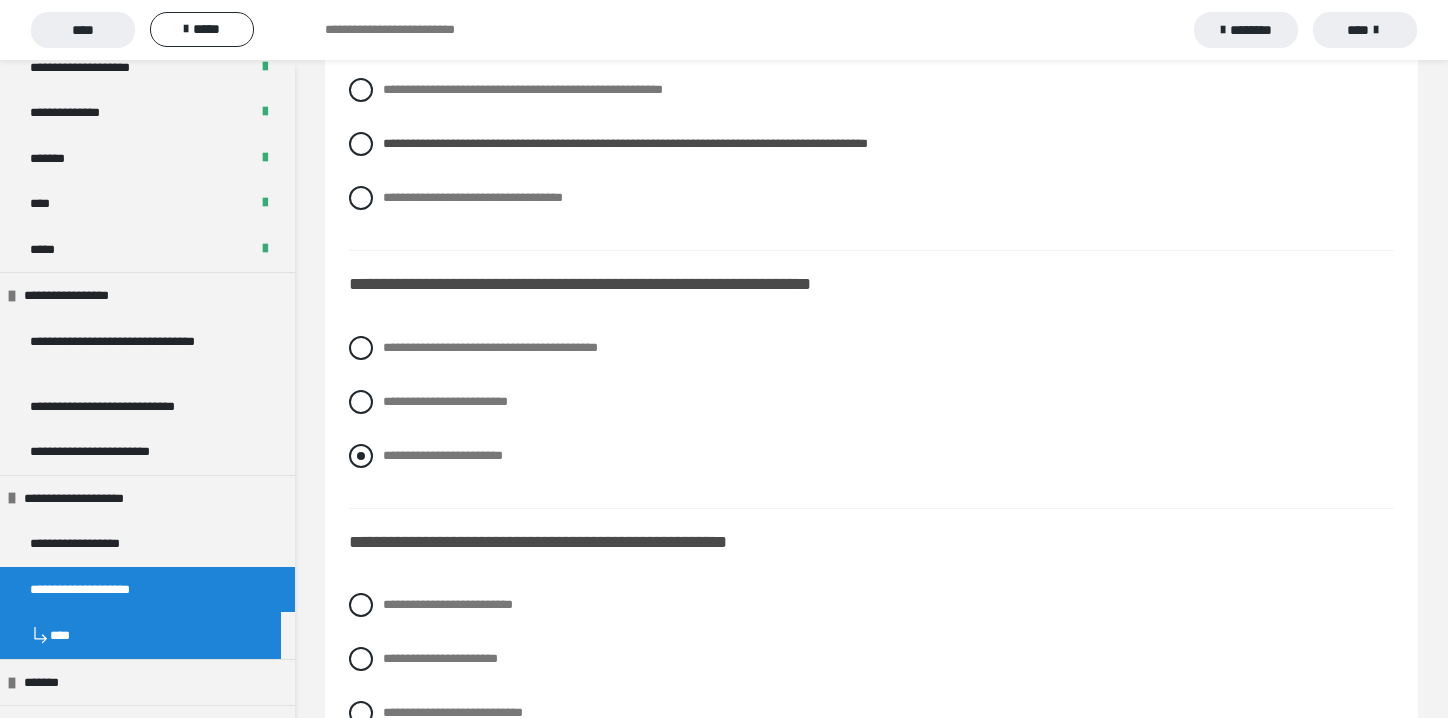 click at bounding box center [361, 456] 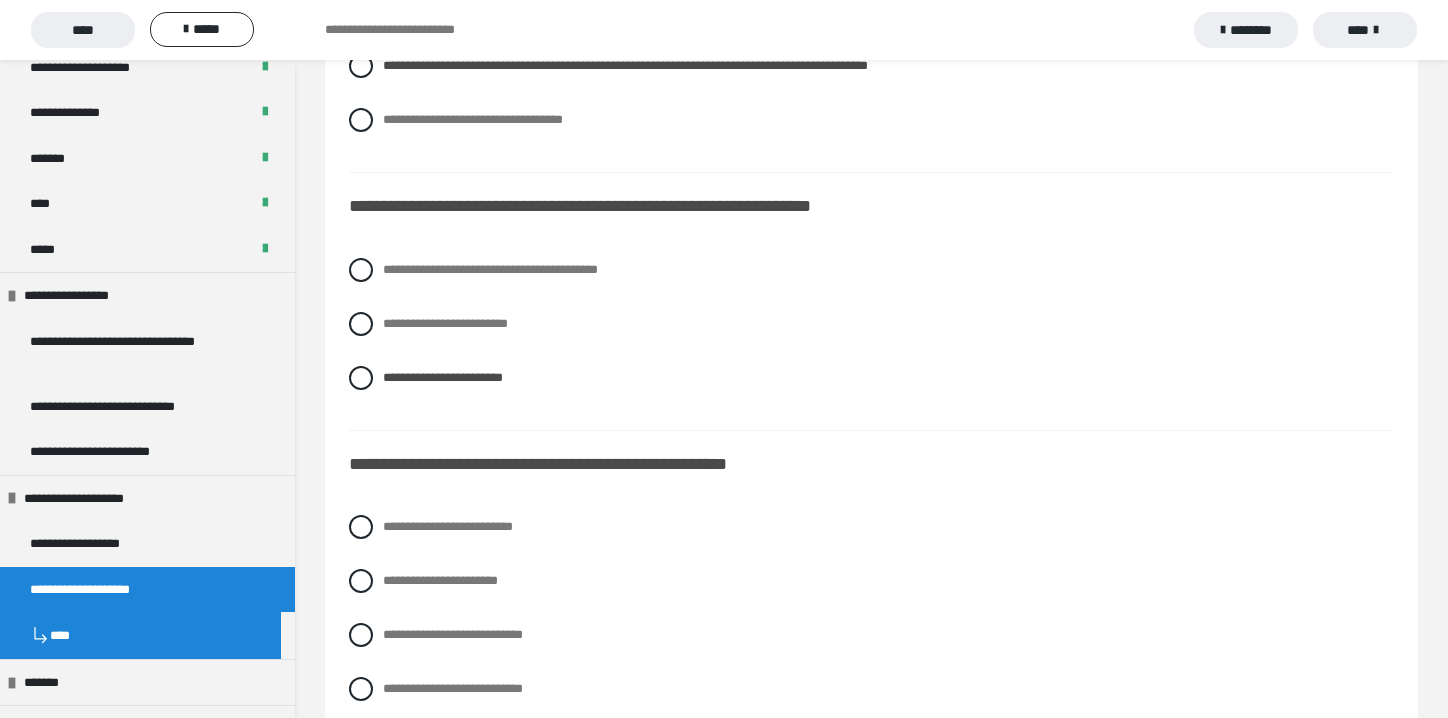 scroll, scrollTop: 5700, scrollLeft: 0, axis: vertical 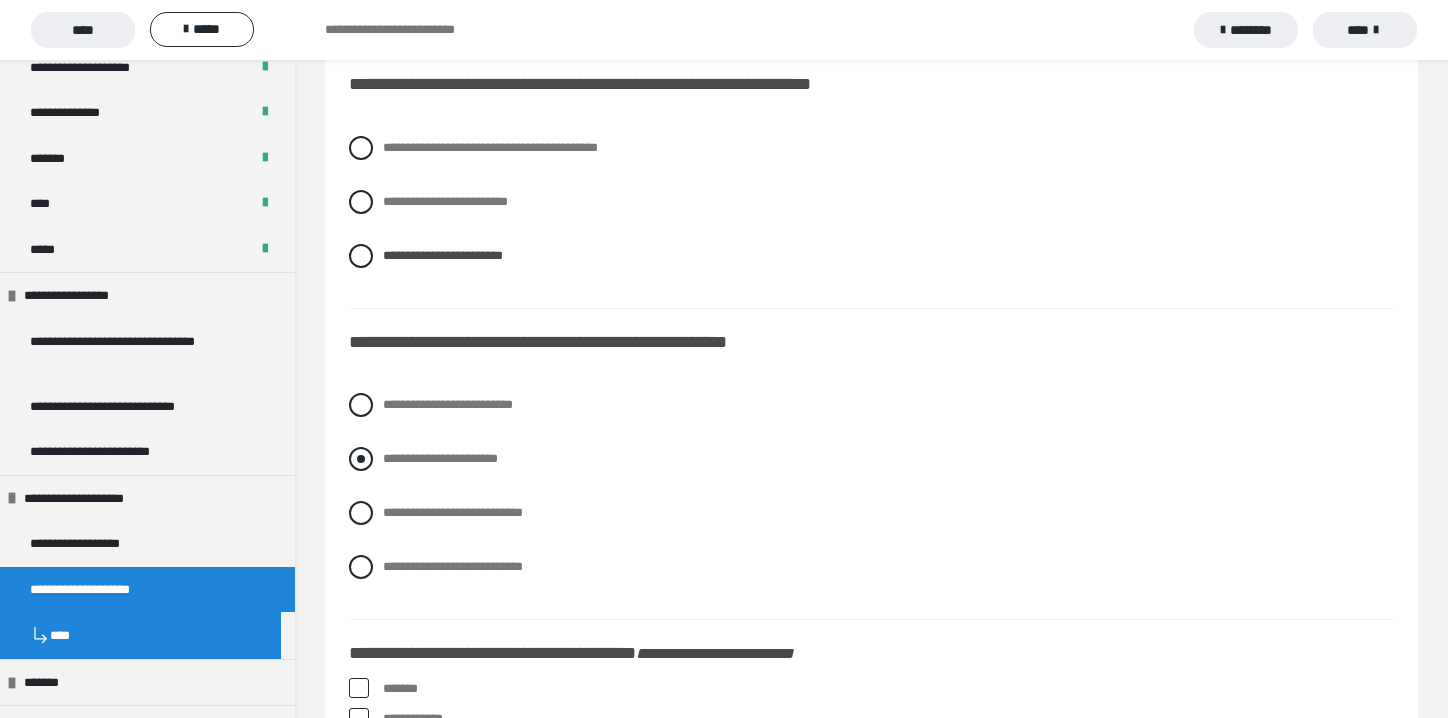 click at bounding box center (361, 459) 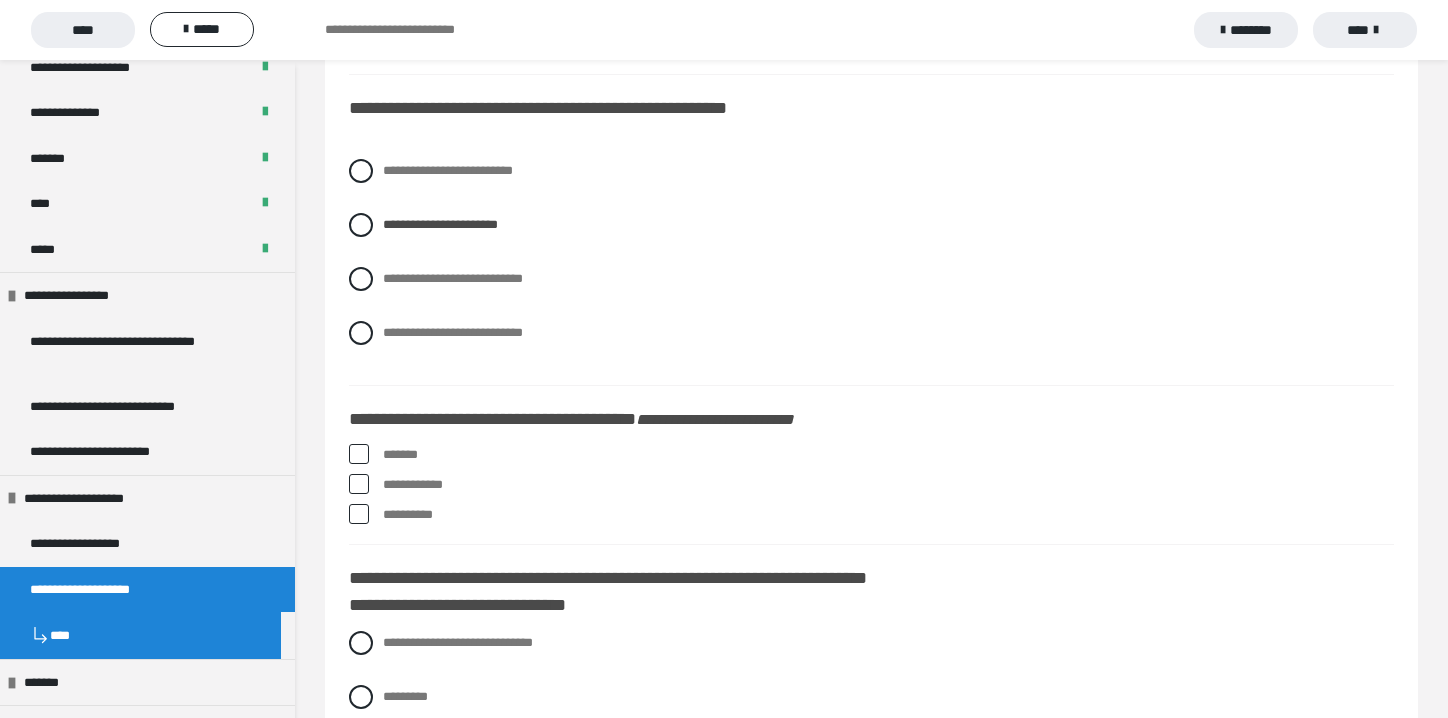 scroll, scrollTop: 6000, scrollLeft: 0, axis: vertical 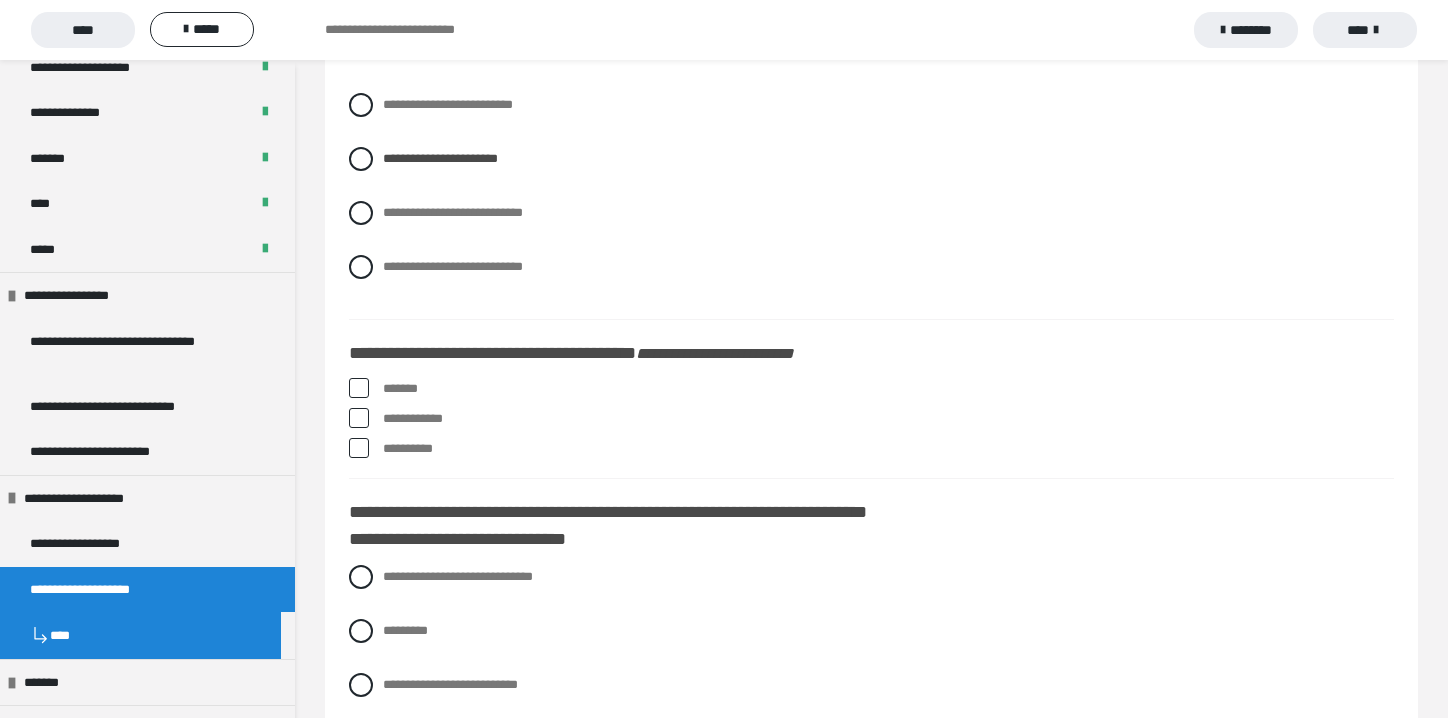 click at bounding box center [359, 388] 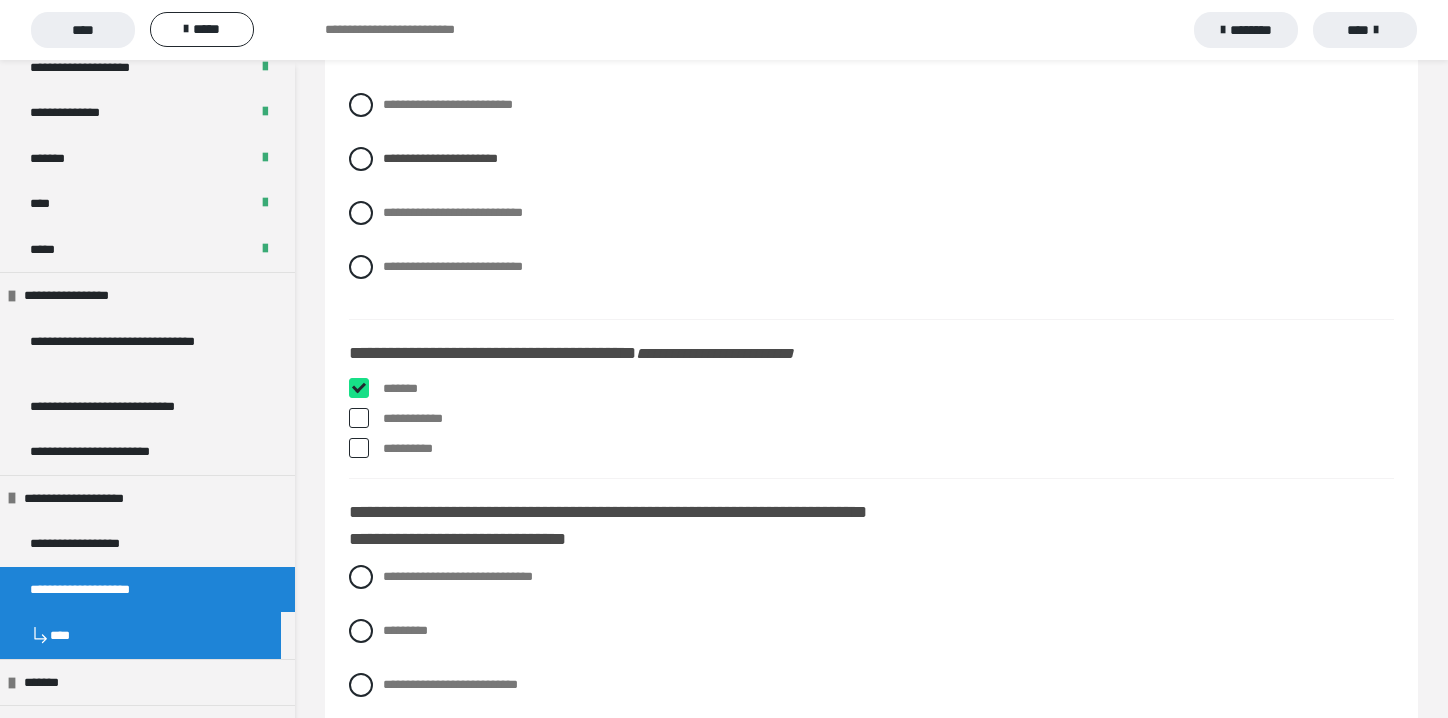 checkbox on "****" 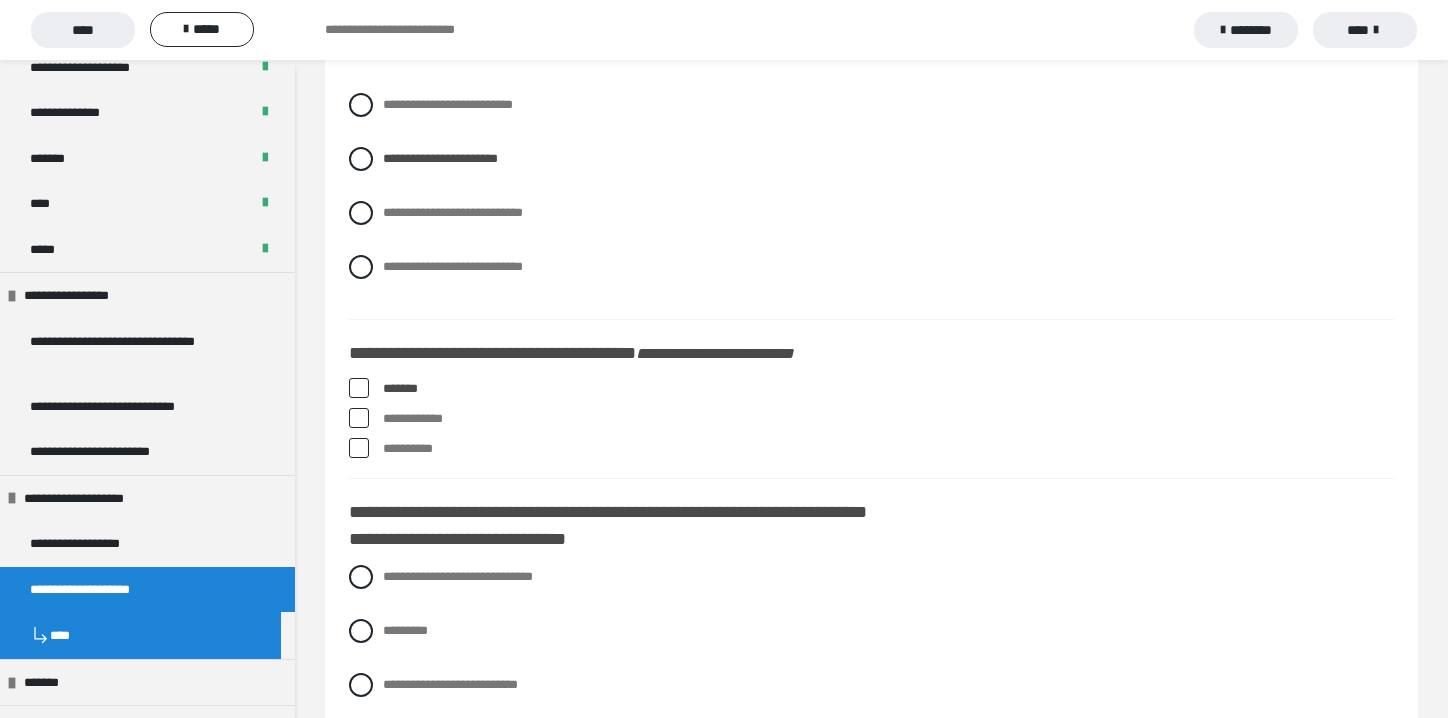 click at bounding box center (359, 448) 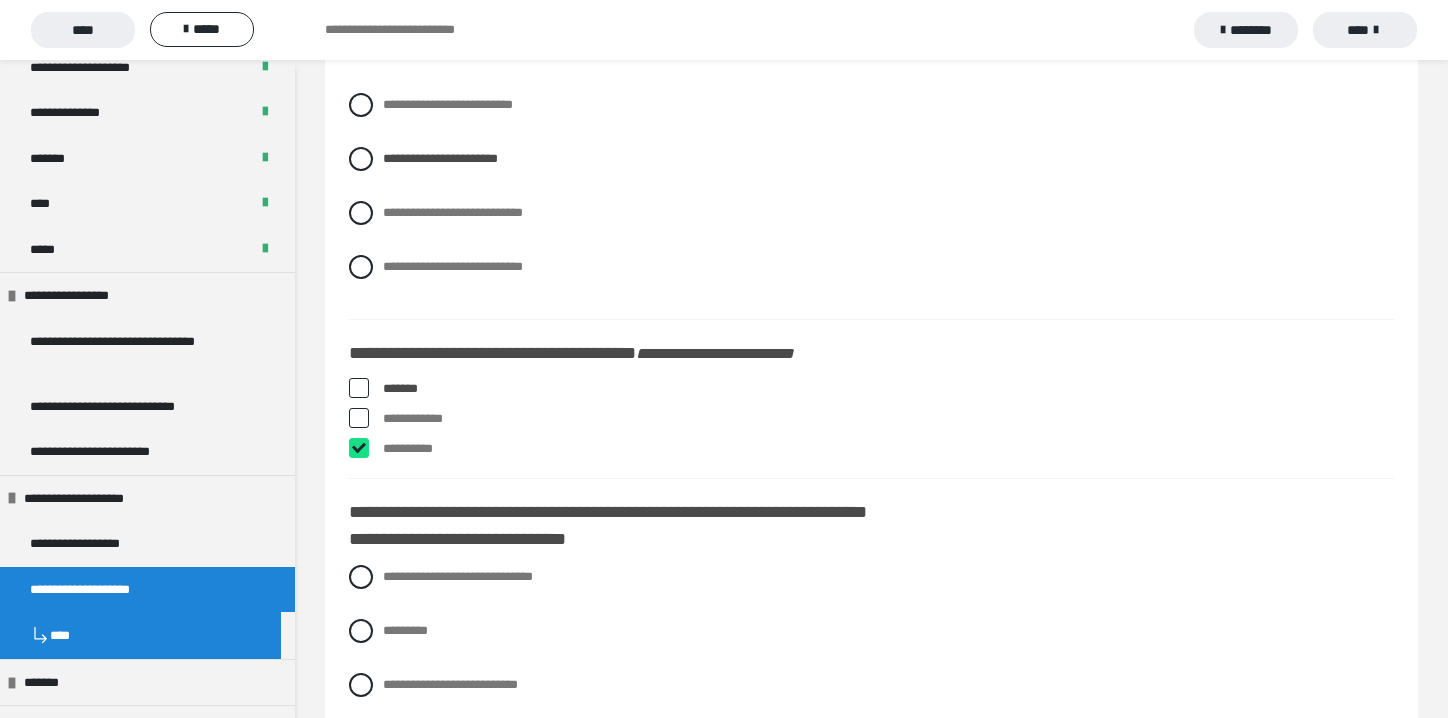 checkbox on "****" 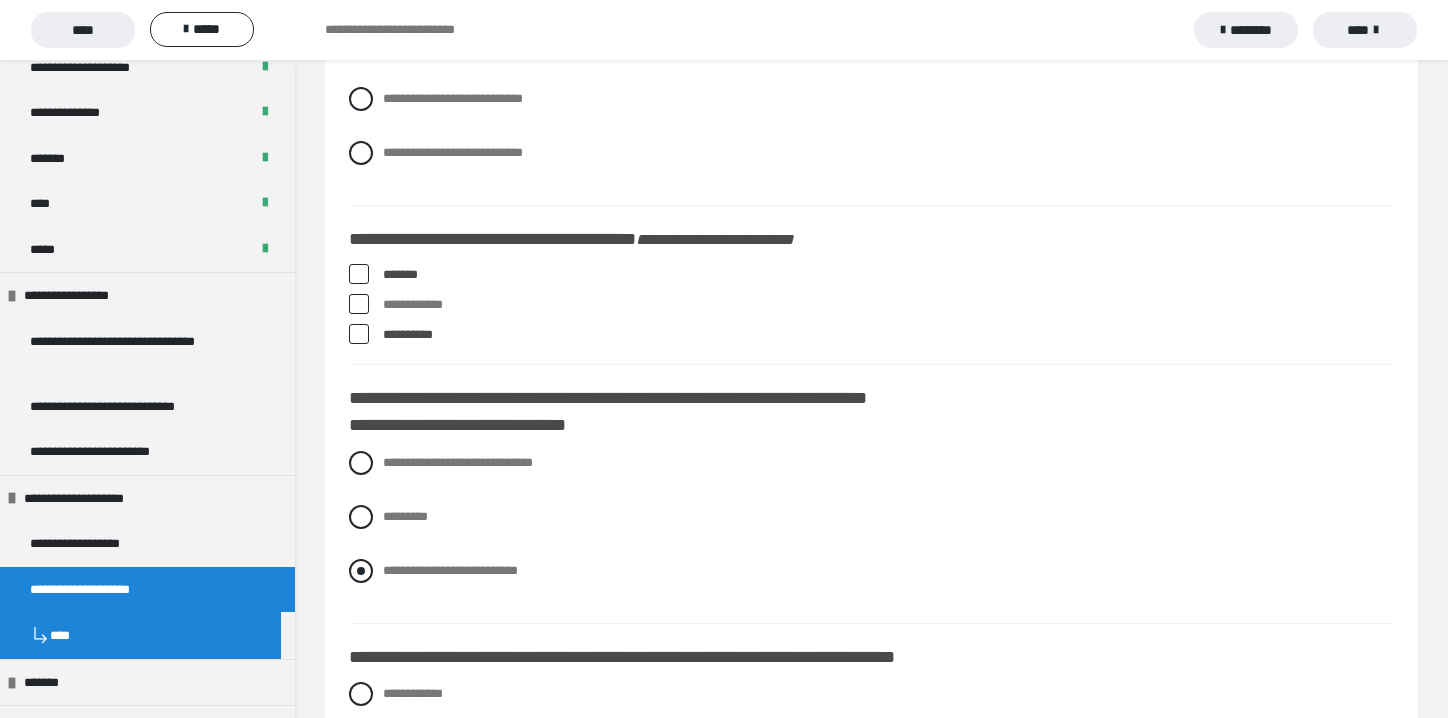 scroll, scrollTop: 6200, scrollLeft: 0, axis: vertical 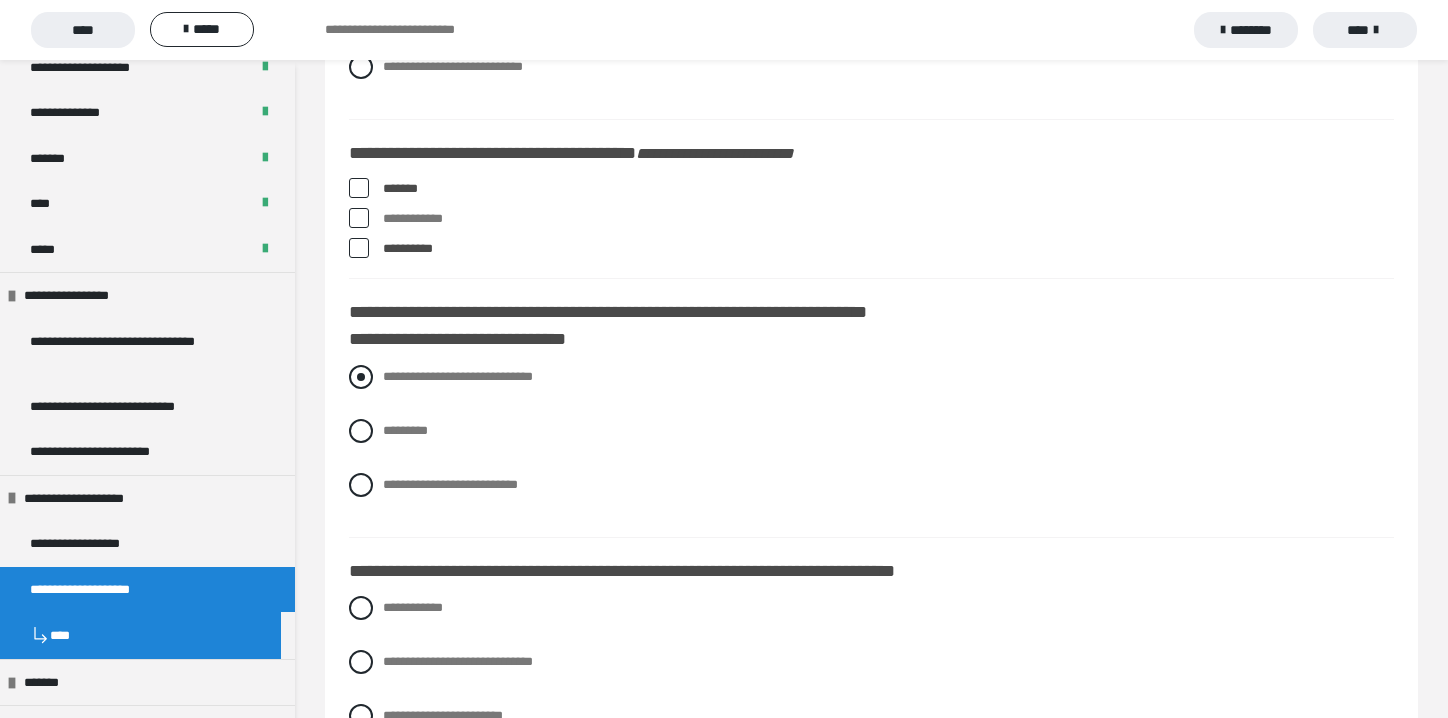 click at bounding box center [361, 377] 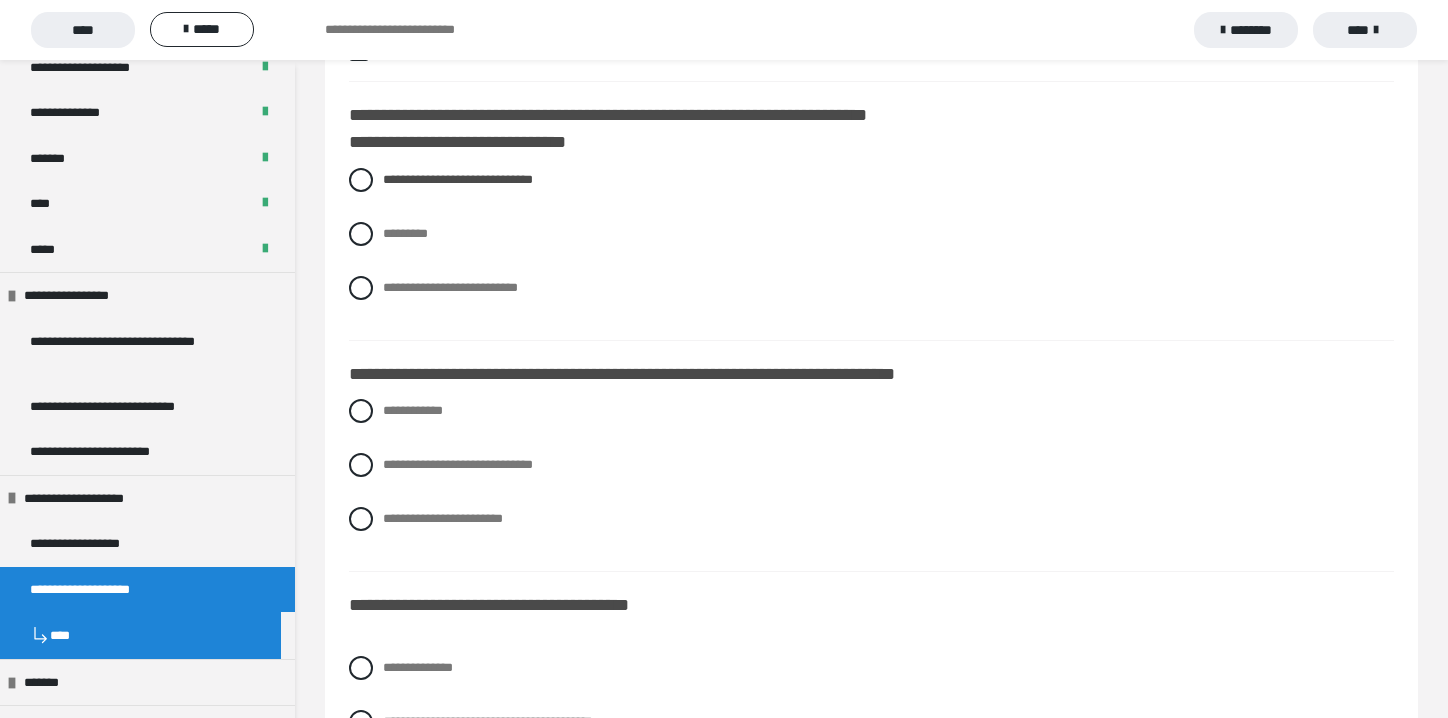 scroll, scrollTop: 6400, scrollLeft: 0, axis: vertical 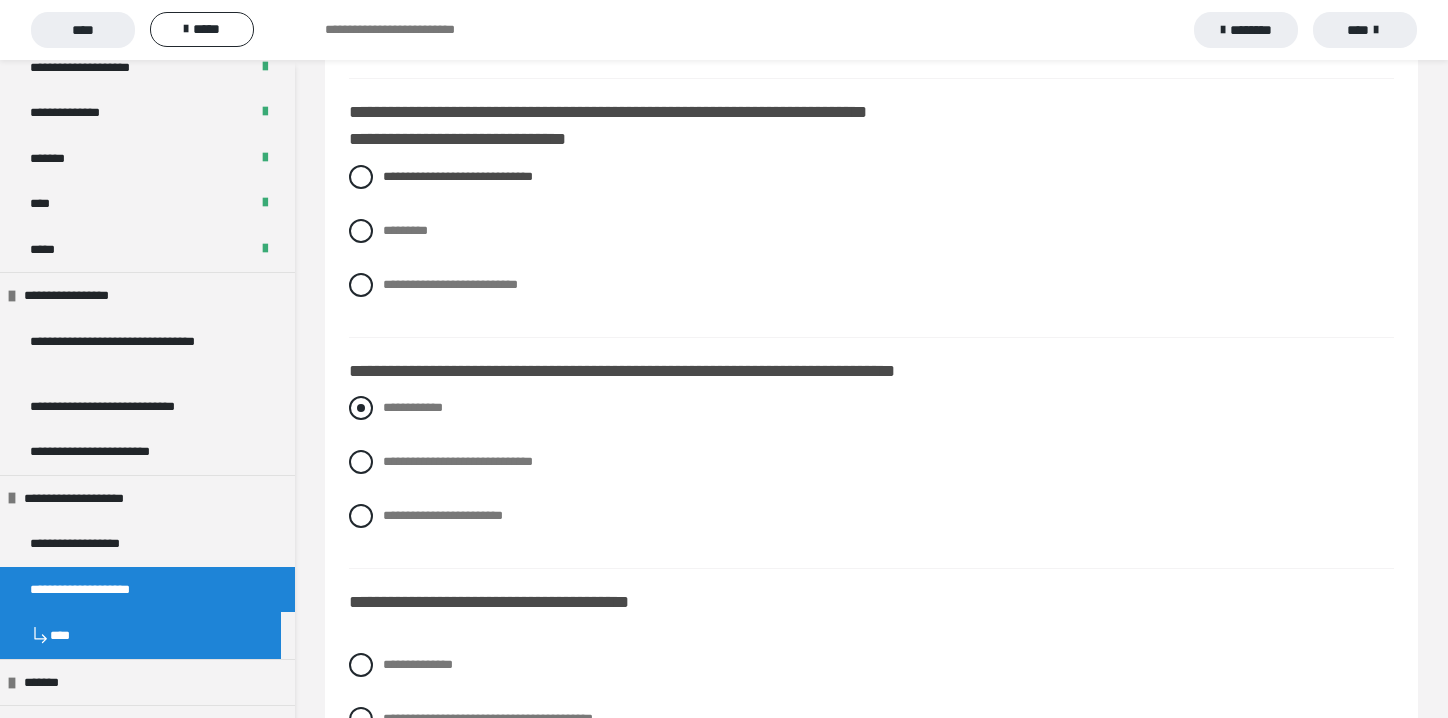 click at bounding box center (361, 408) 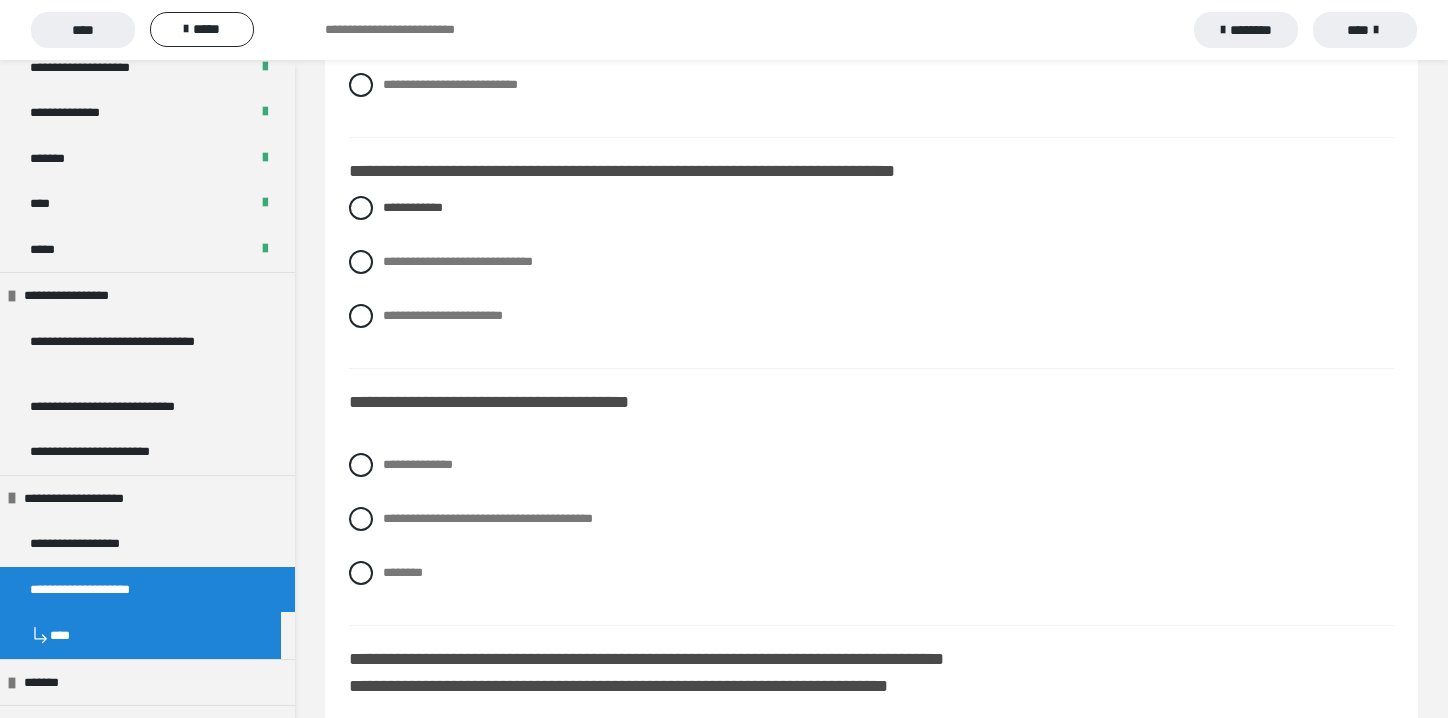 scroll, scrollTop: 6700, scrollLeft: 0, axis: vertical 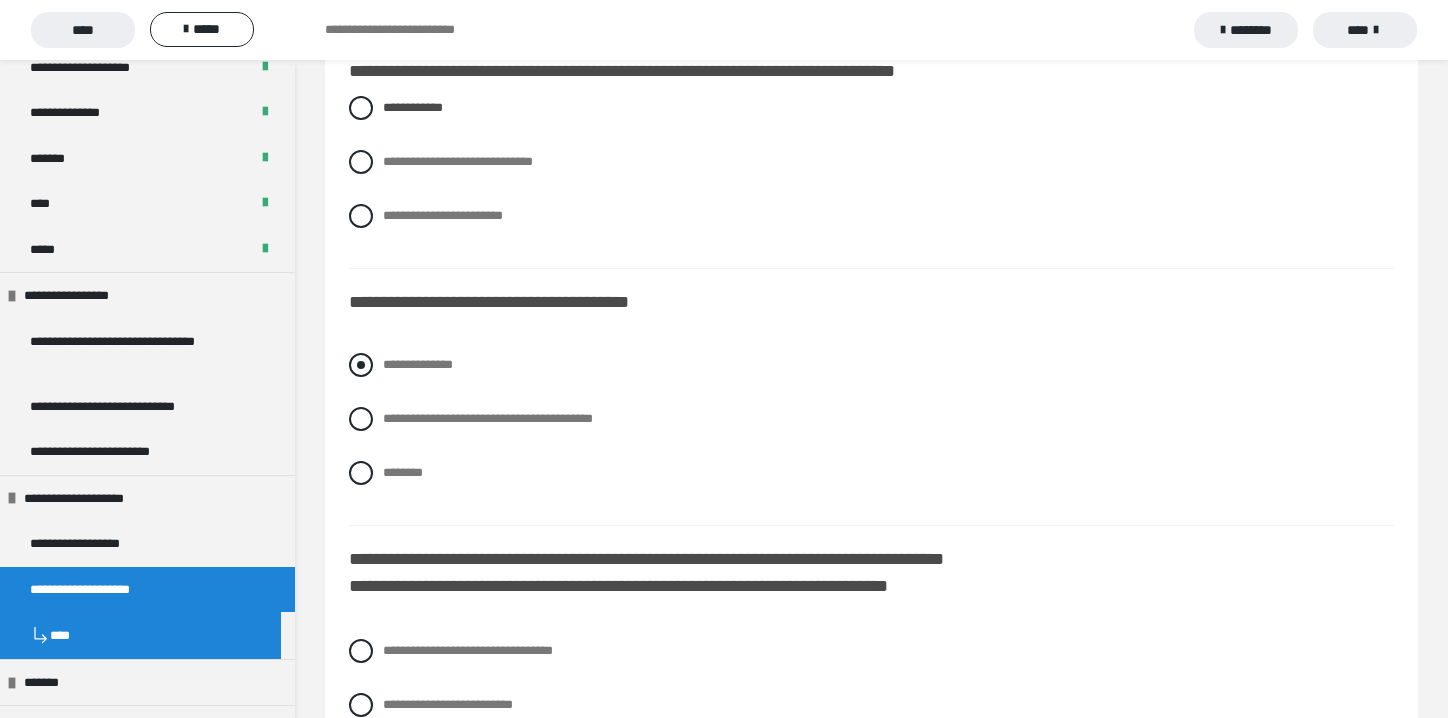 click at bounding box center (361, 365) 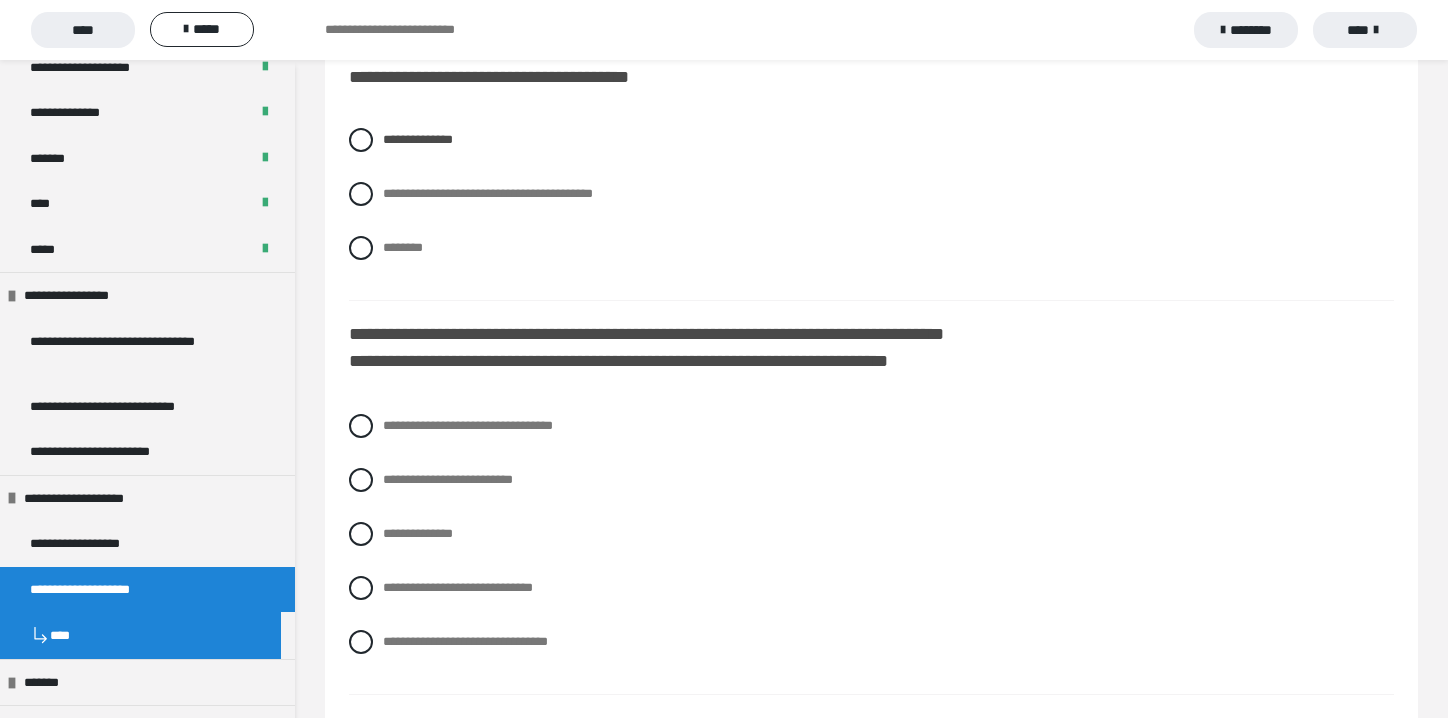 scroll, scrollTop: 7000, scrollLeft: 0, axis: vertical 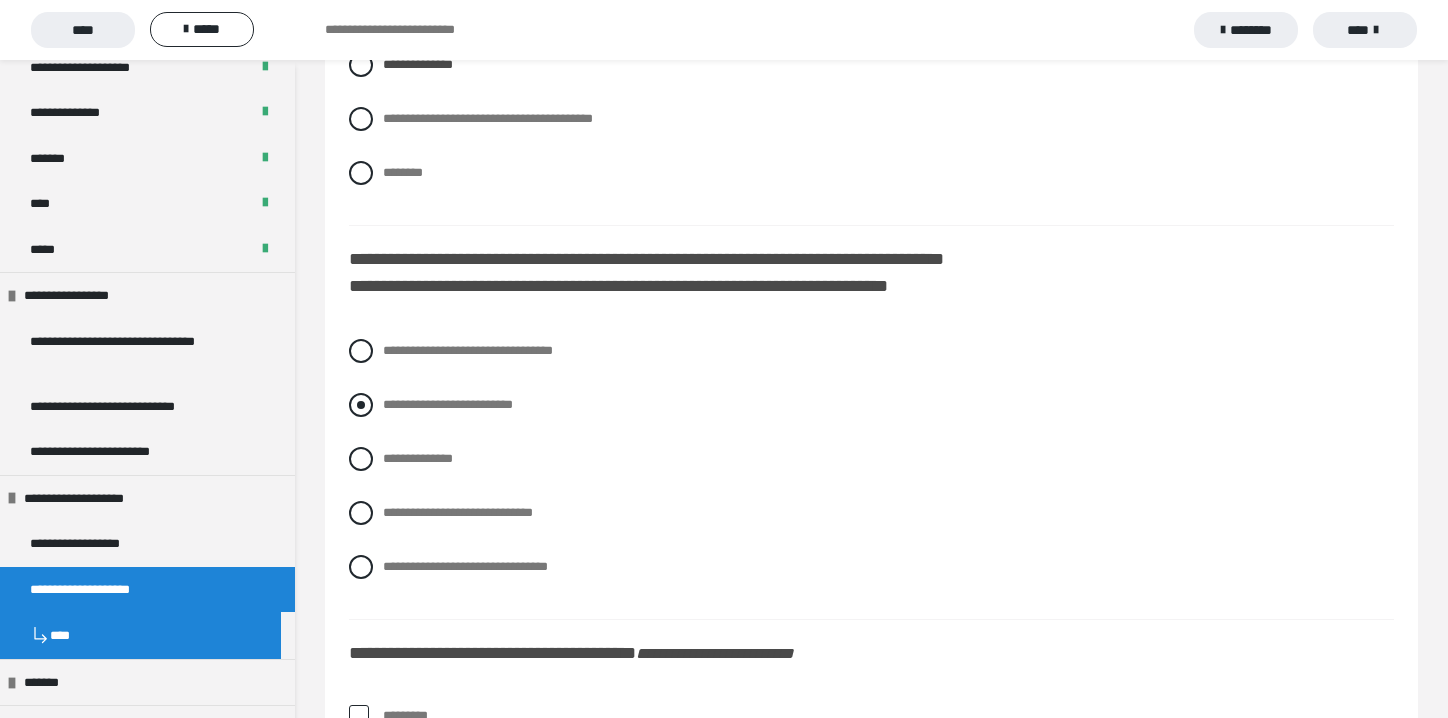 click at bounding box center [361, 405] 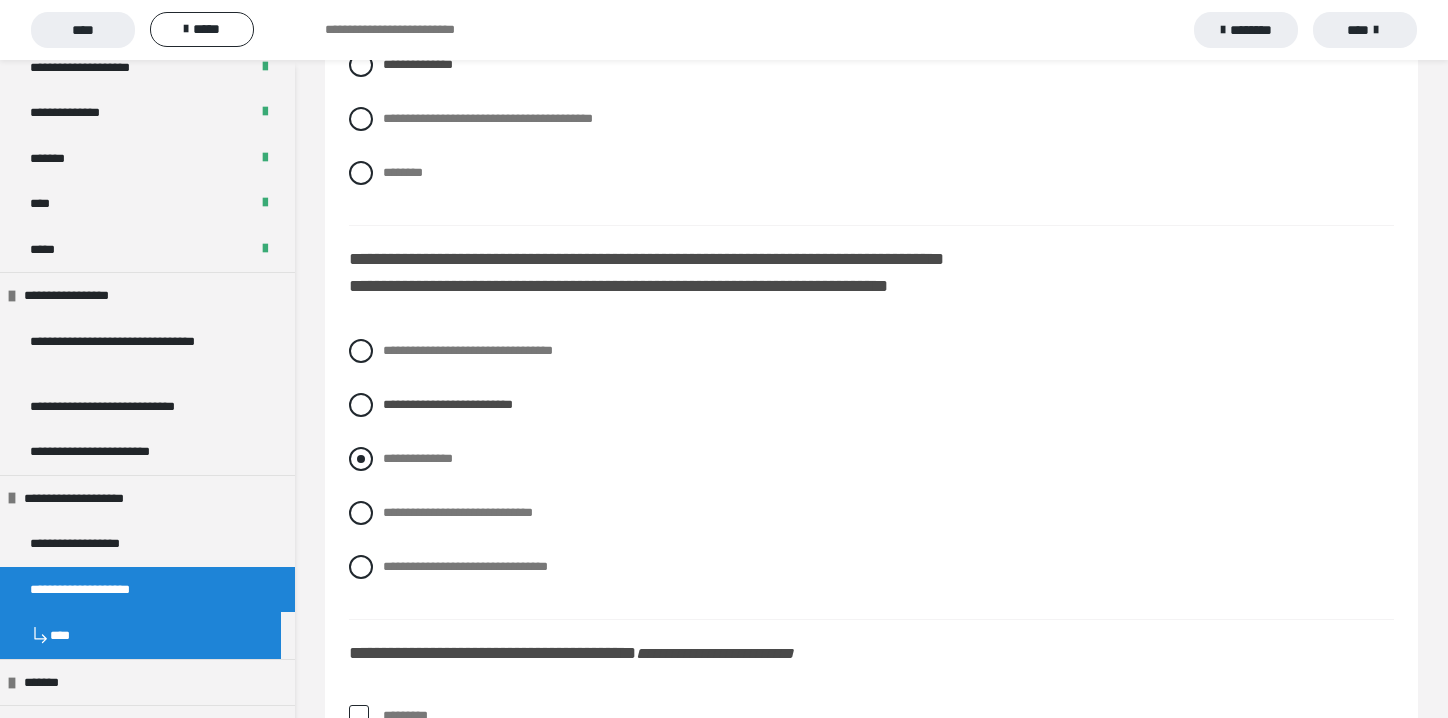 click at bounding box center (361, 459) 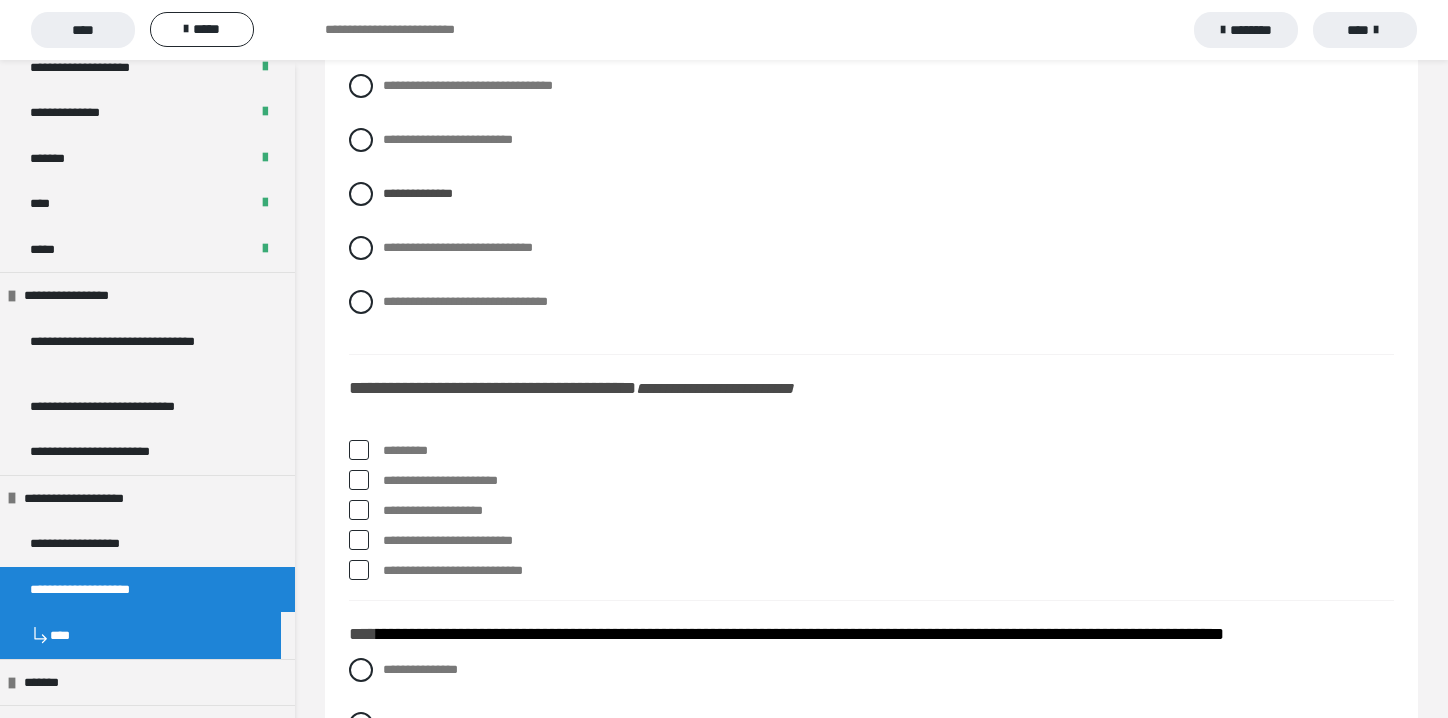 scroll, scrollTop: 7300, scrollLeft: 0, axis: vertical 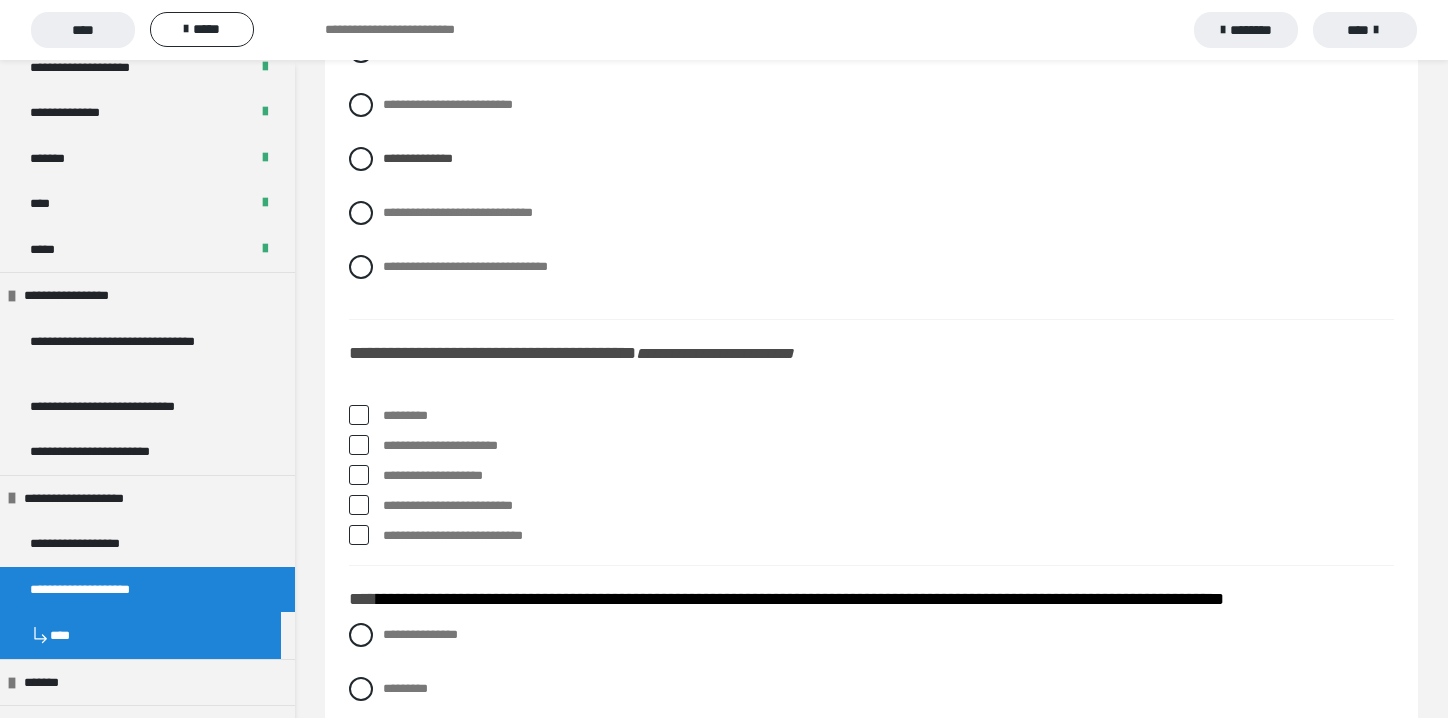 click at bounding box center (359, 415) 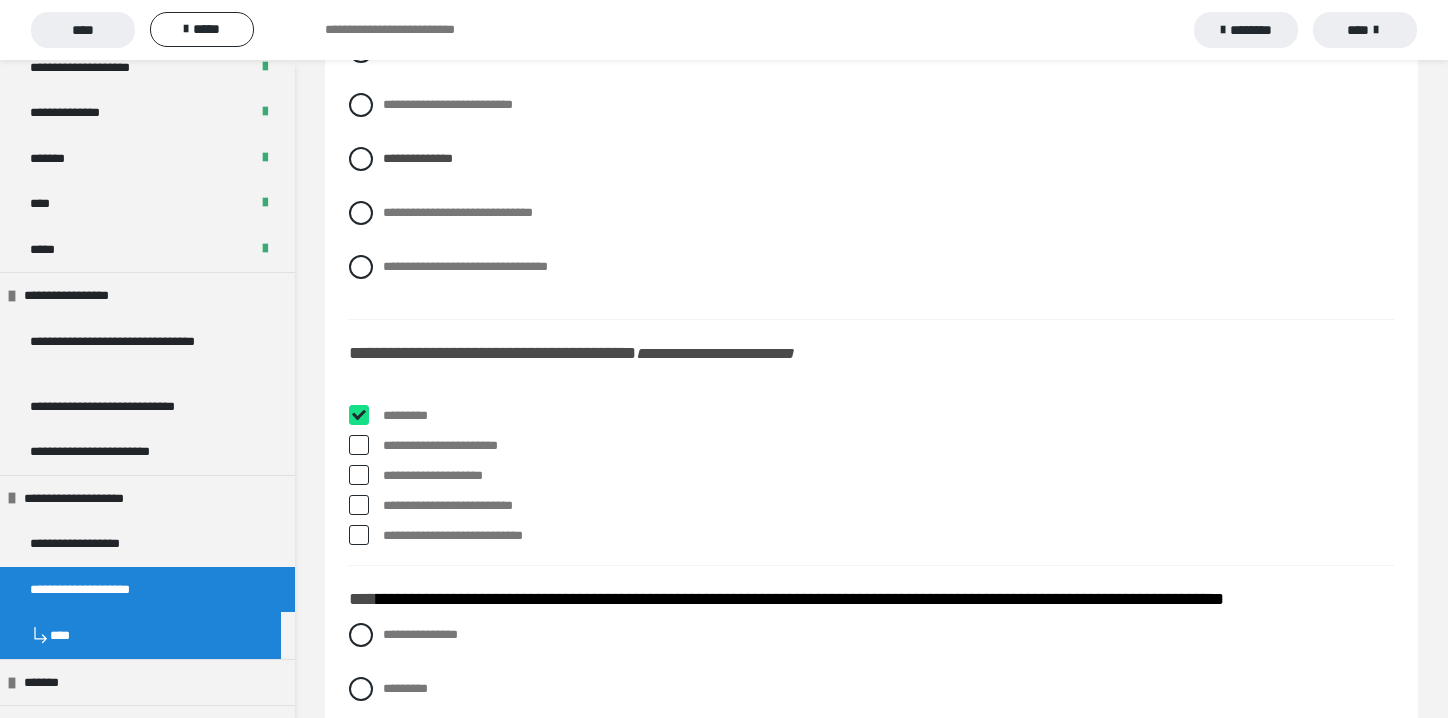 checkbox on "****" 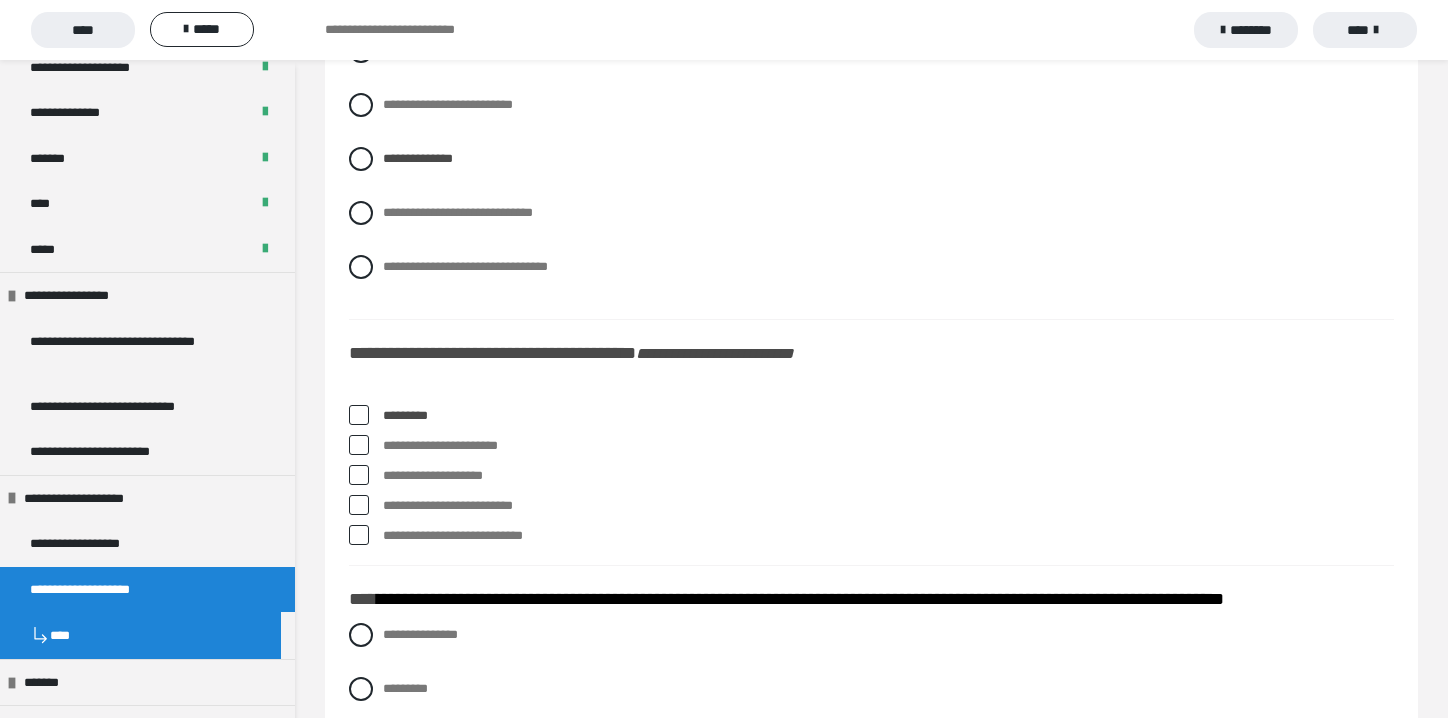 click at bounding box center [359, 445] 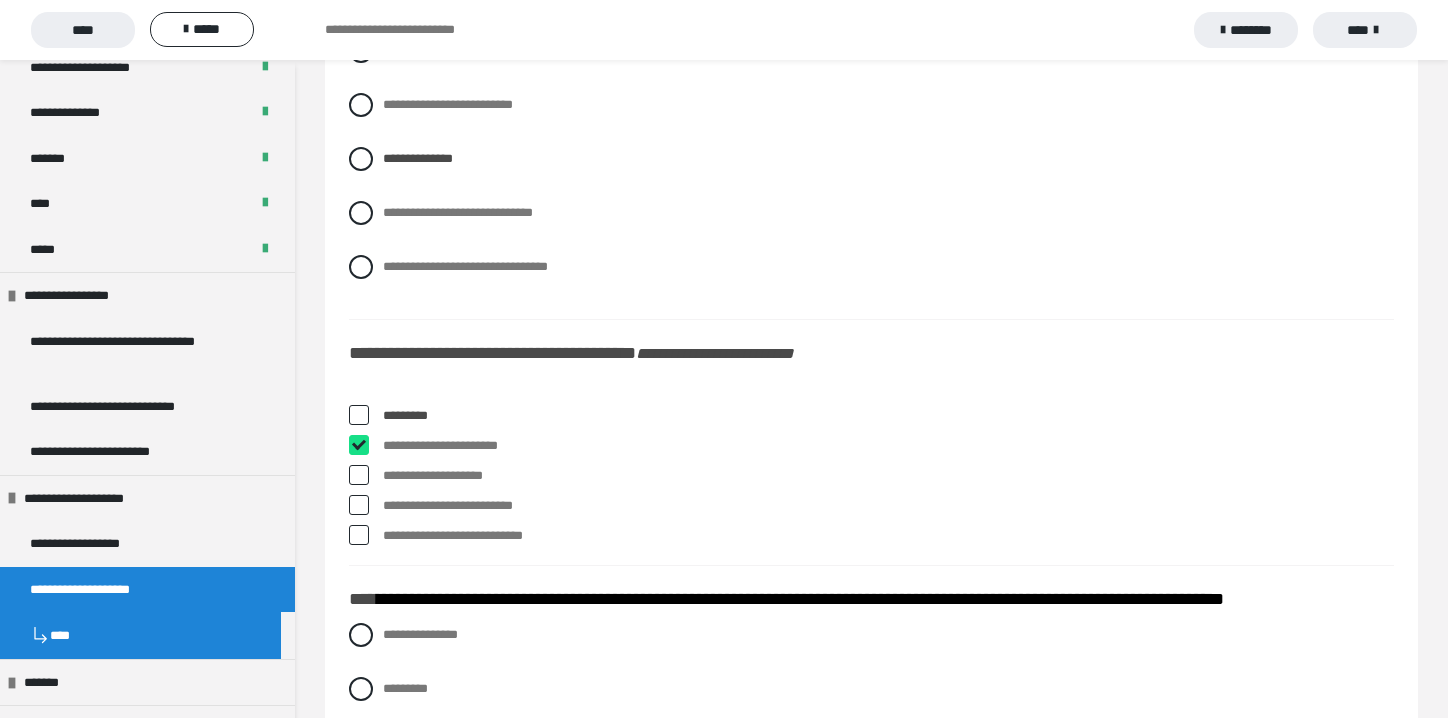 checkbox on "****" 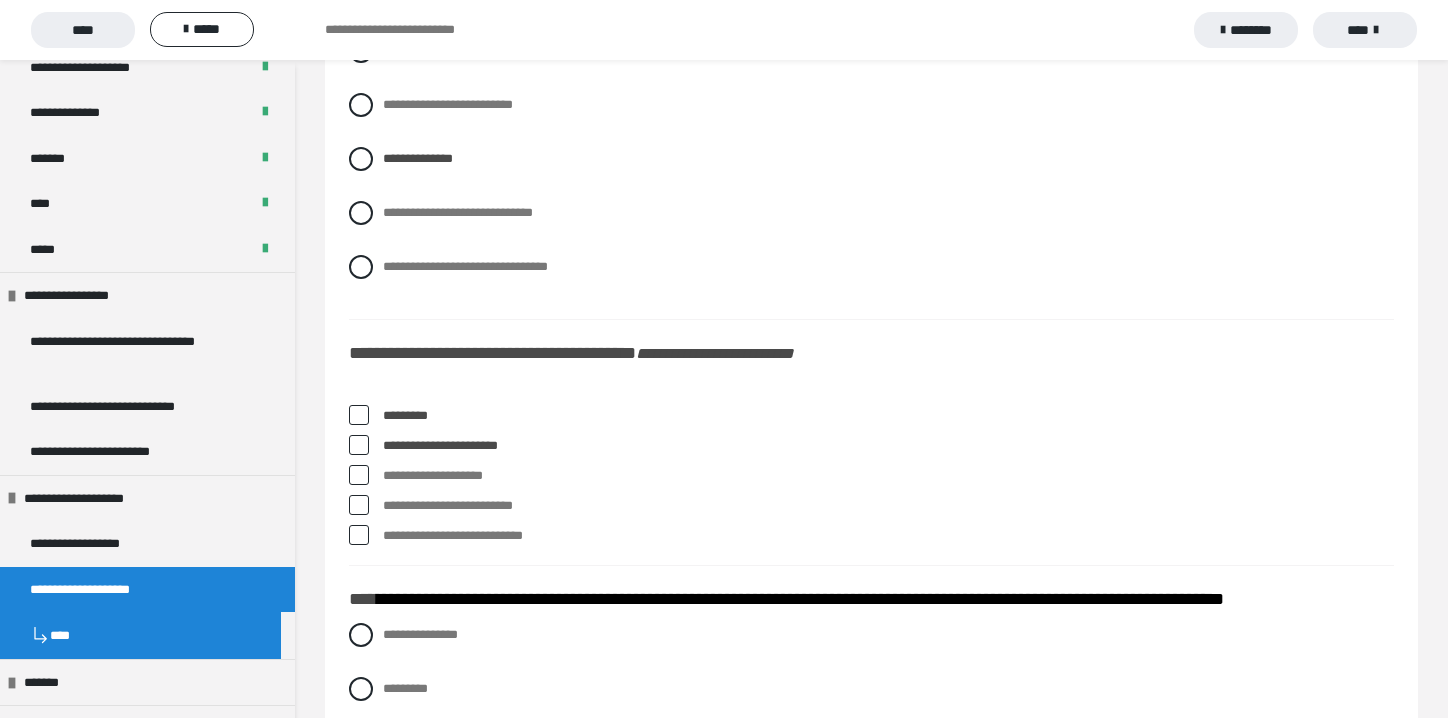 click at bounding box center (359, 505) 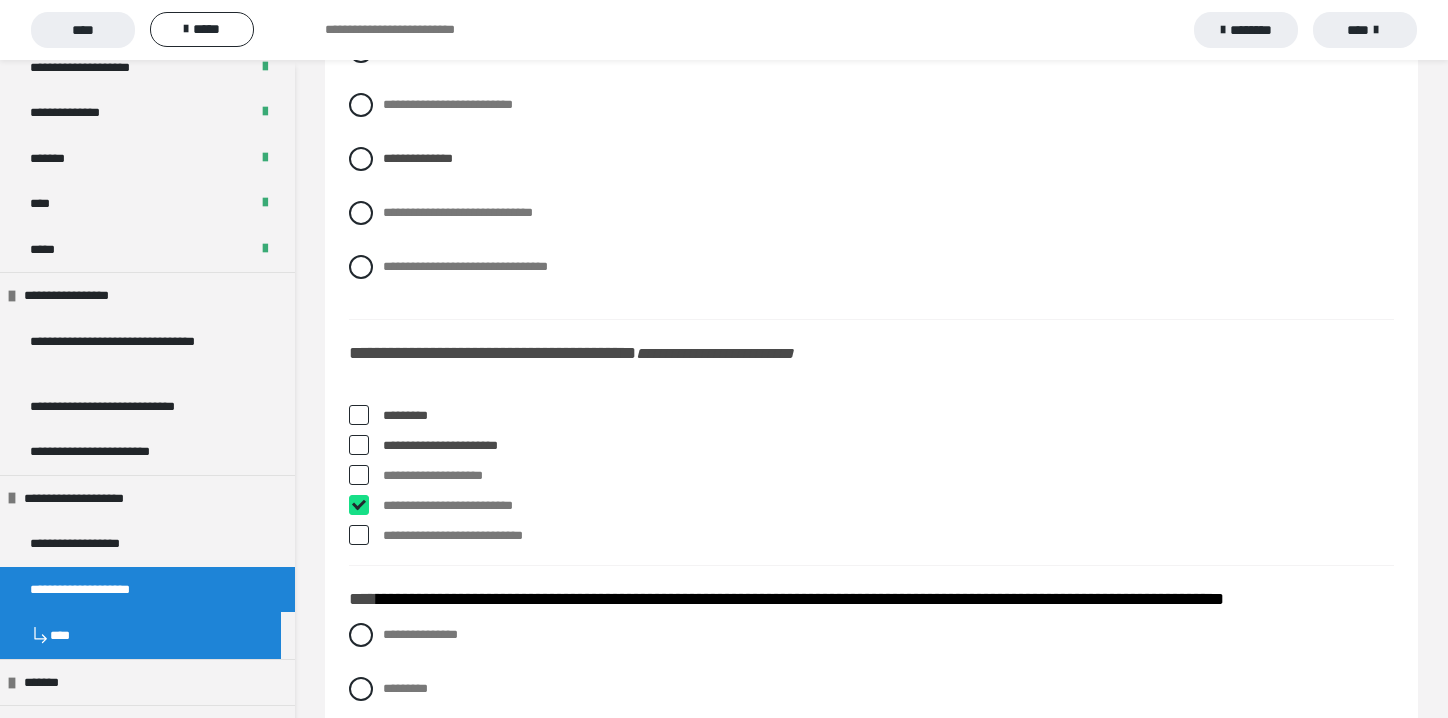 checkbox on "****" 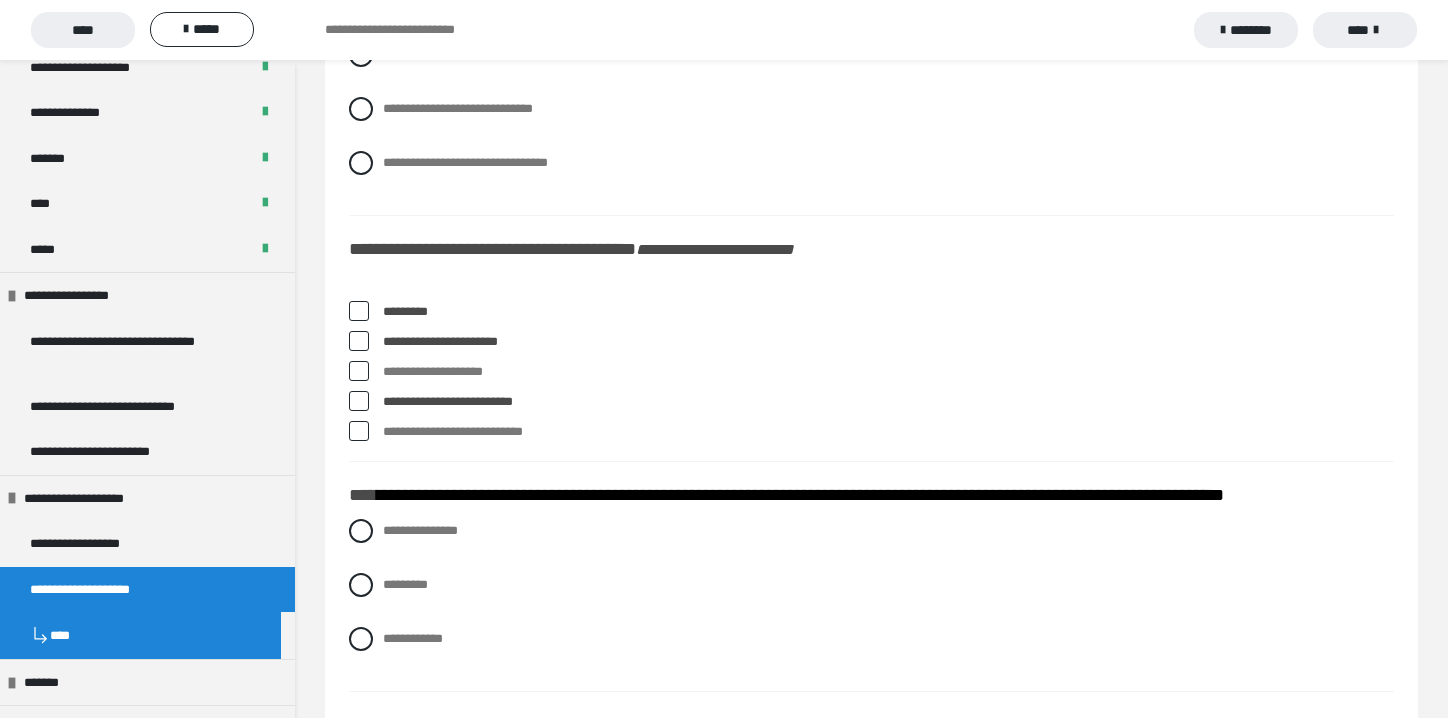 scroll, scrollTop: 7600, scrollLeft: 0, axis: vertical 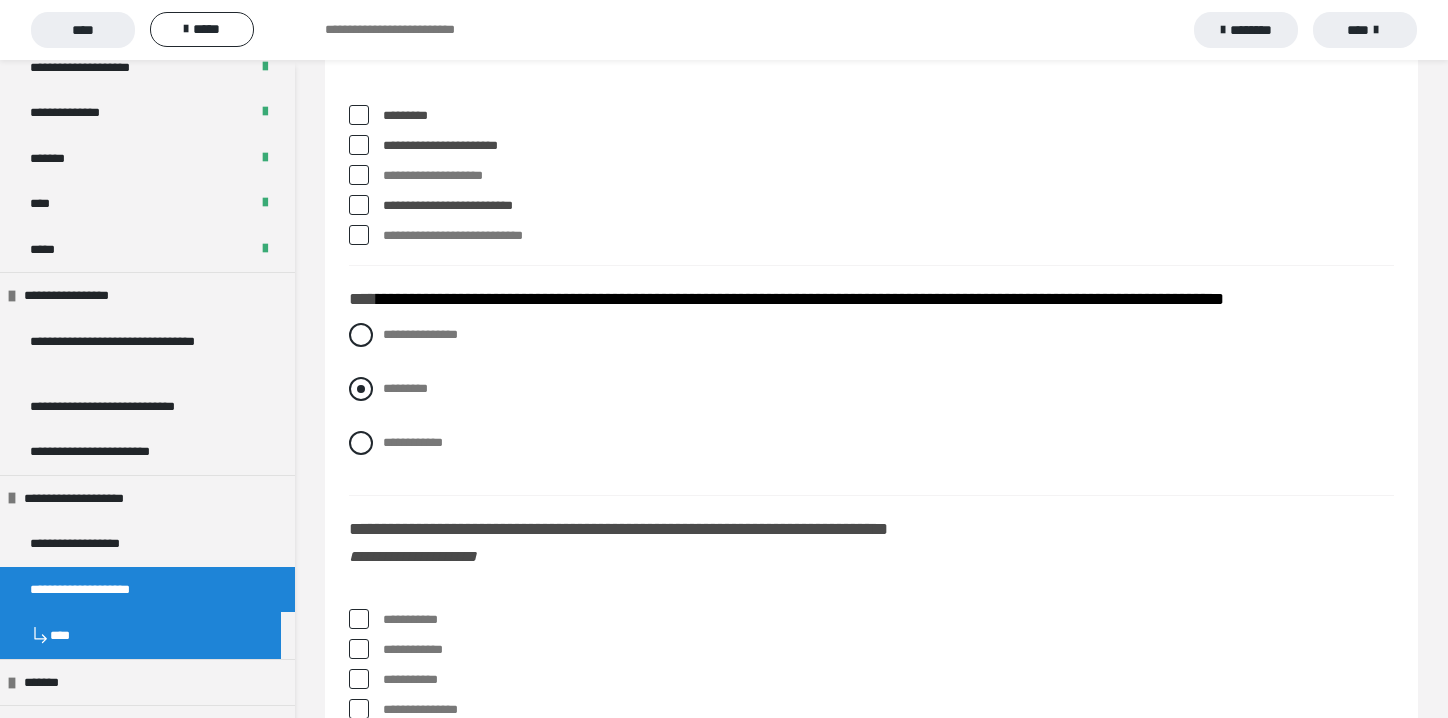 click at bounding box center [361, 389] 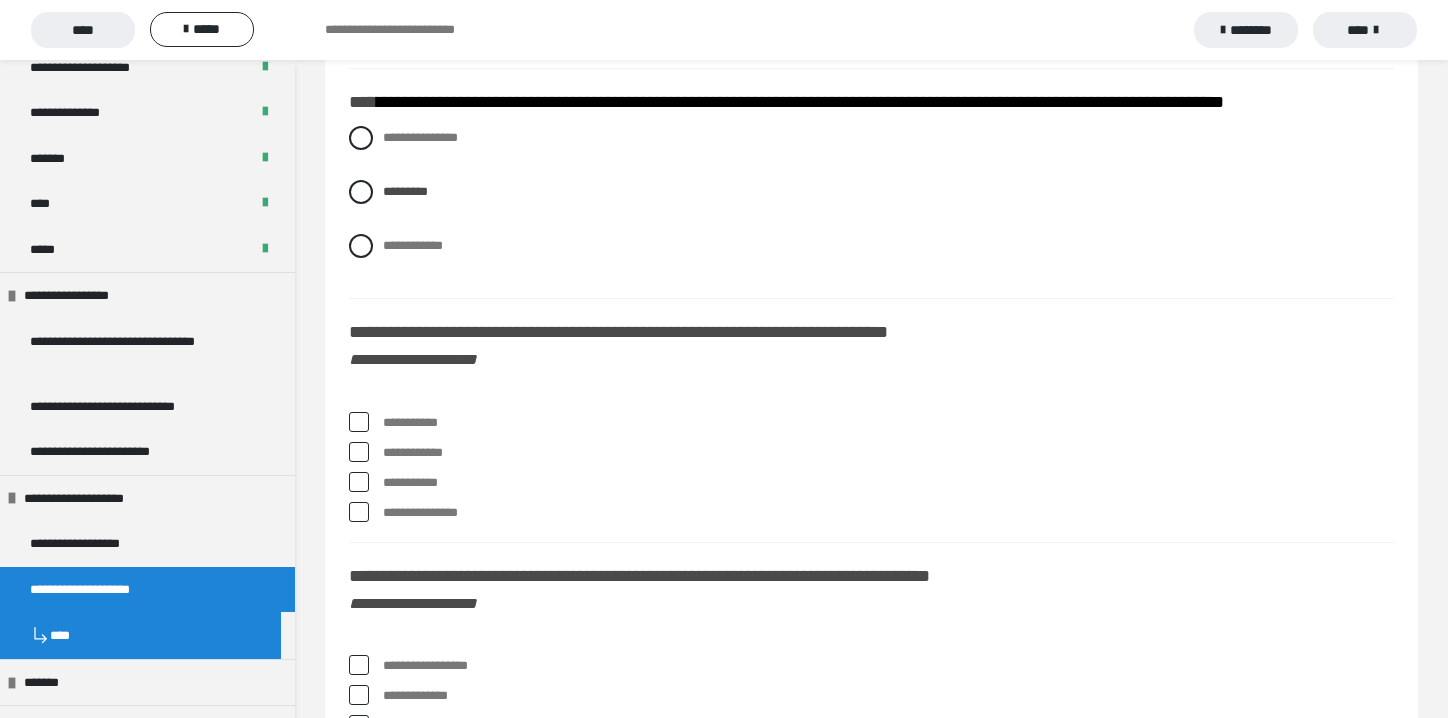 scroll, scrollTop: 7800, scrollLeft: 0, axis: vertical 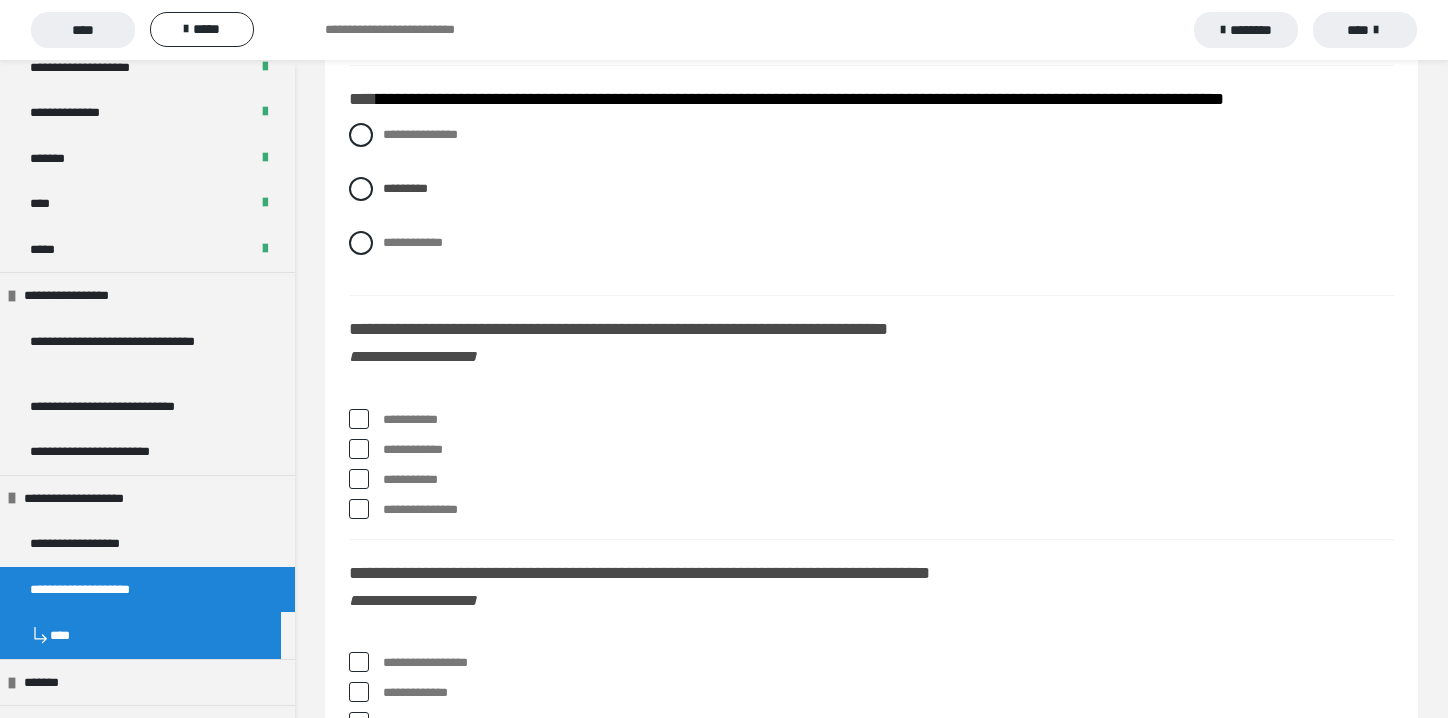 click at bounding box center [359, 419] 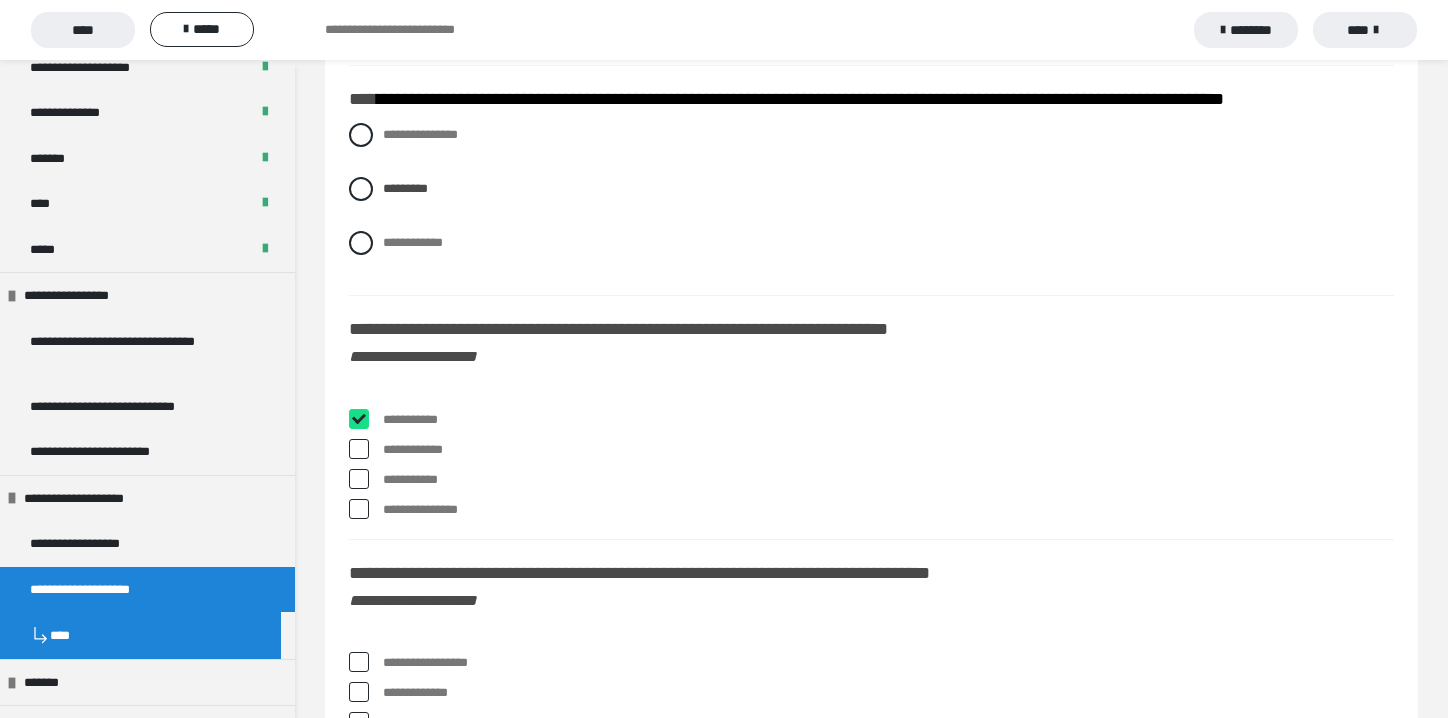 checkbox on "****" 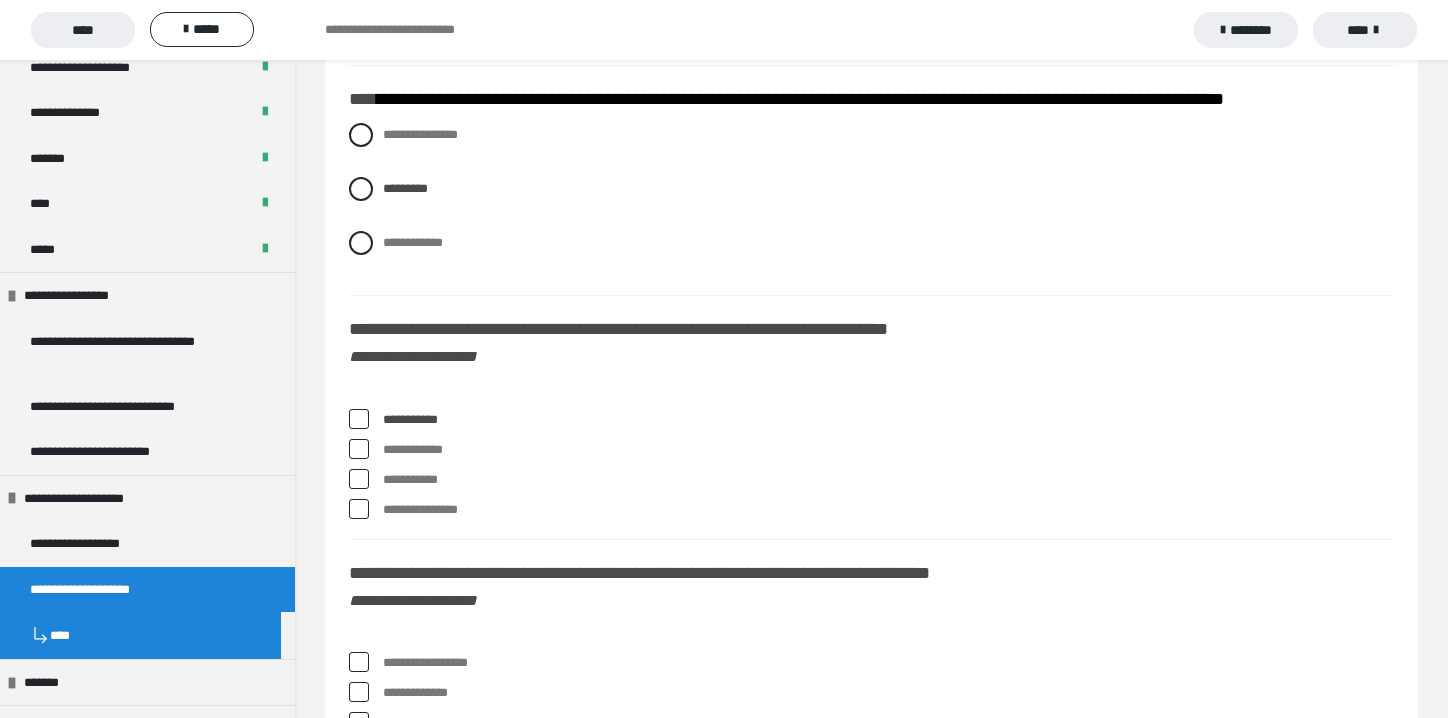 click at bounding box center [359, 479] 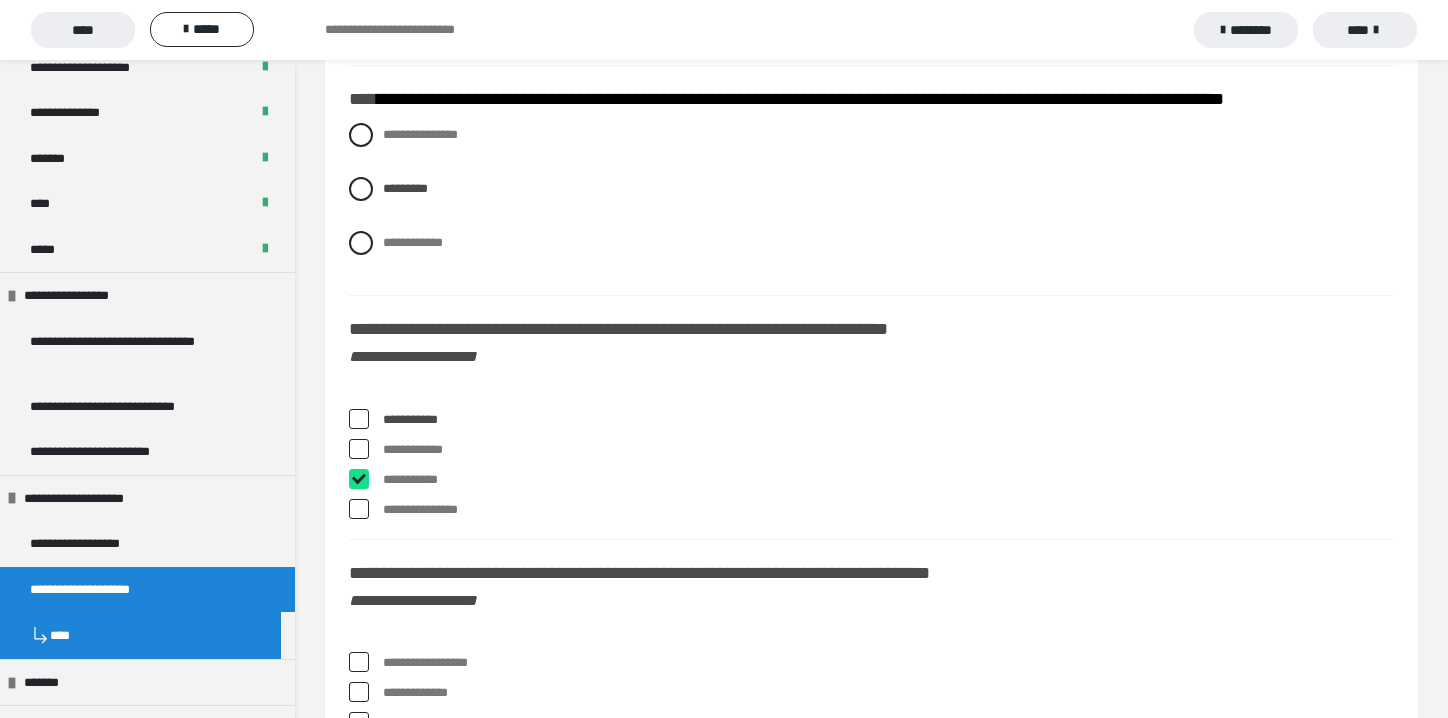 checkbox on "****" 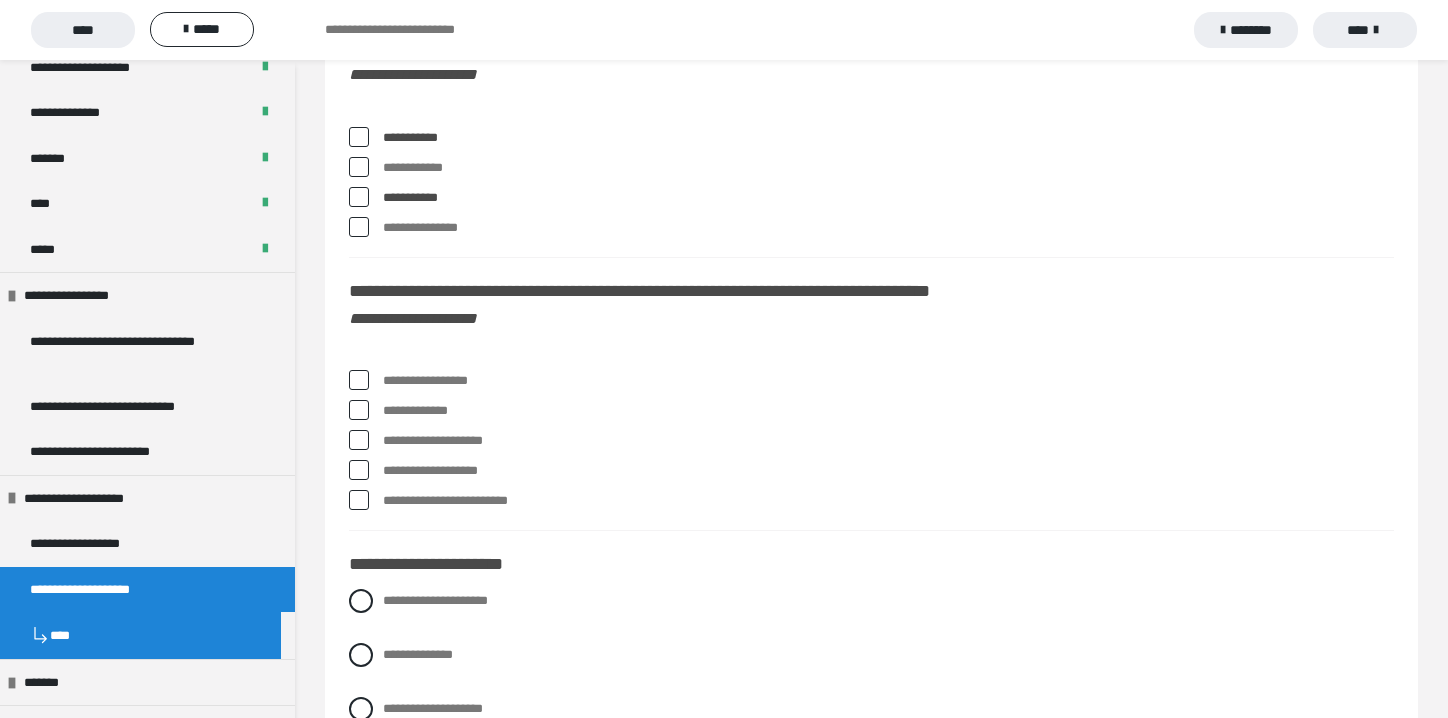 scroll, scrollTop: 8100, scrollLeft: 0, axis: vertical 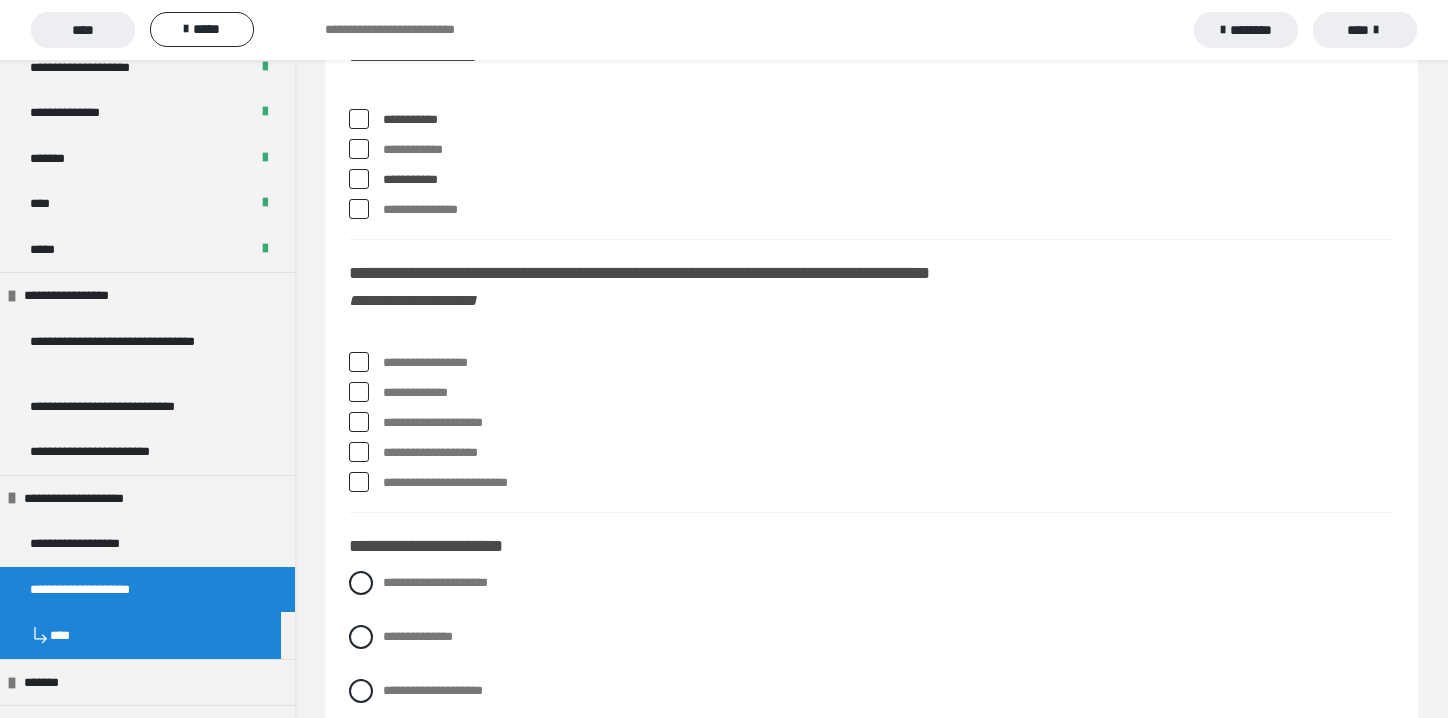 click at bounding box center (359, 362) 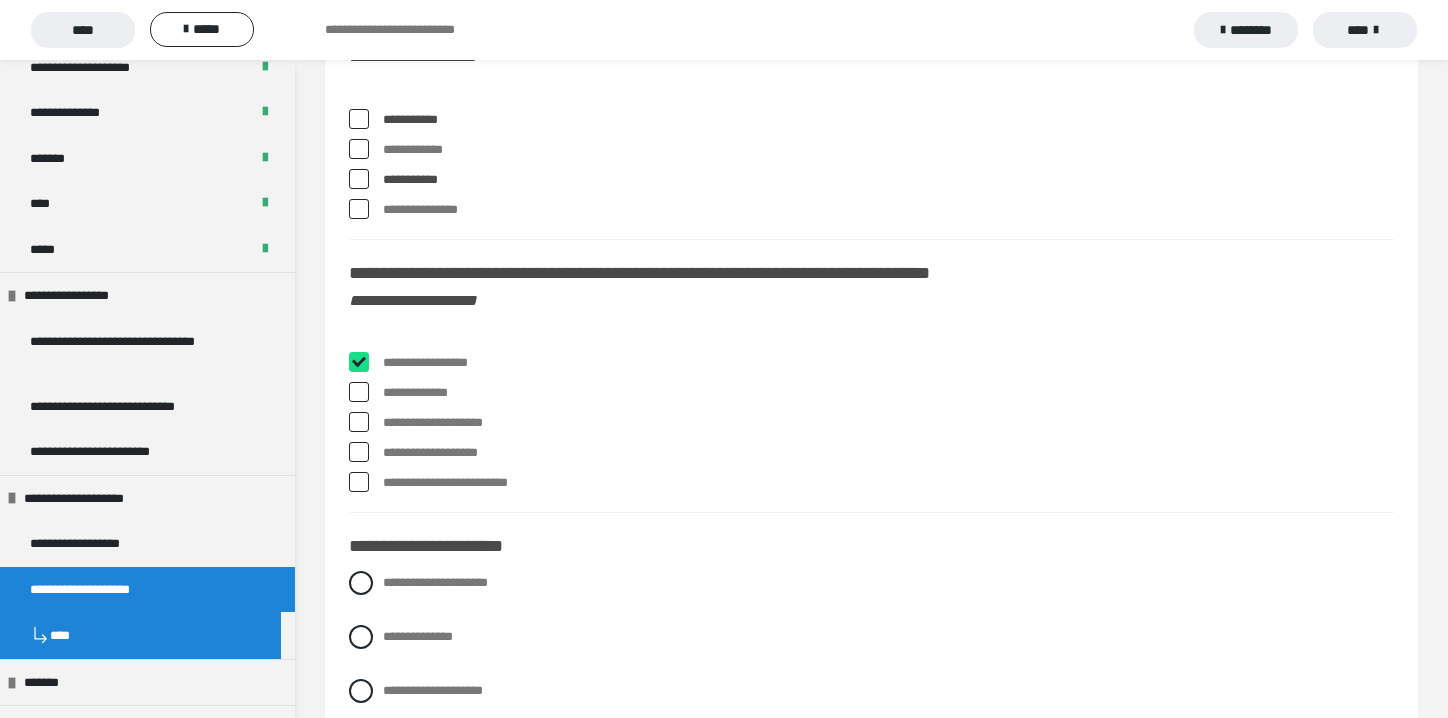 checkbox on "****" 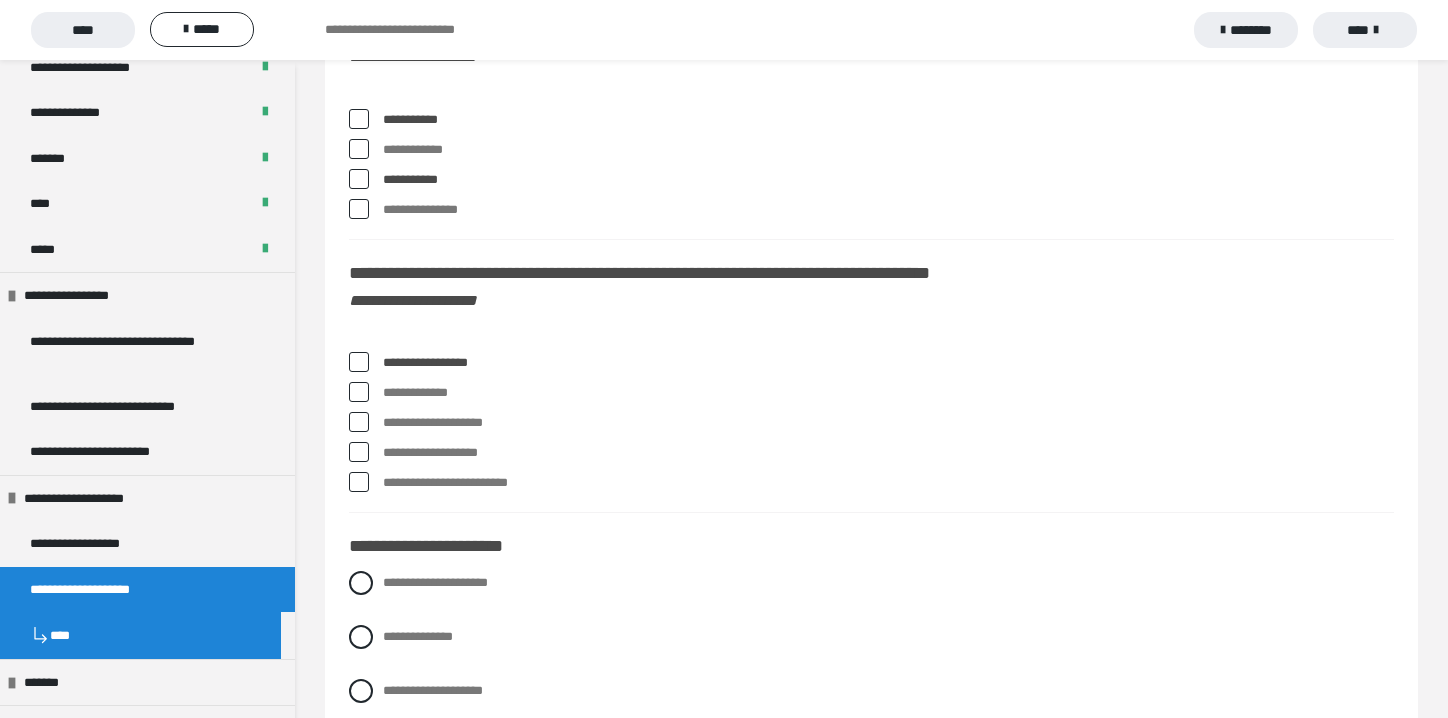 click at bounding box center (359, 422) 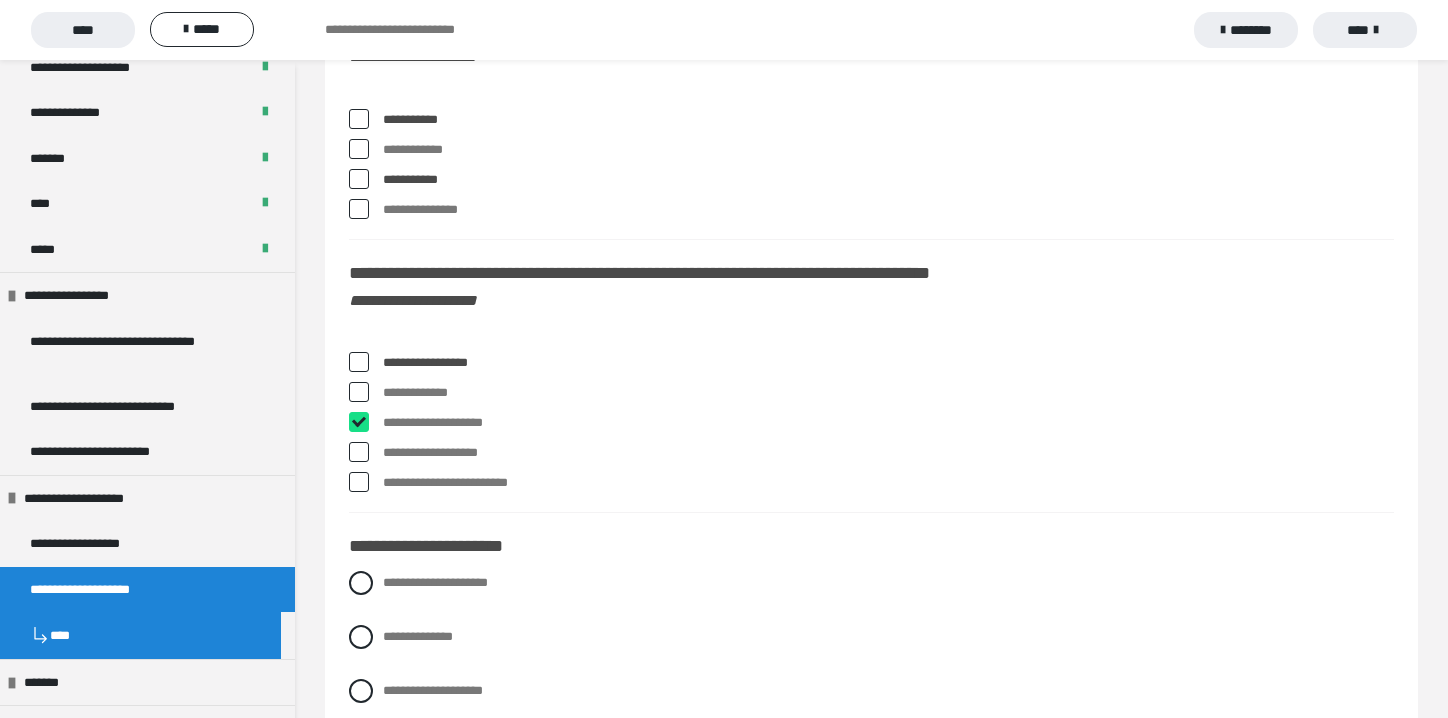 checkbox on "****" 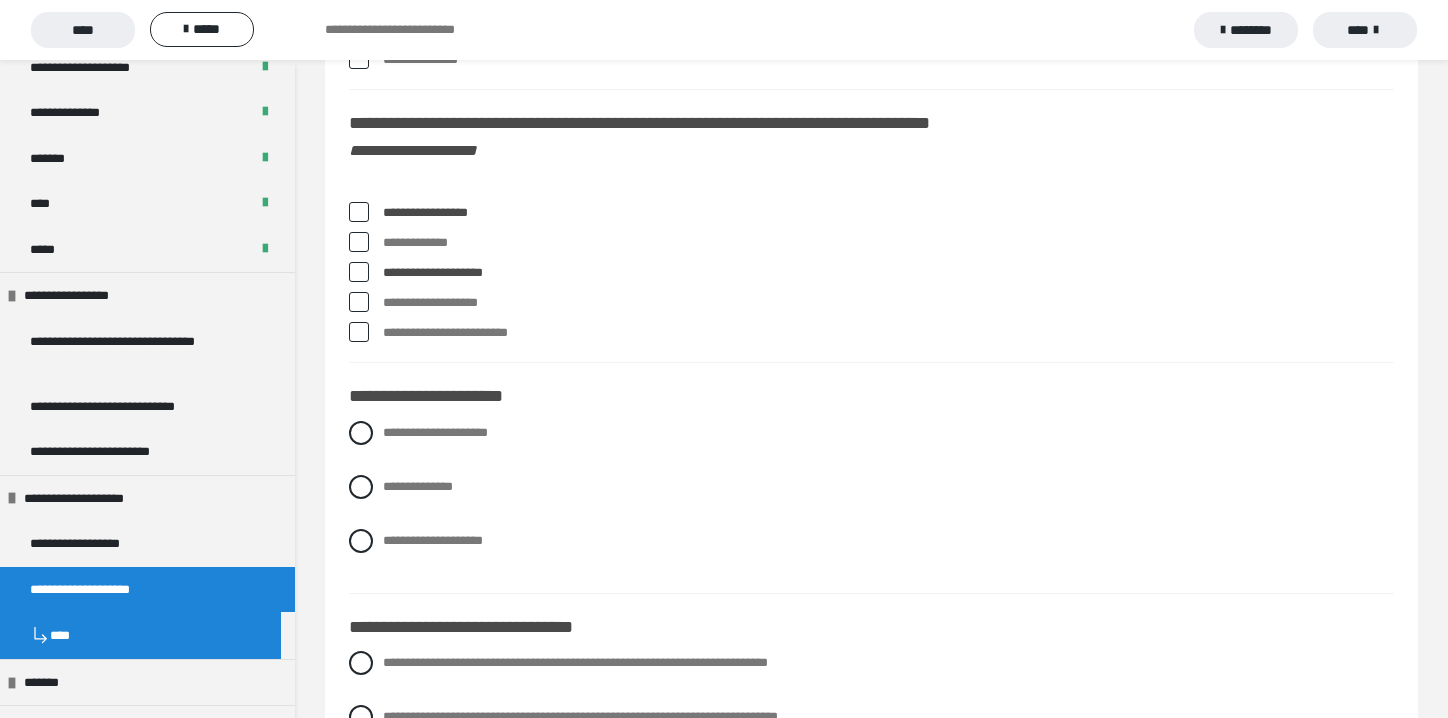 scroll, scrollTop: 8300, scrollLeft: 0, axis: vertical 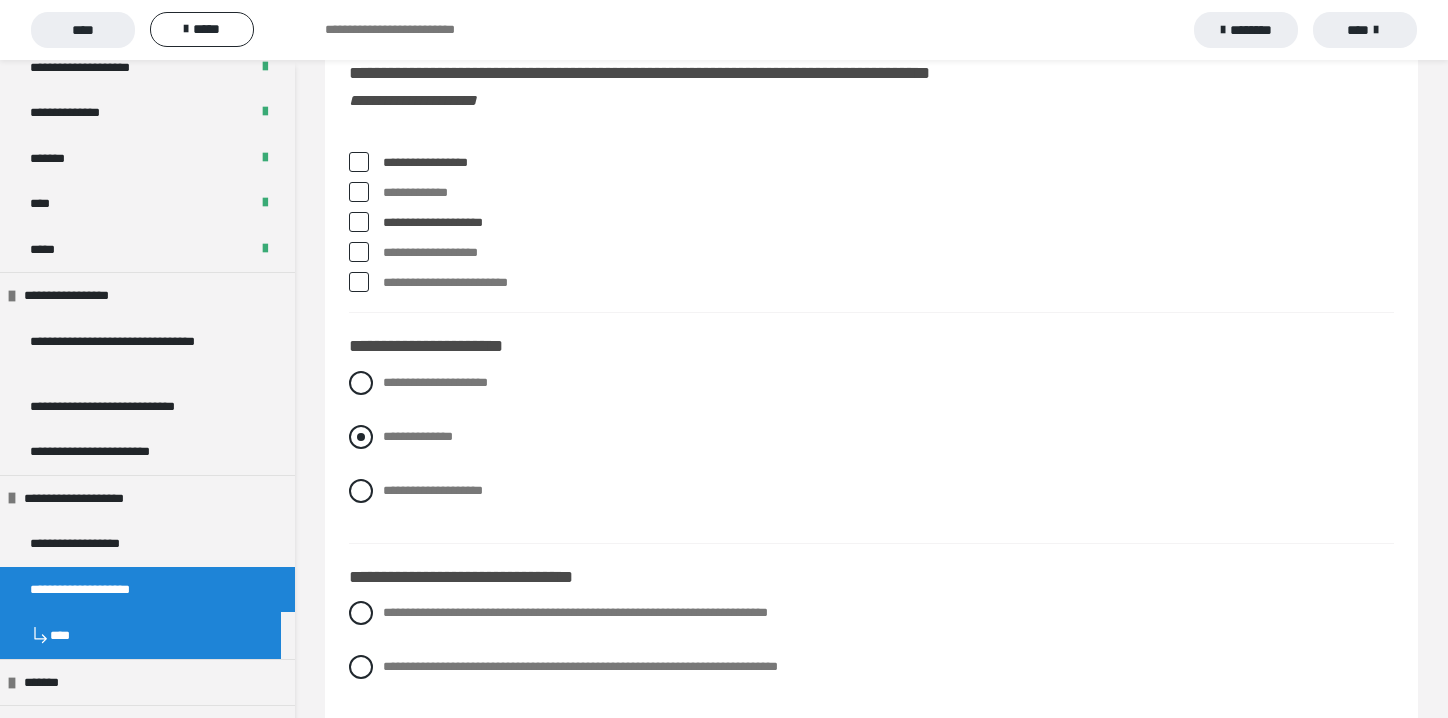 click at bounding box center [361, 437] 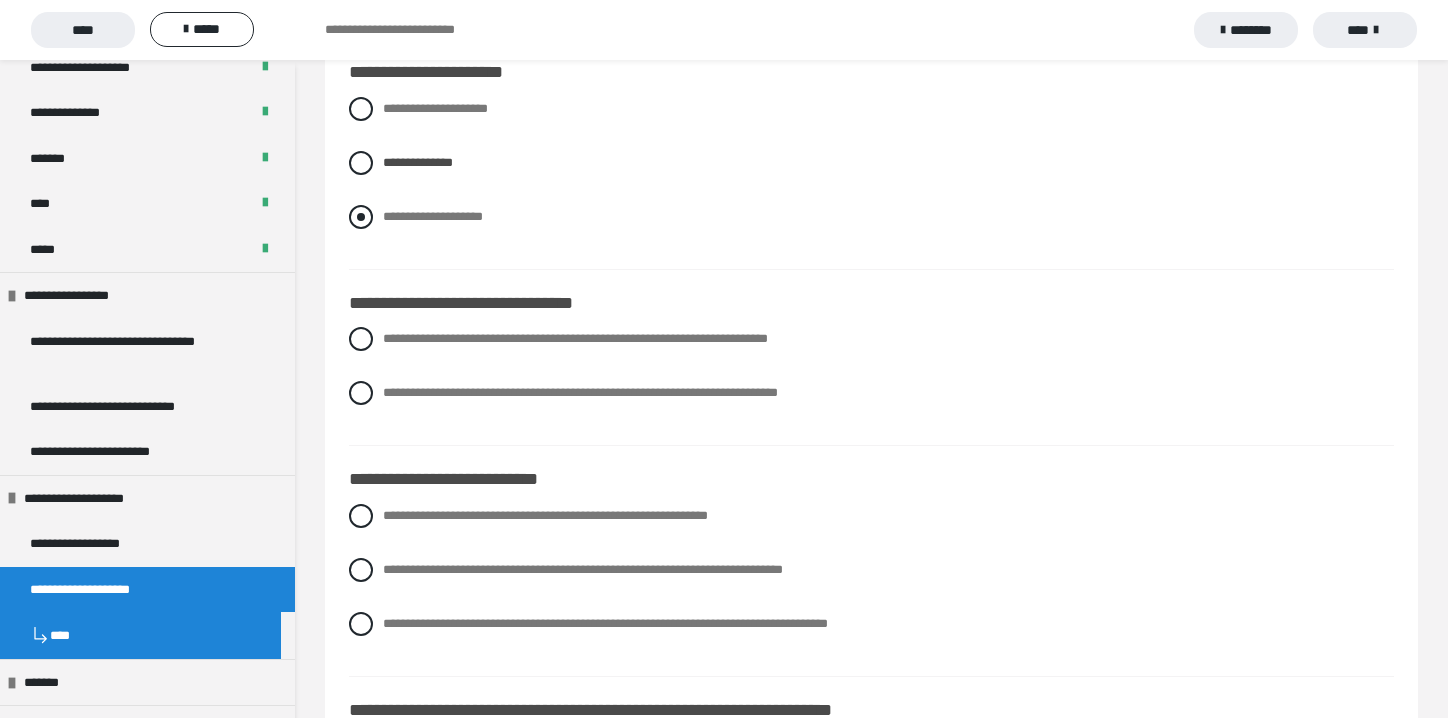scroll, scrollTop: 8600, scrollLeft: 0, axis: vertical 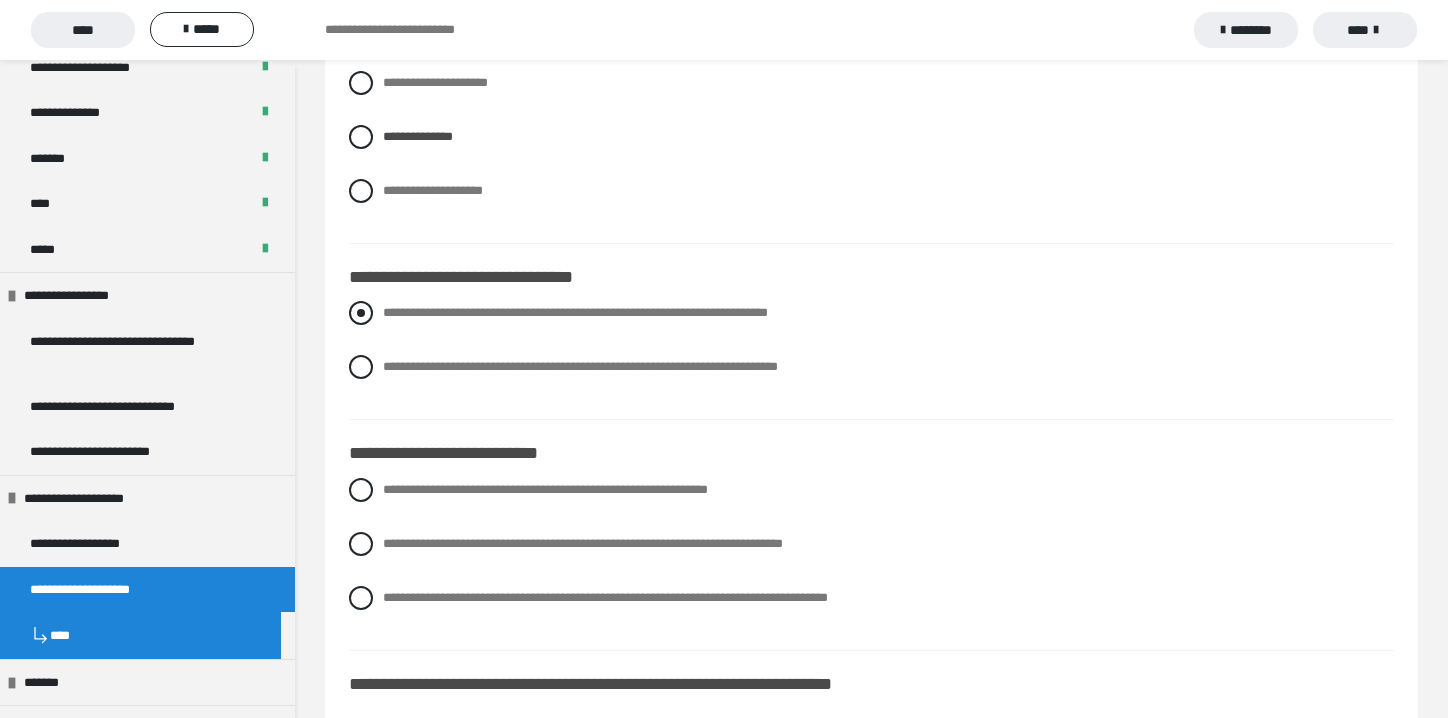click at bounding box center (361, 313) 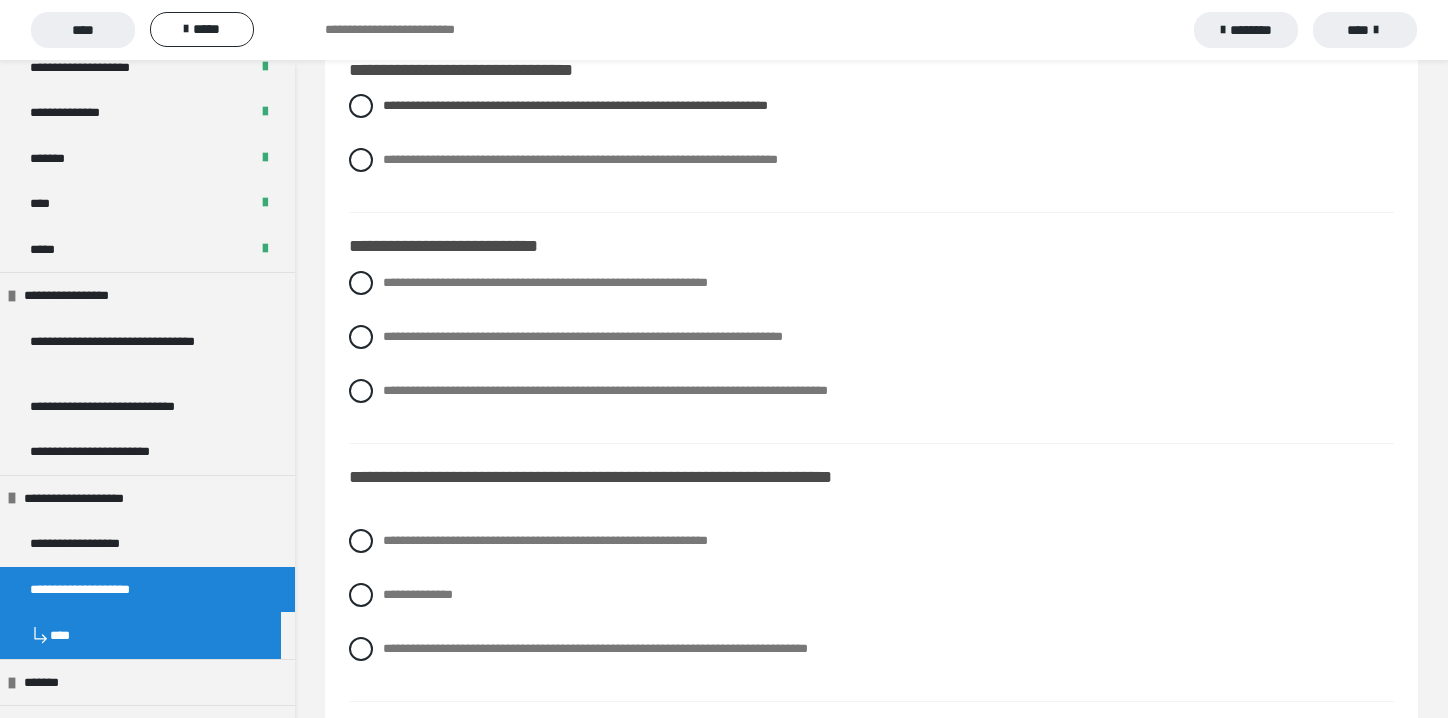 scroll, scrollTop: 8900, scrollLeft: 0, axis: vertical 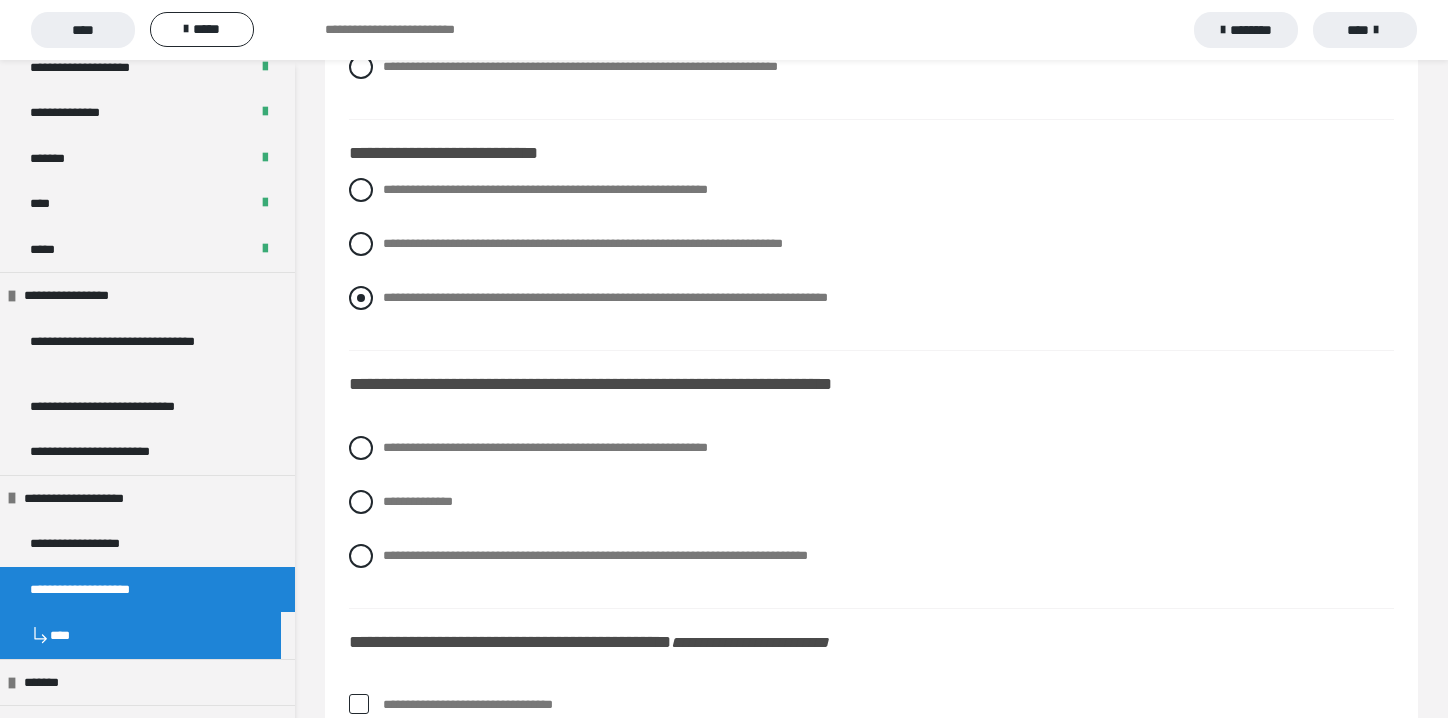 click at bounding box center [361, 298] 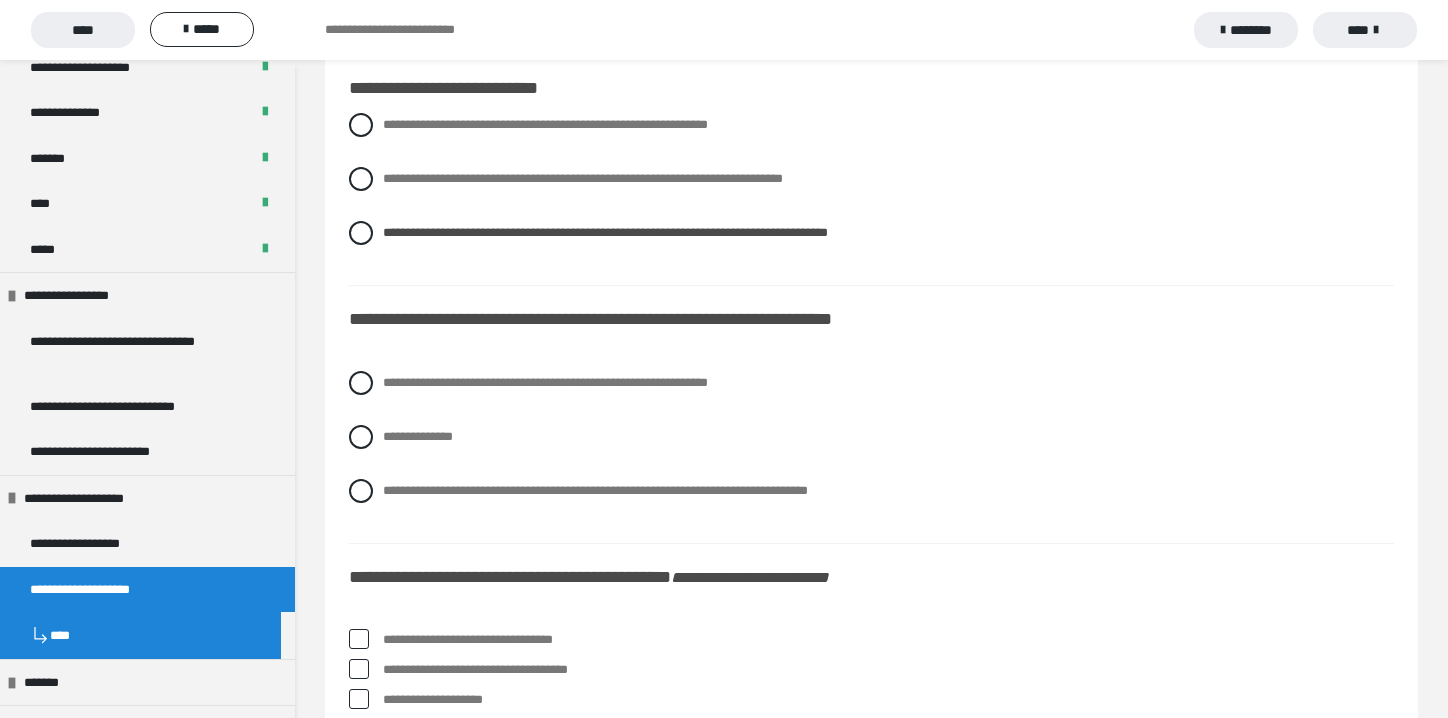 scroll, scrollTop: 9000, scrollLeft: 0, axis: vertical 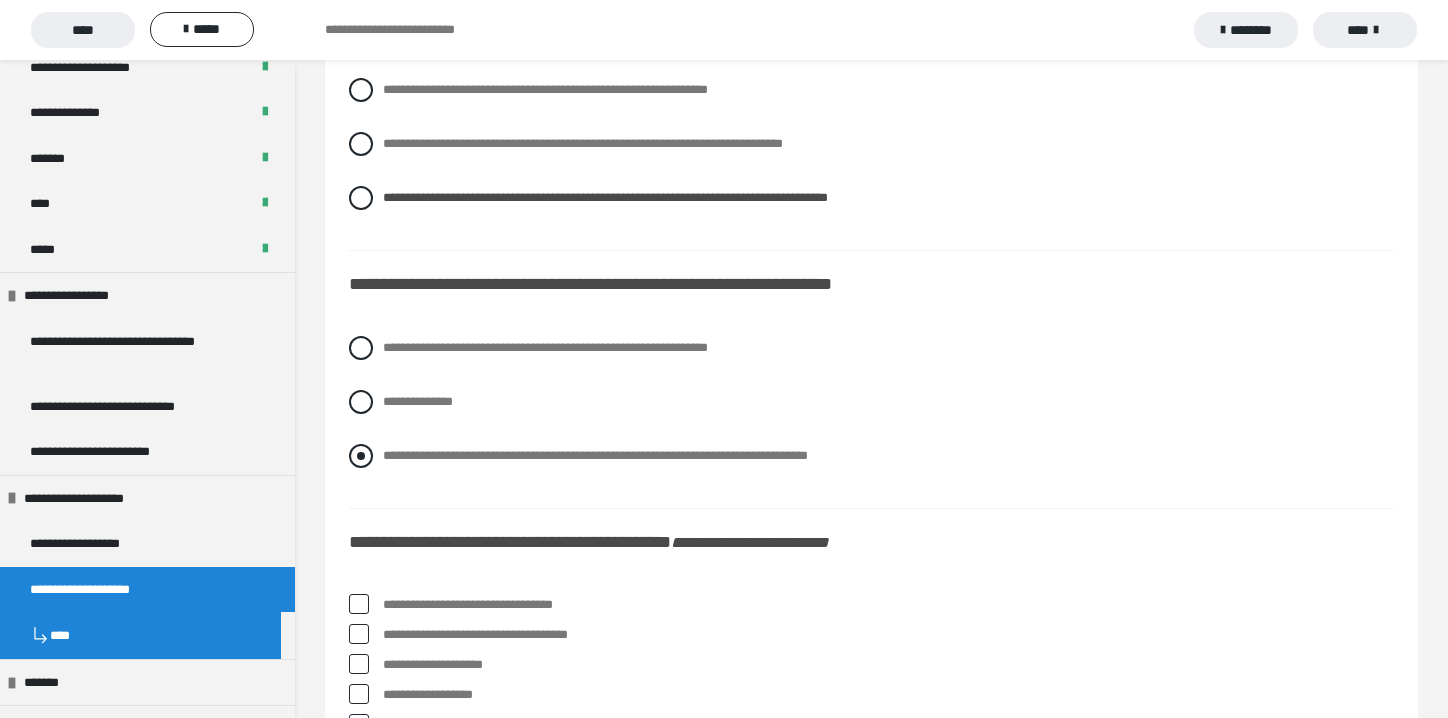 click at bounding box center [361, 456] 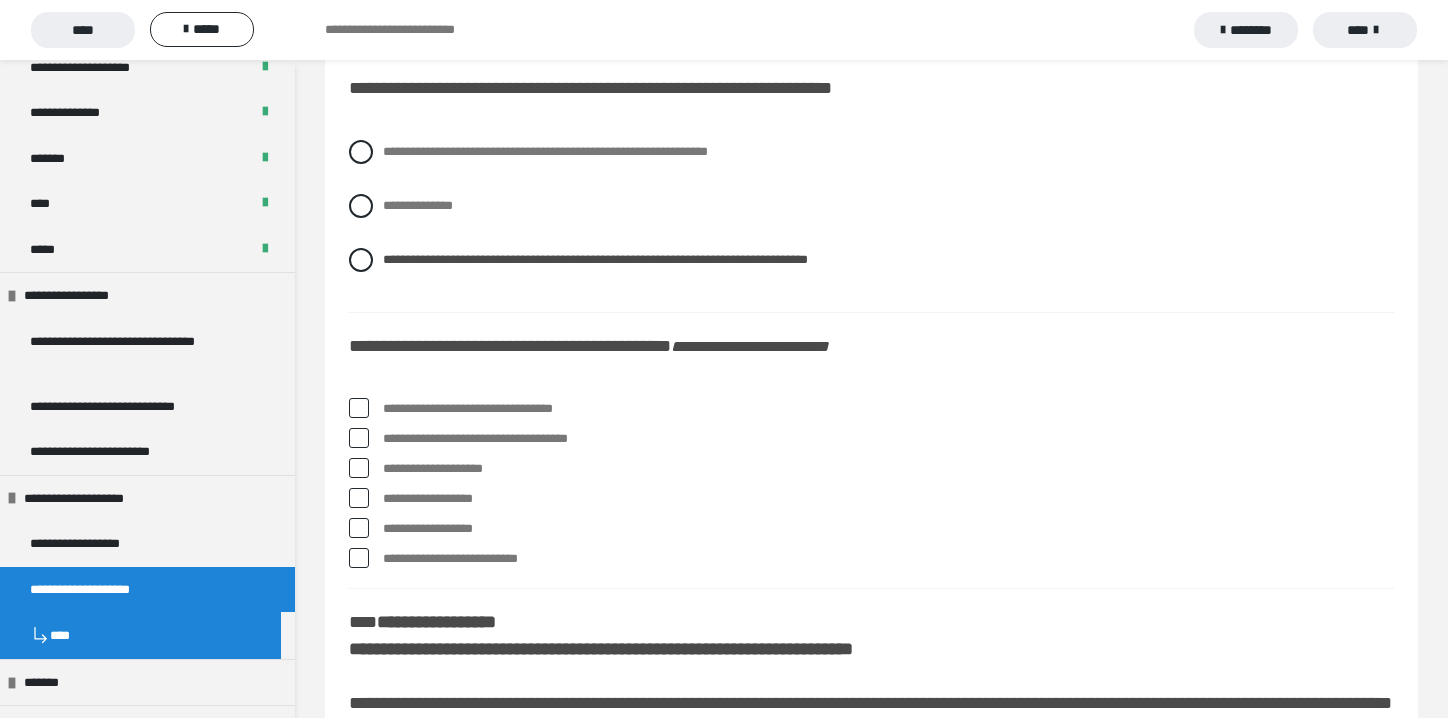 scroll, scrollTop: 9200, scrollLeft: 0, axis: vertical 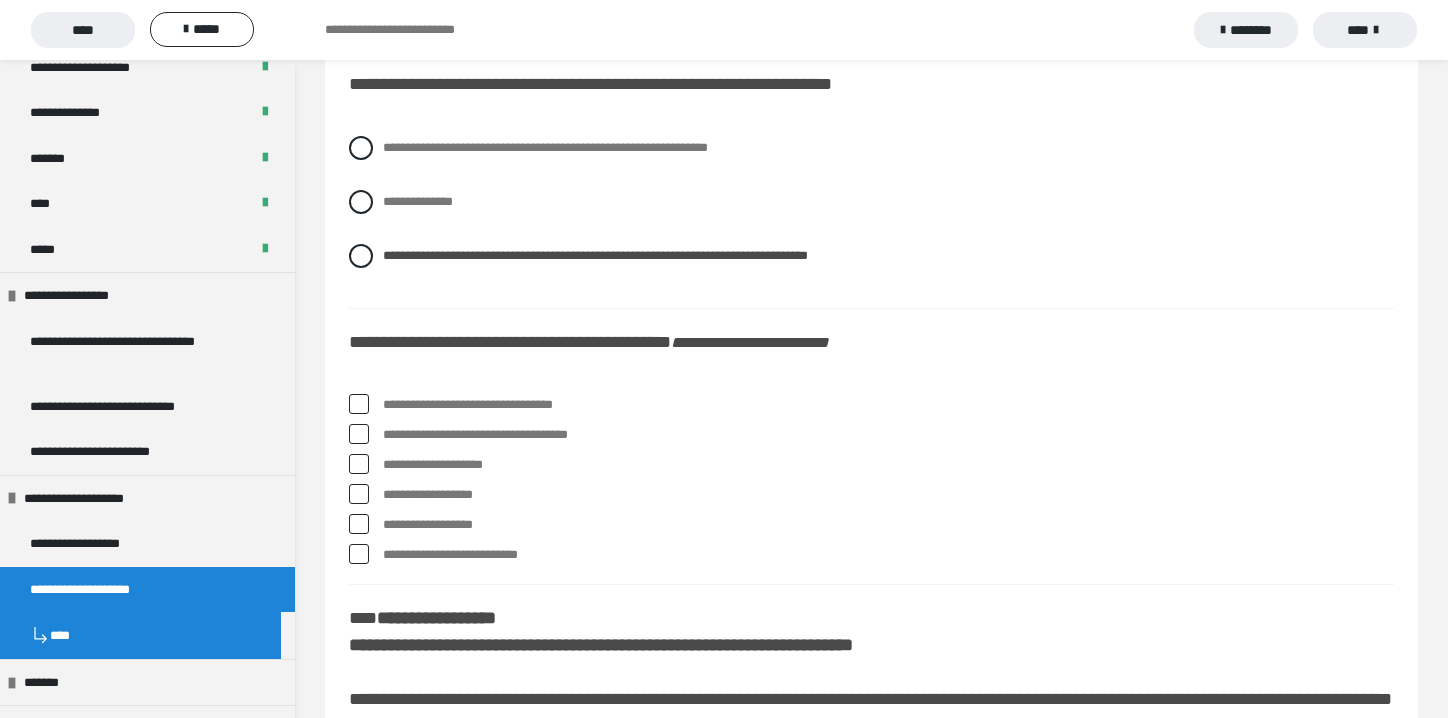 click at bounding box center [359, 404] 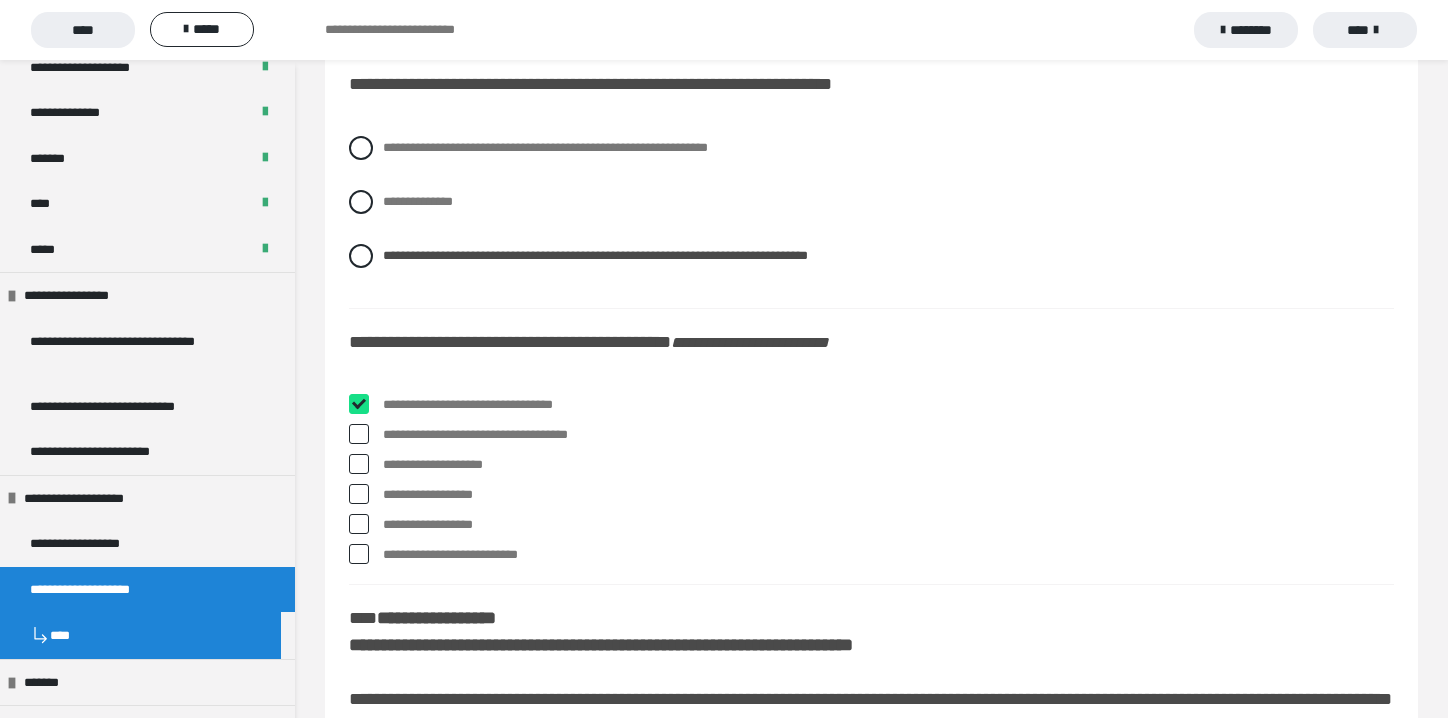 checkbox on "****" 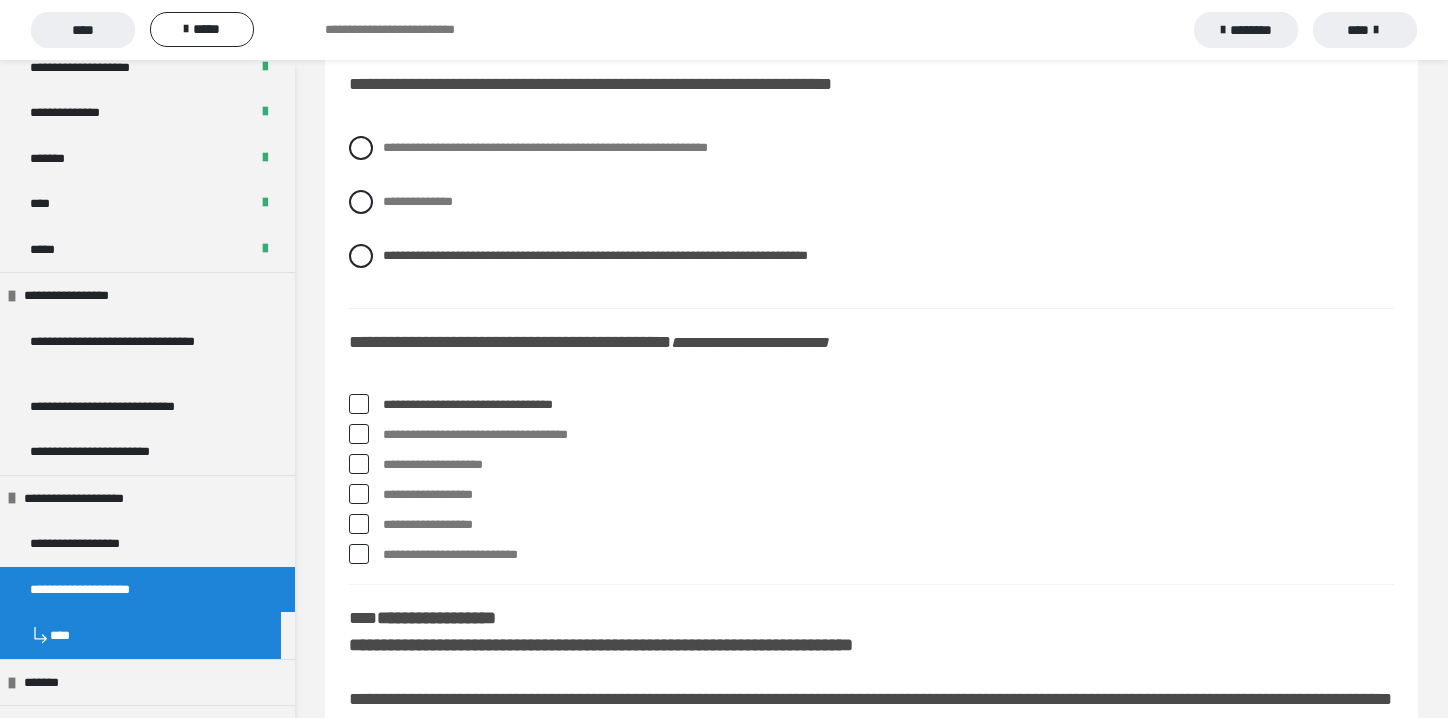 click at bounding box center (359, 434) 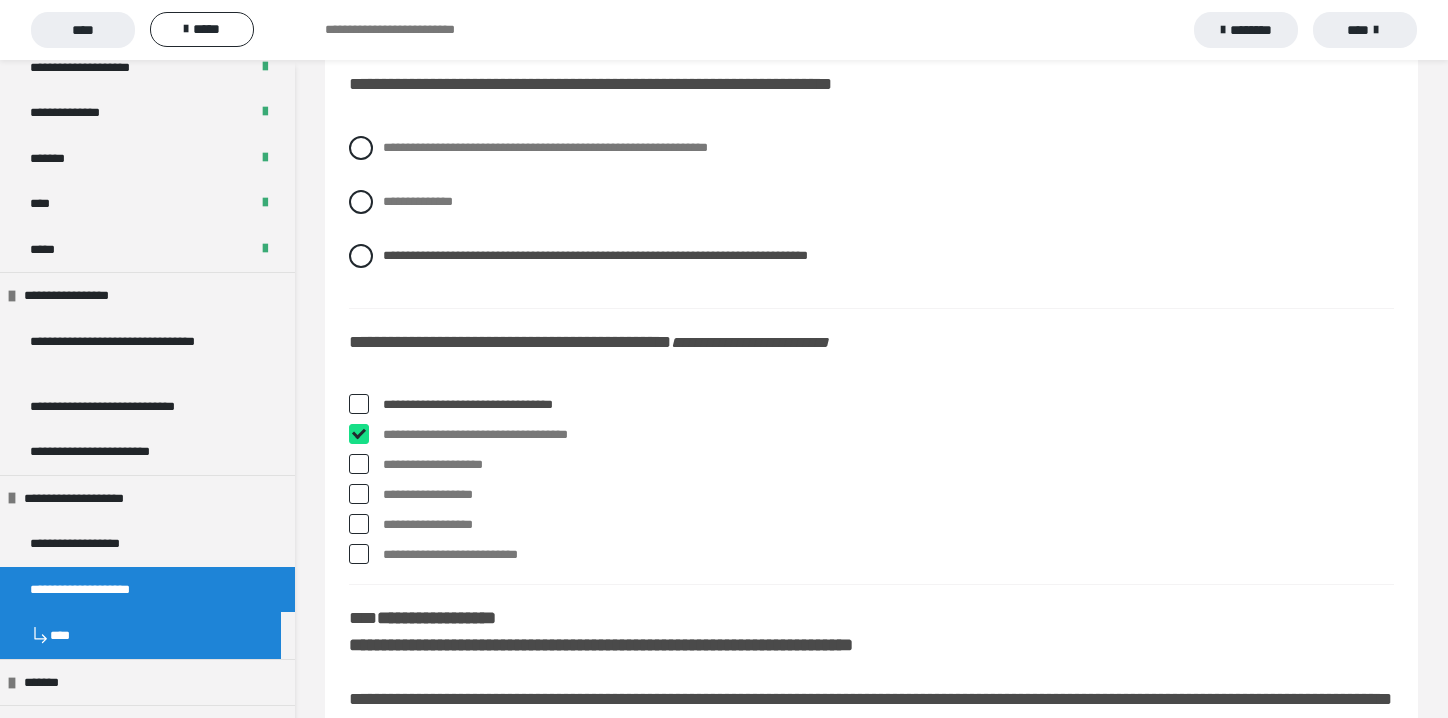 checkbox on "****" 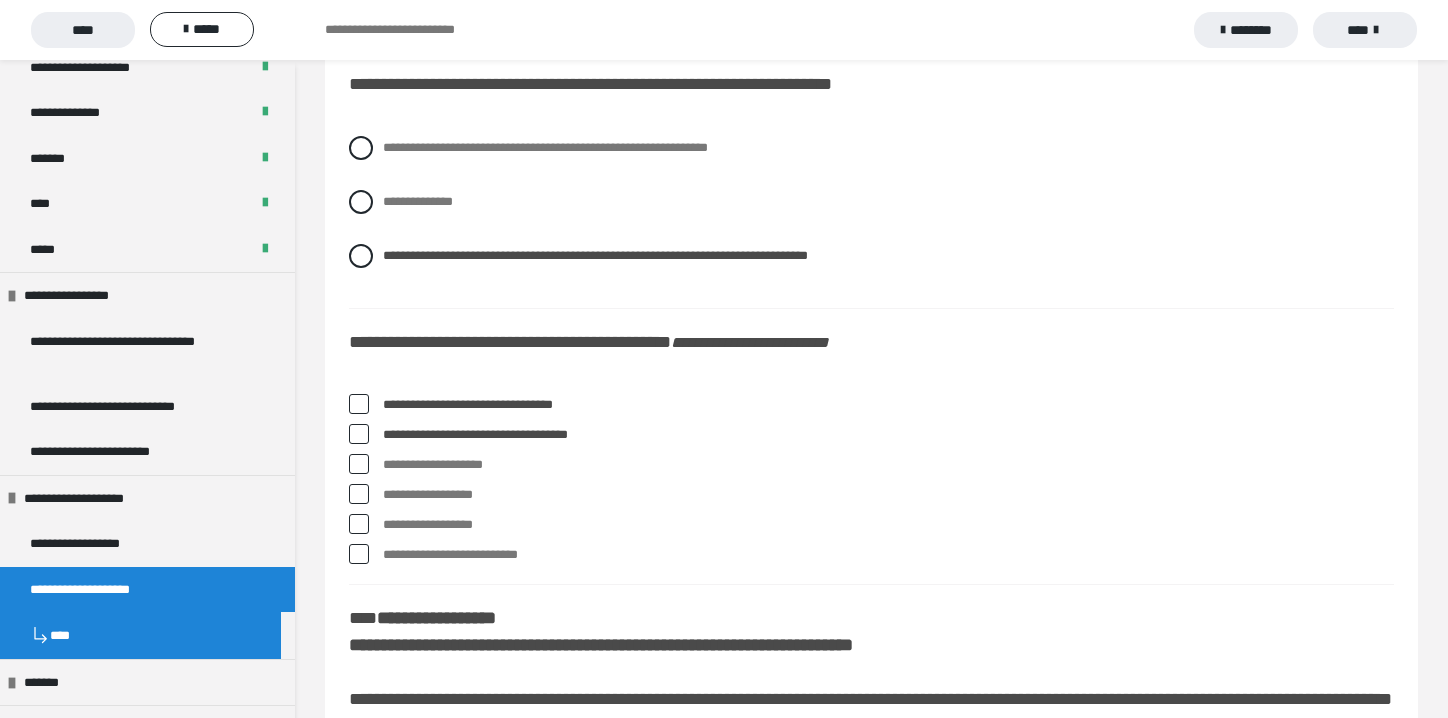 click at bounding box center [359, 524] 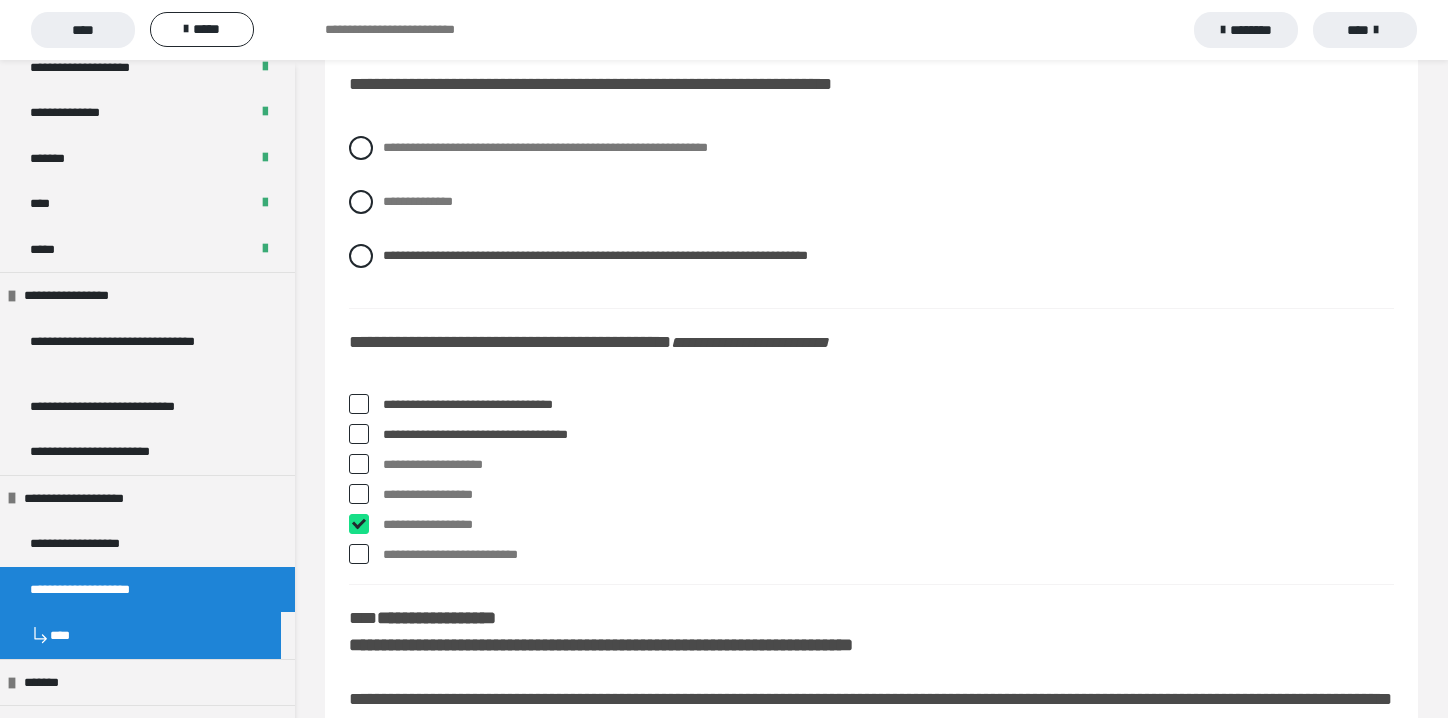 checkbox on "****" 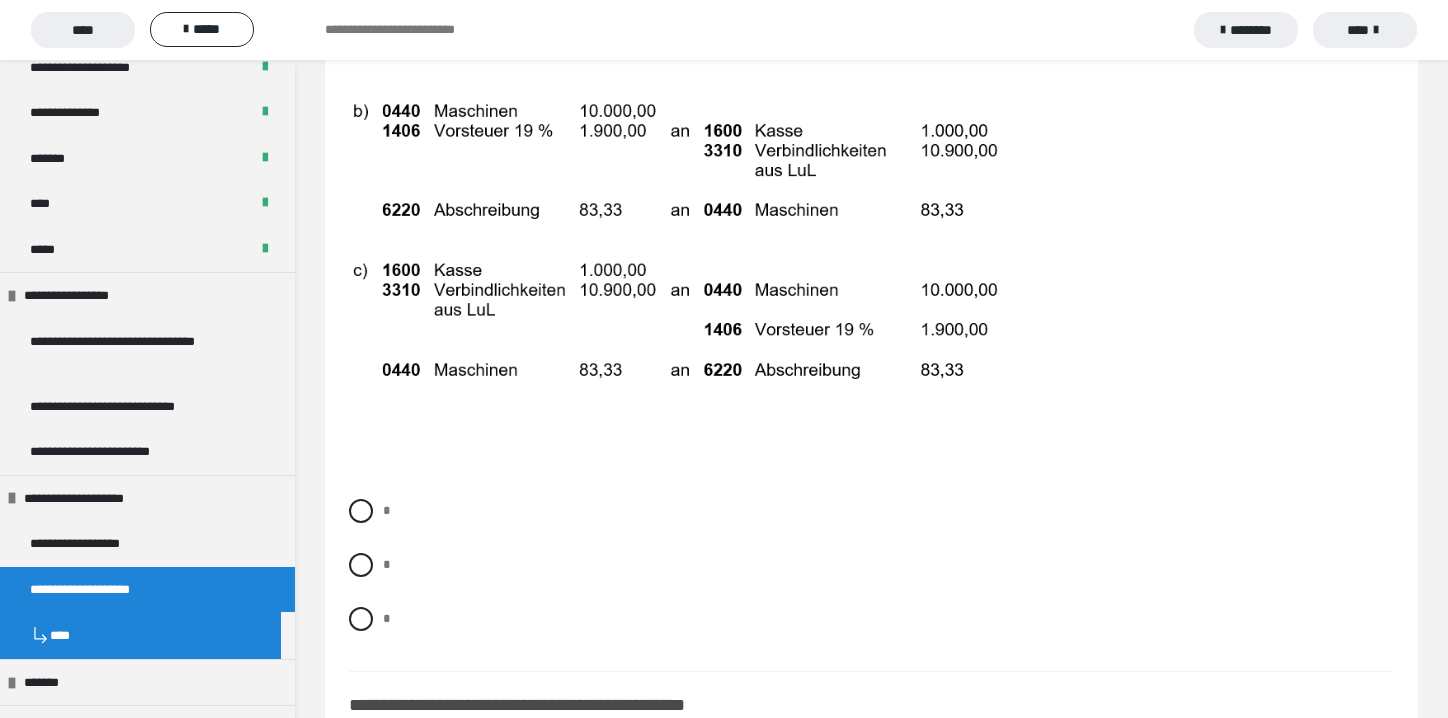 scroll, scrollTop: 10100, scrollLeft: 0, axis: vertical 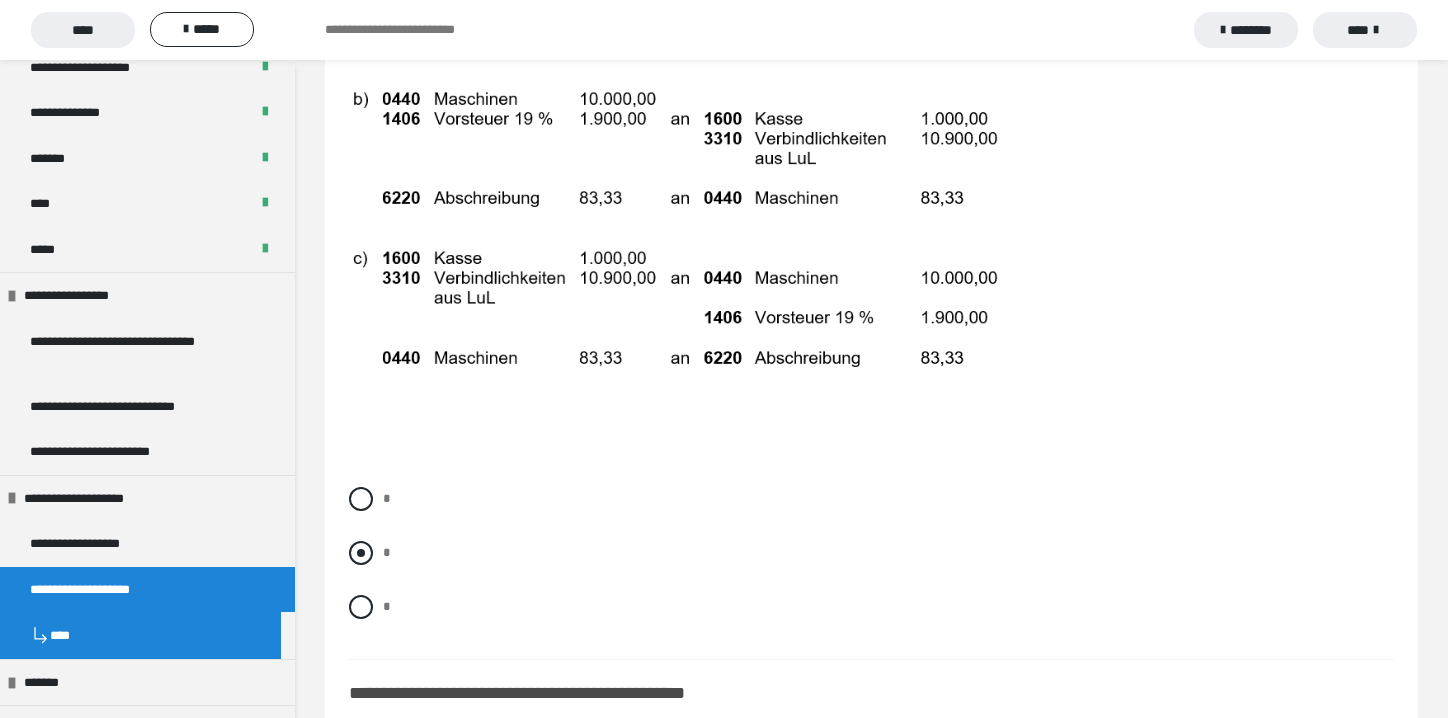 click at bounding box center [361, 553] 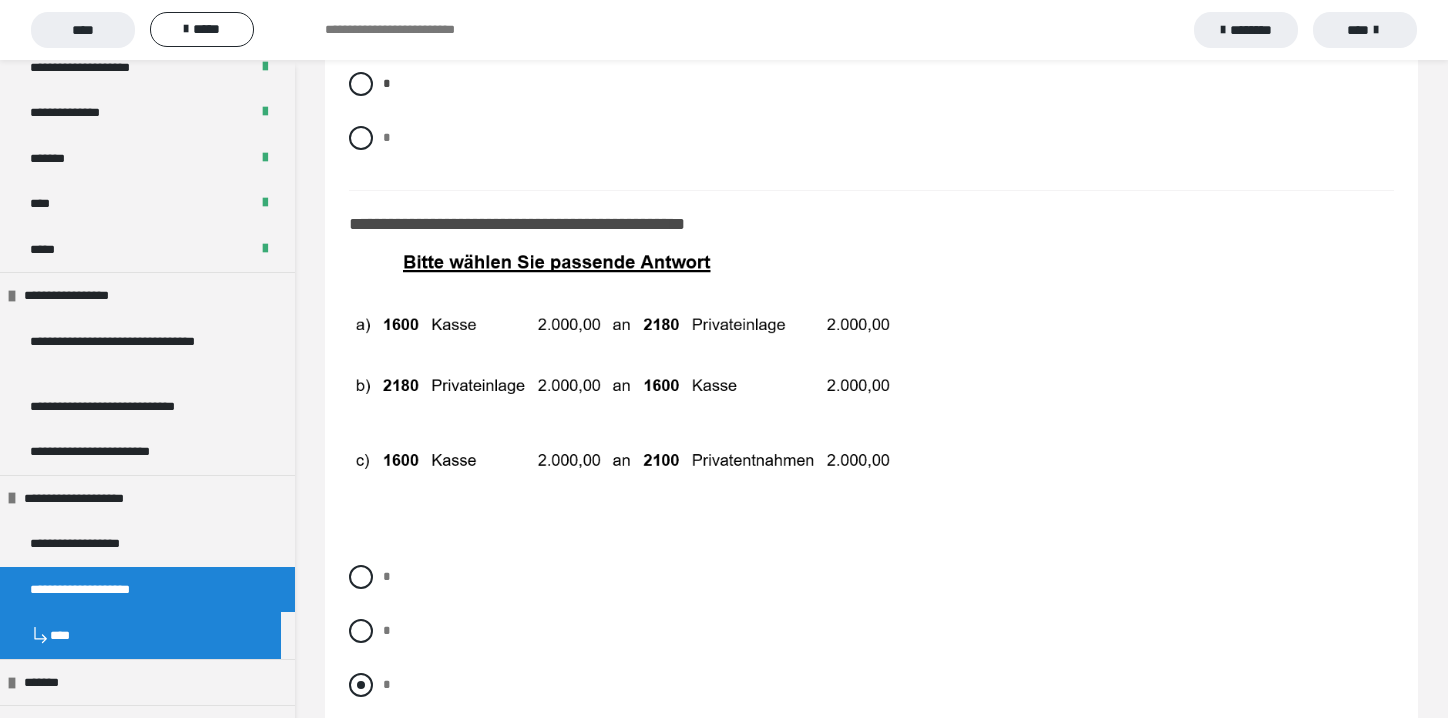 scroll, scrollTop: 10700, scrollLeft: 0, axis: vertical 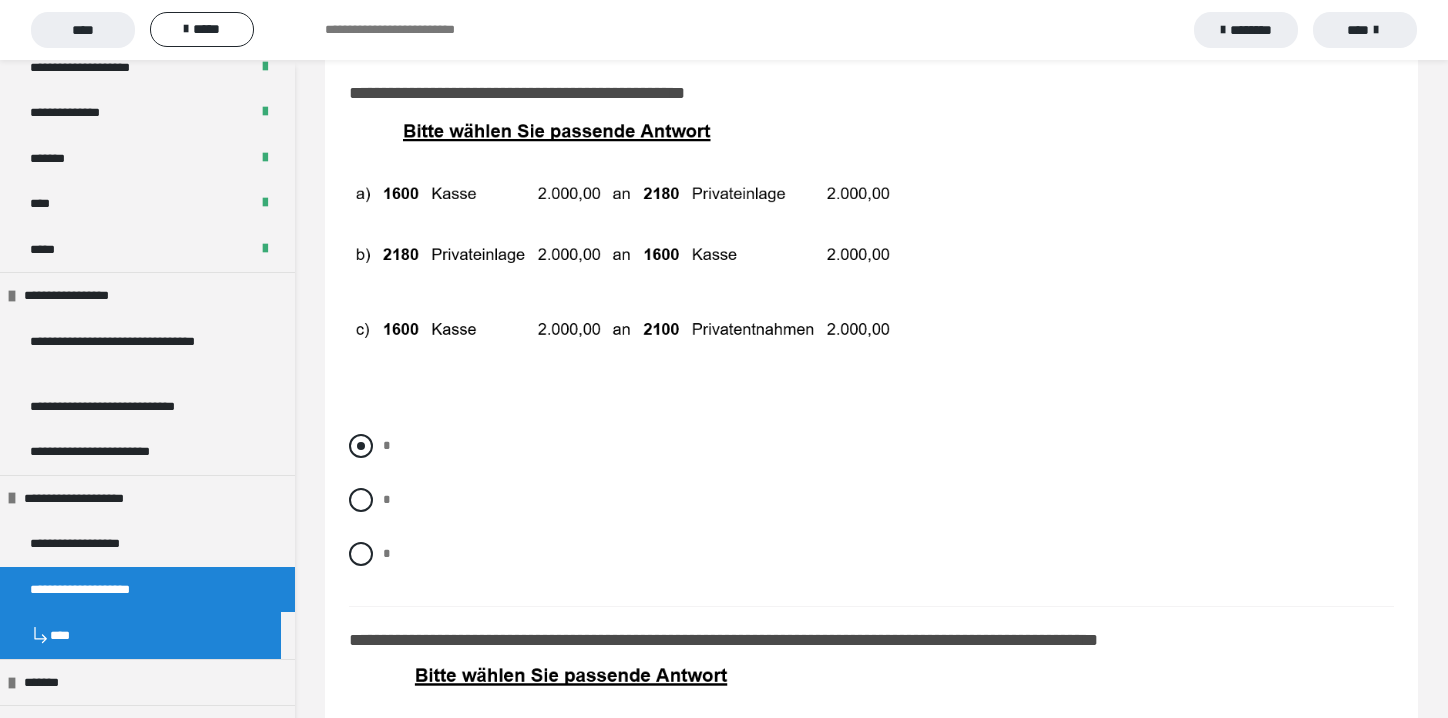 click at bounding box center [361, 446] 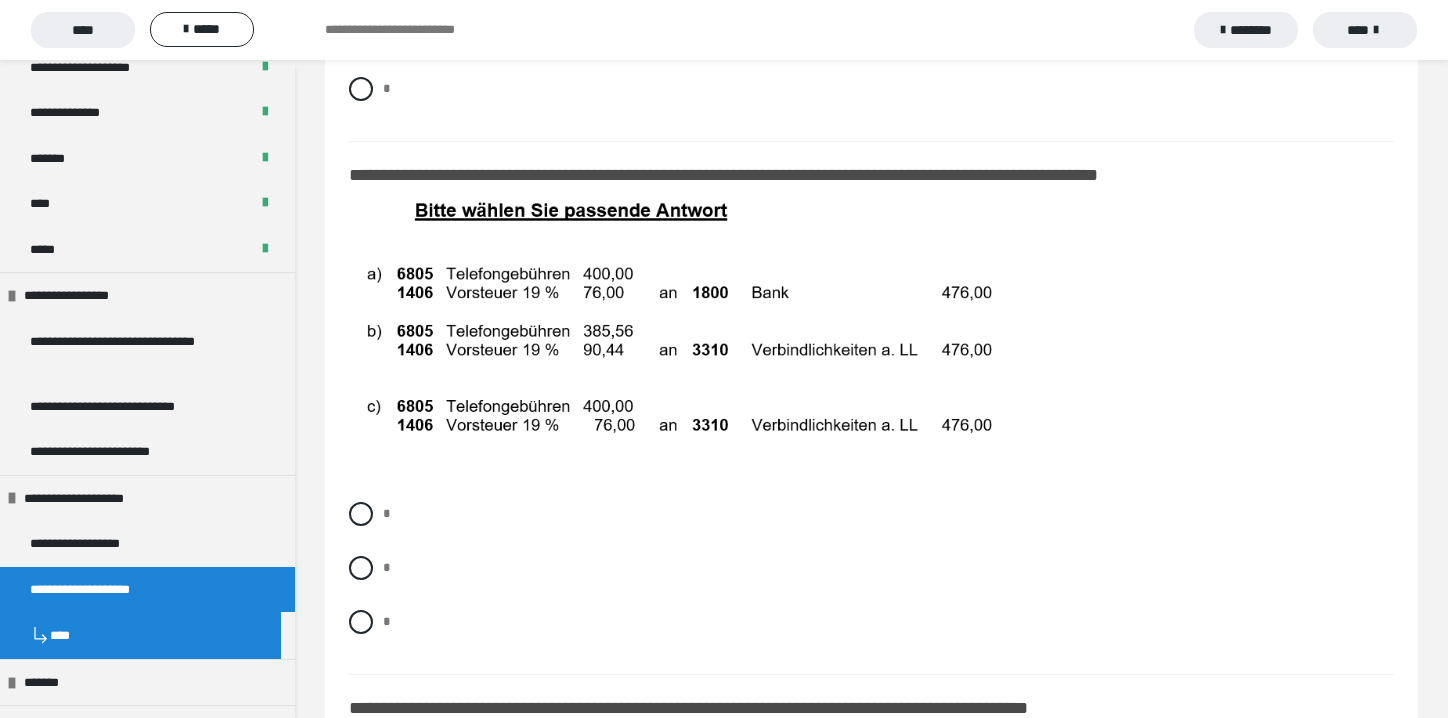 scroll, scrollTop: 11200, scrollLeft: 0, axis: vertical 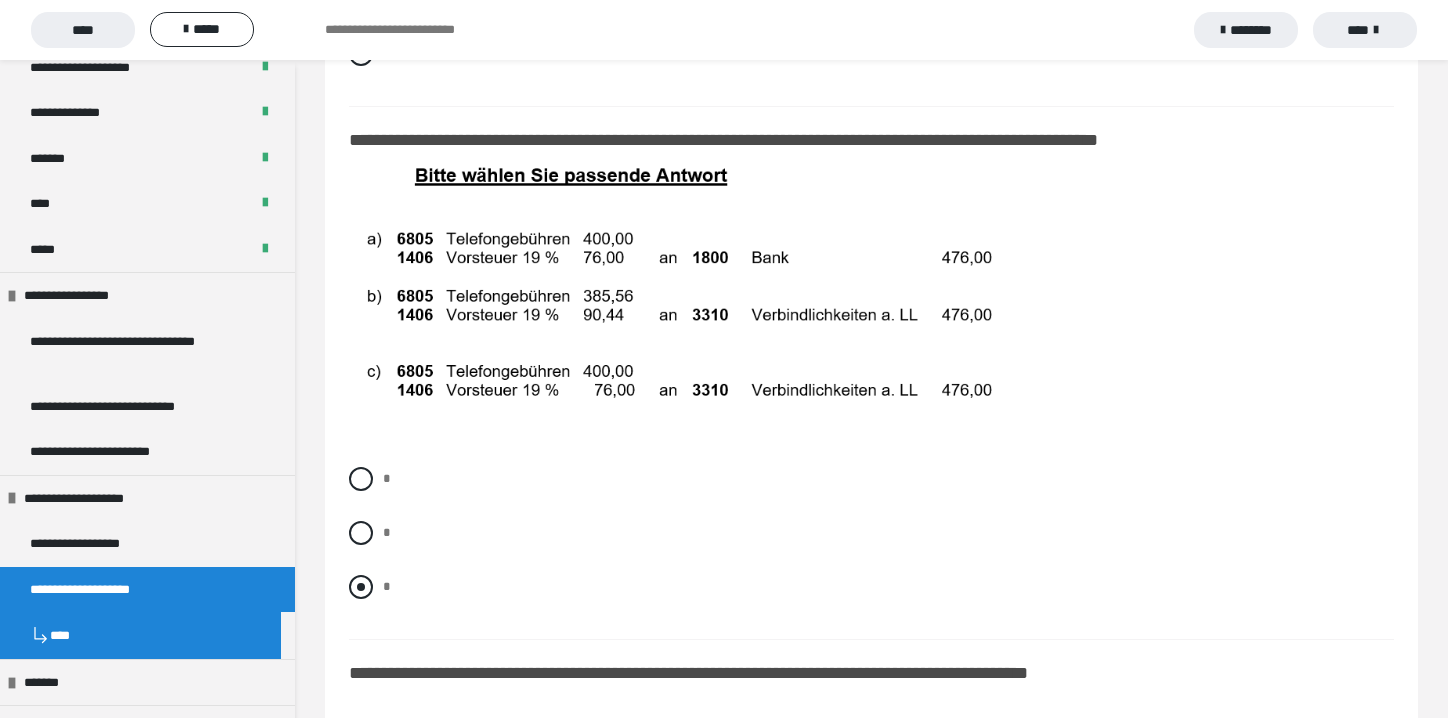 click at bounding box center (361, 587) 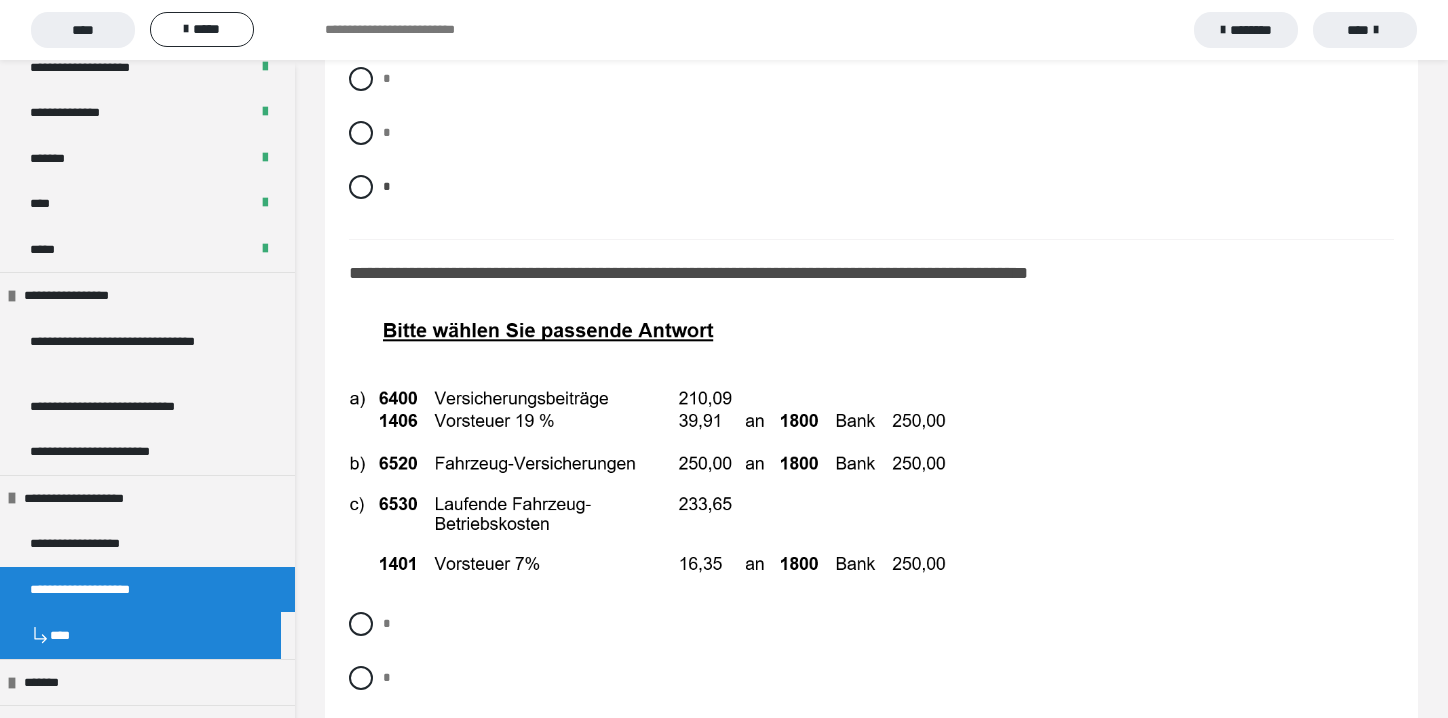 scroll, scrollTop: 11700, scrollLeft: 0, axis: vertical 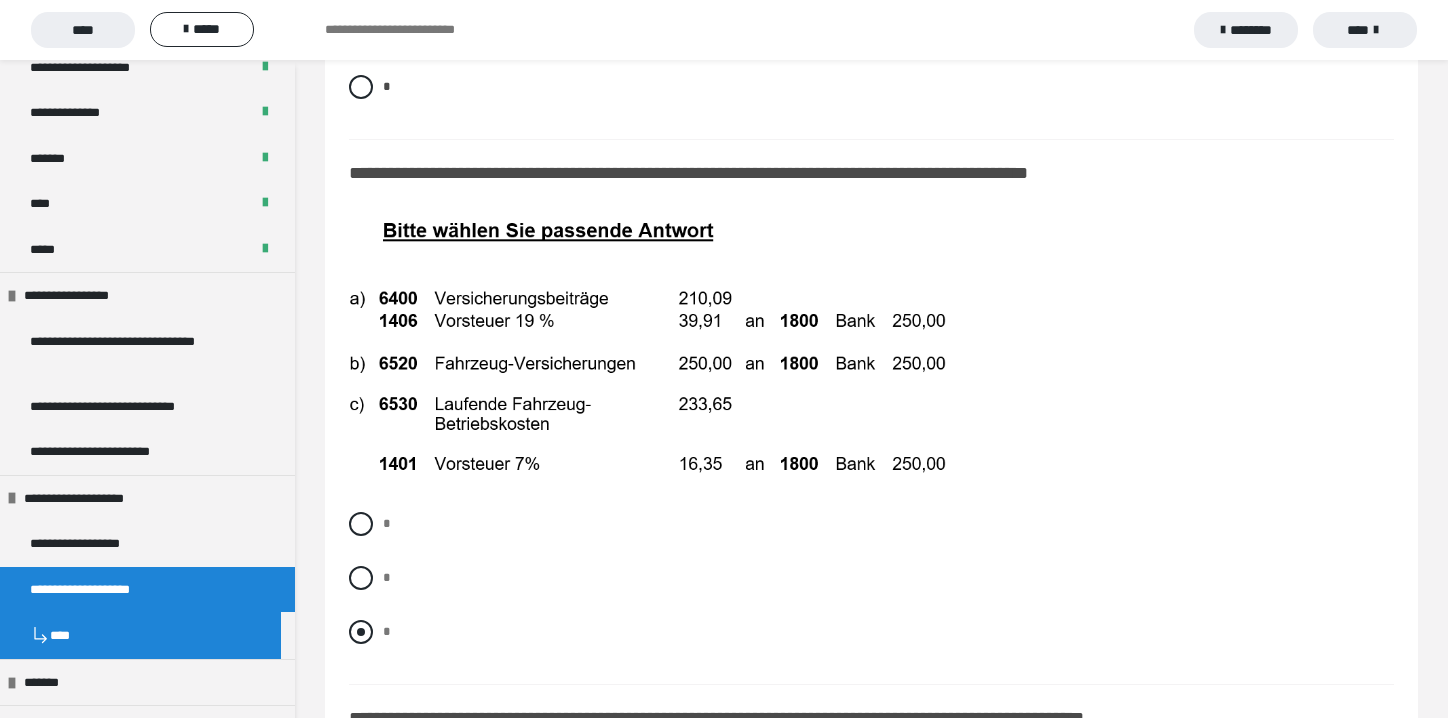 click at bounding box center [361, 632] 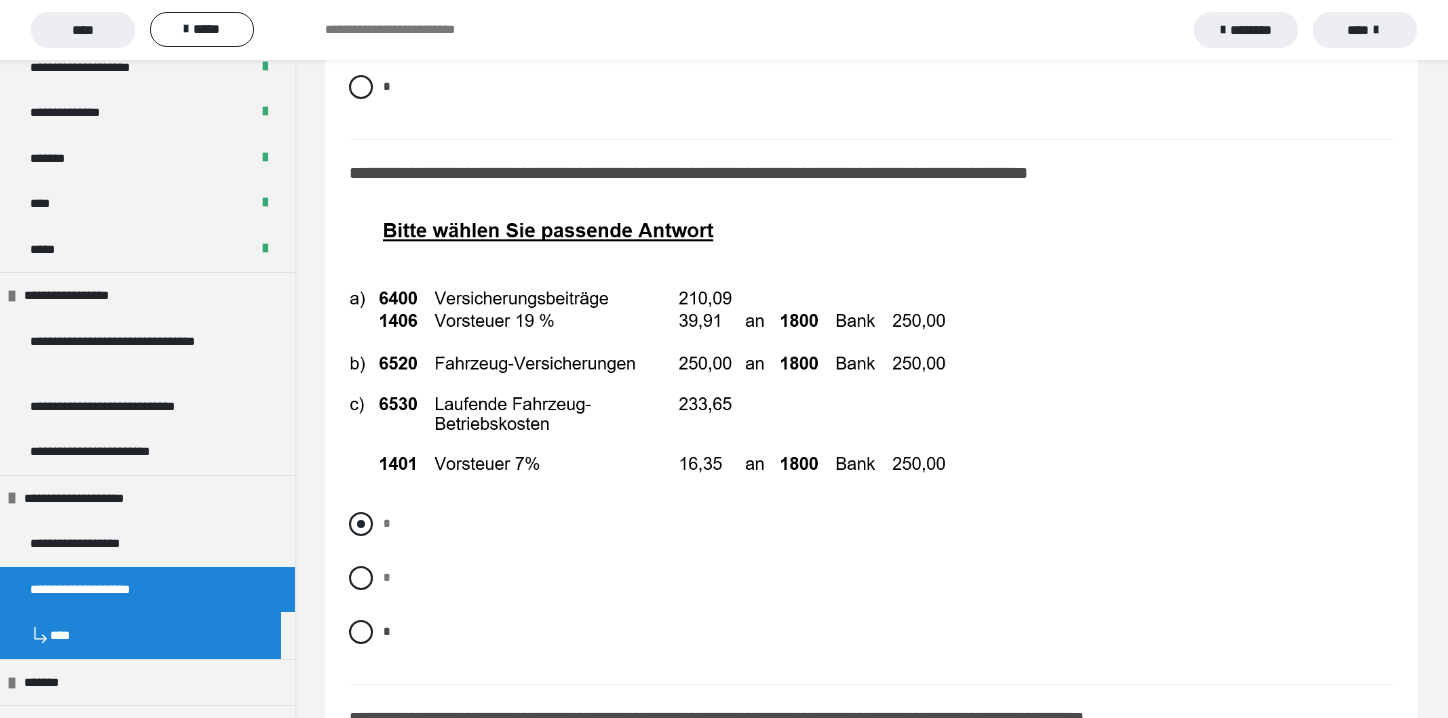 click at bounding box center (361, 524) 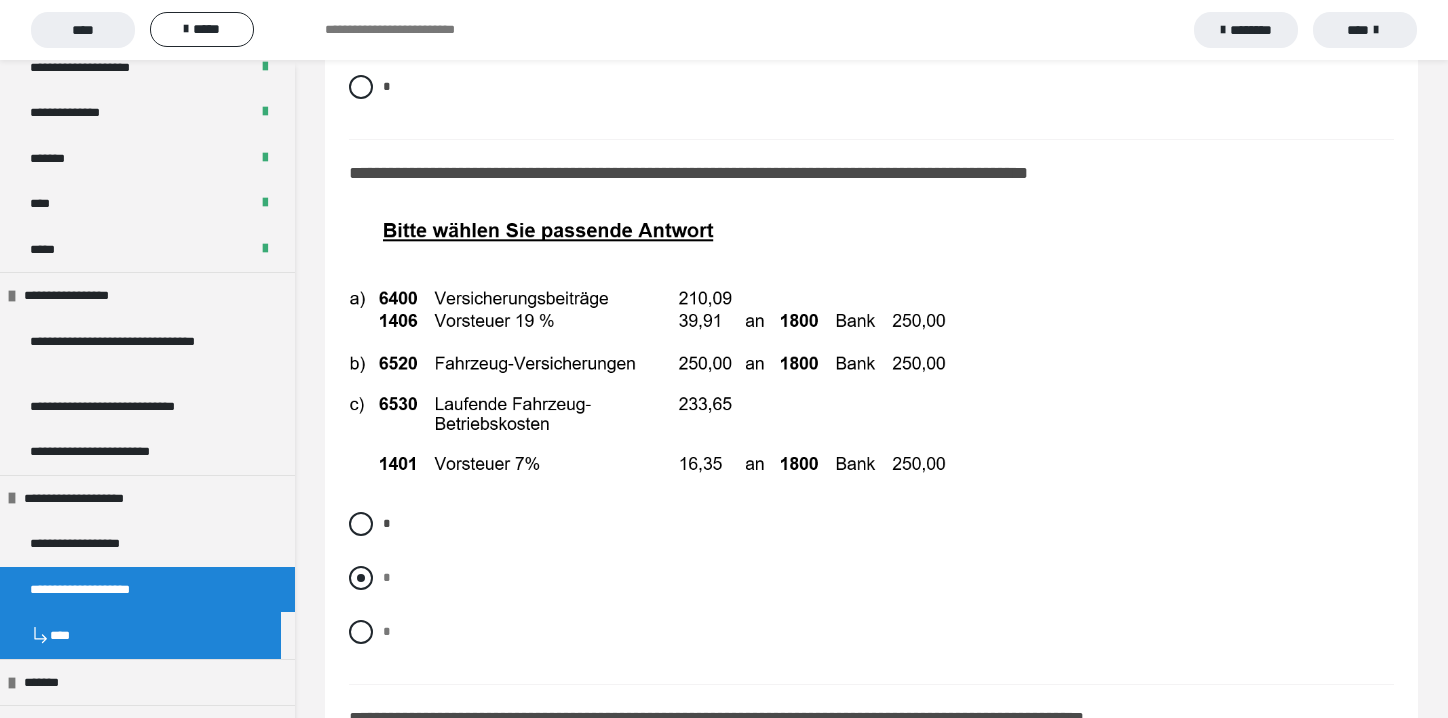 click at bounding box center (361, 578) 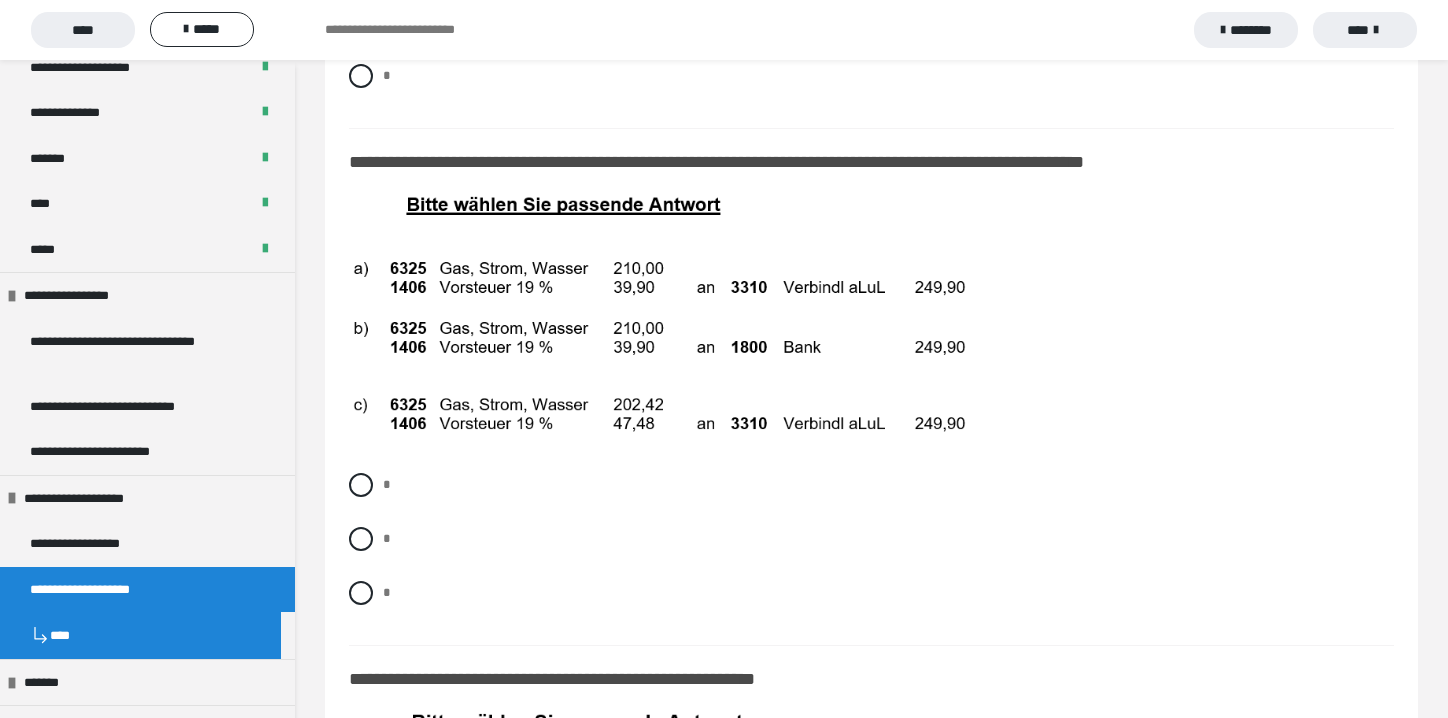 scroll, scrollTop: 12300, scrollLeft: 0, axis: vertical 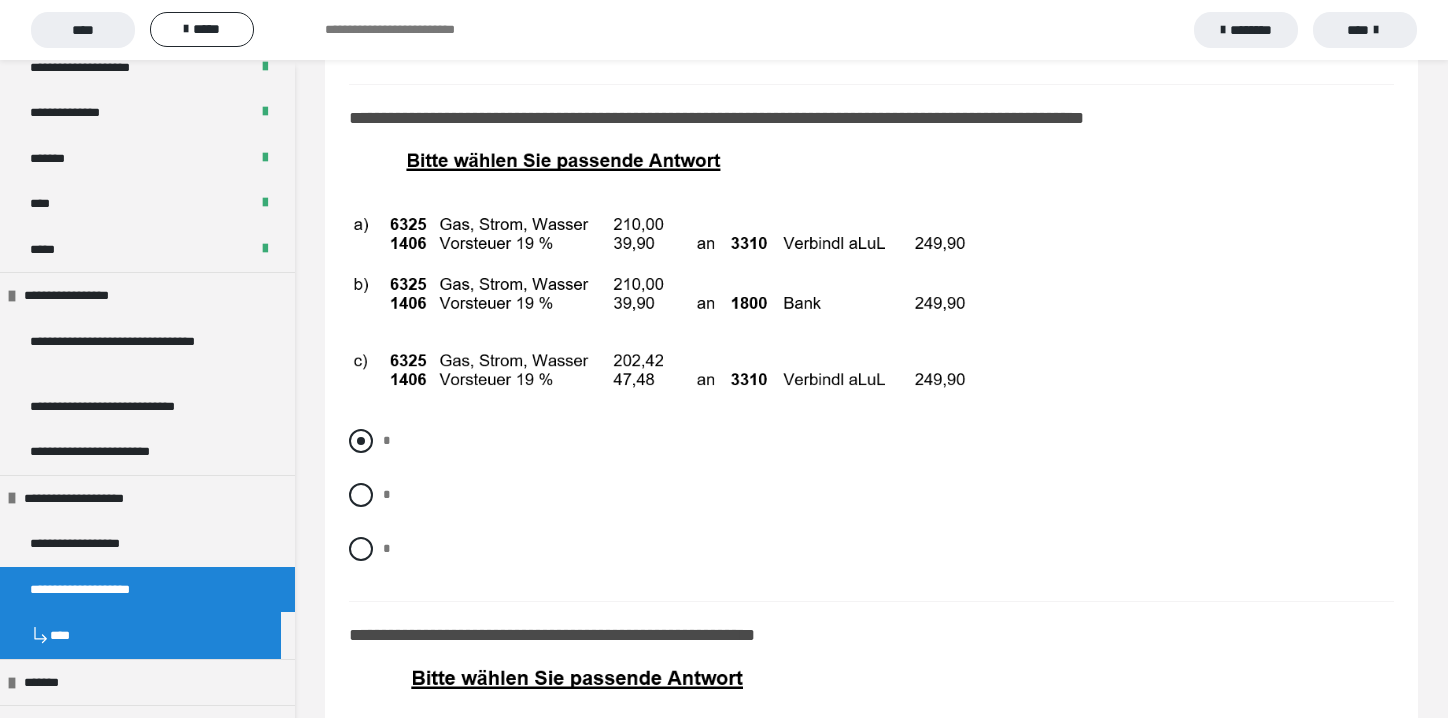 click at bounding box center [361, 441] 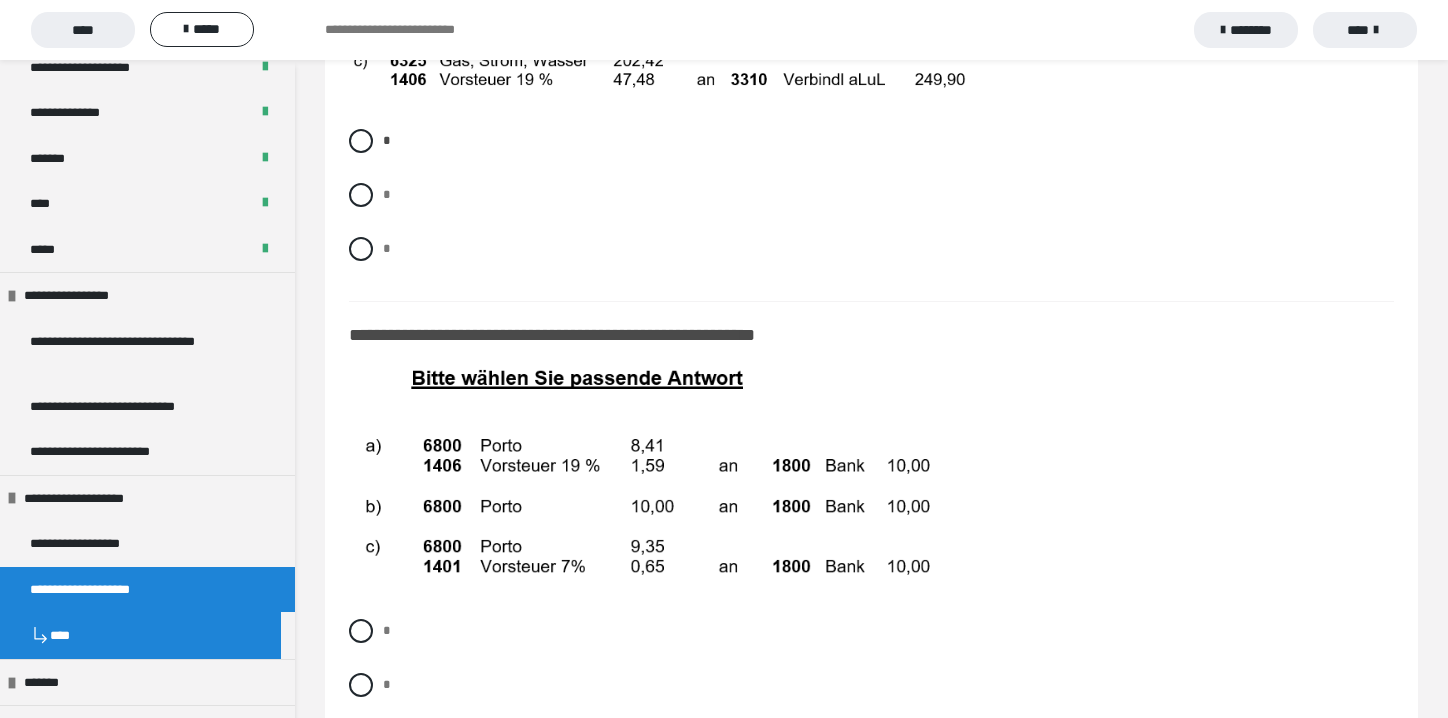 scroll, scrollTop: 12700, scrollLeft: 0, axis: vertical 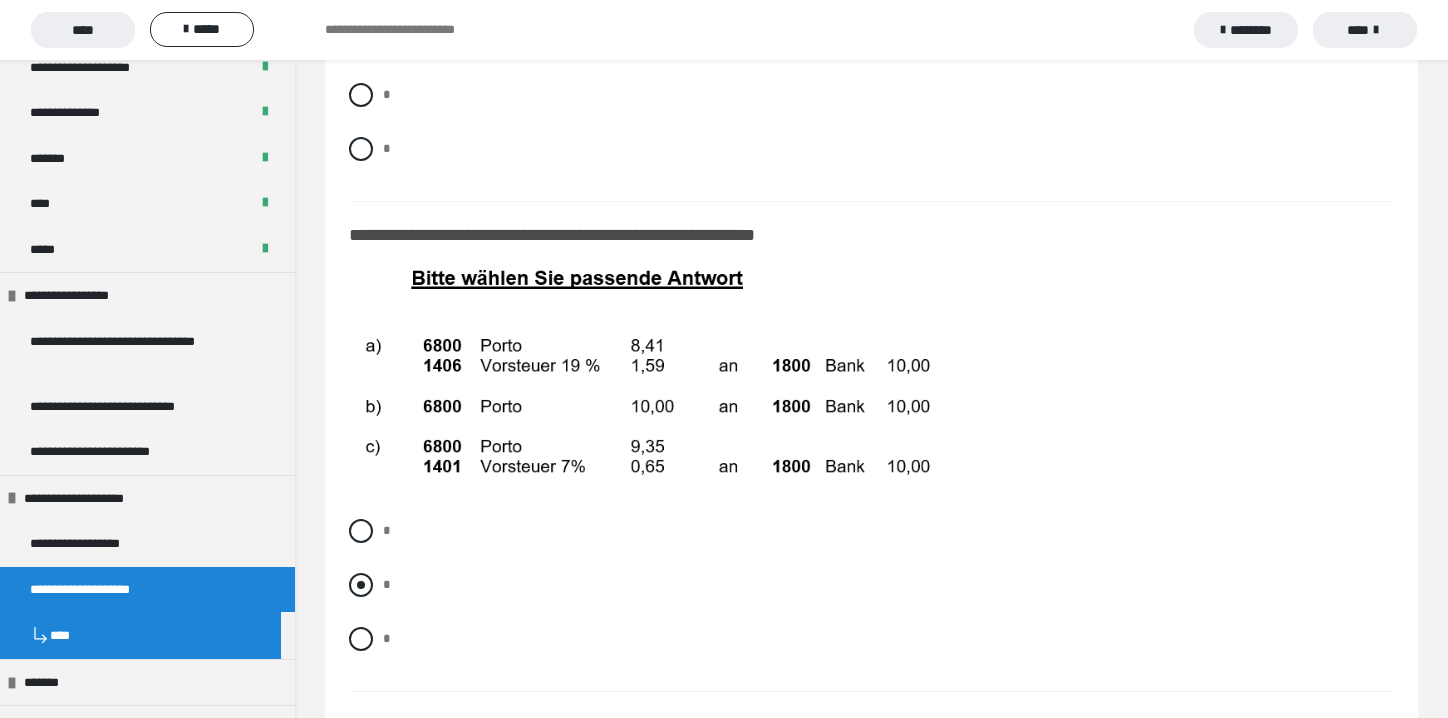 click at bounding box center (361, 585) 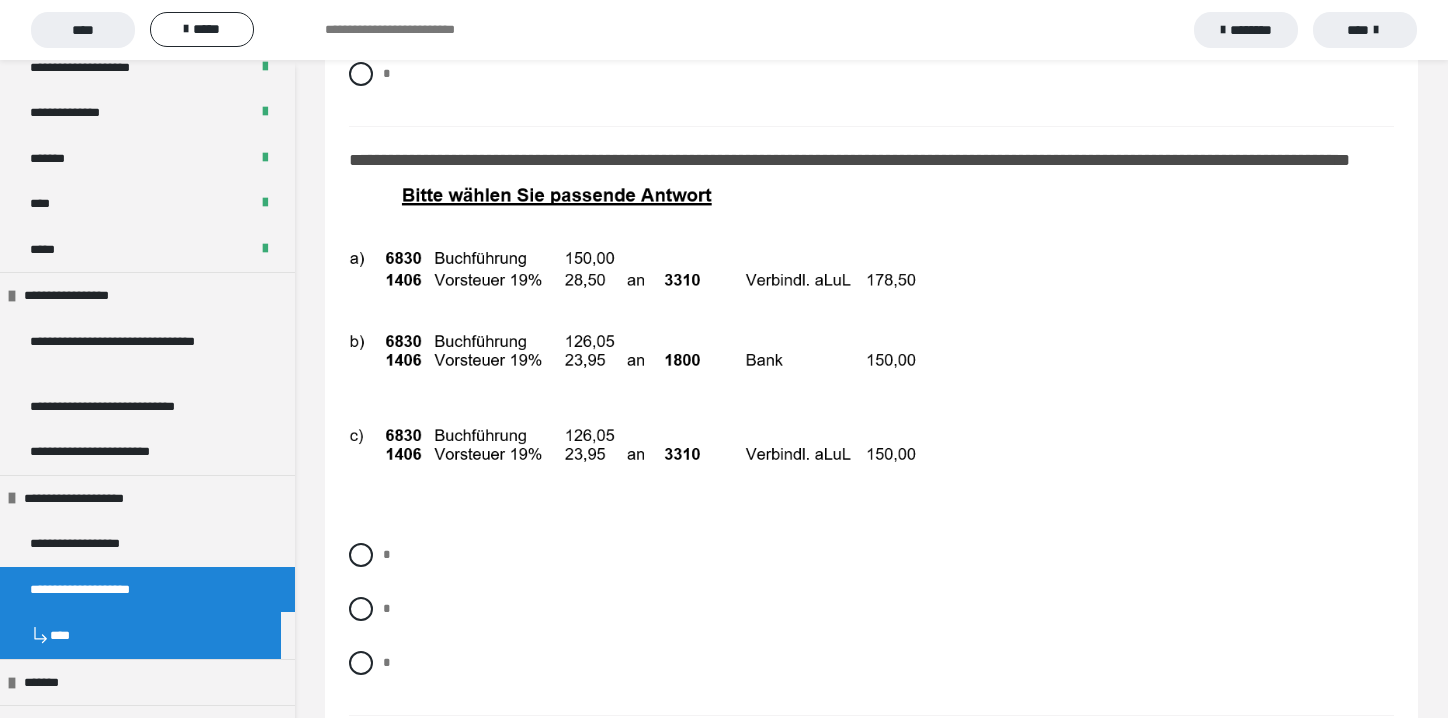 scroll, scrollTop: 13300, scrollLeft: 0, axis: vertical 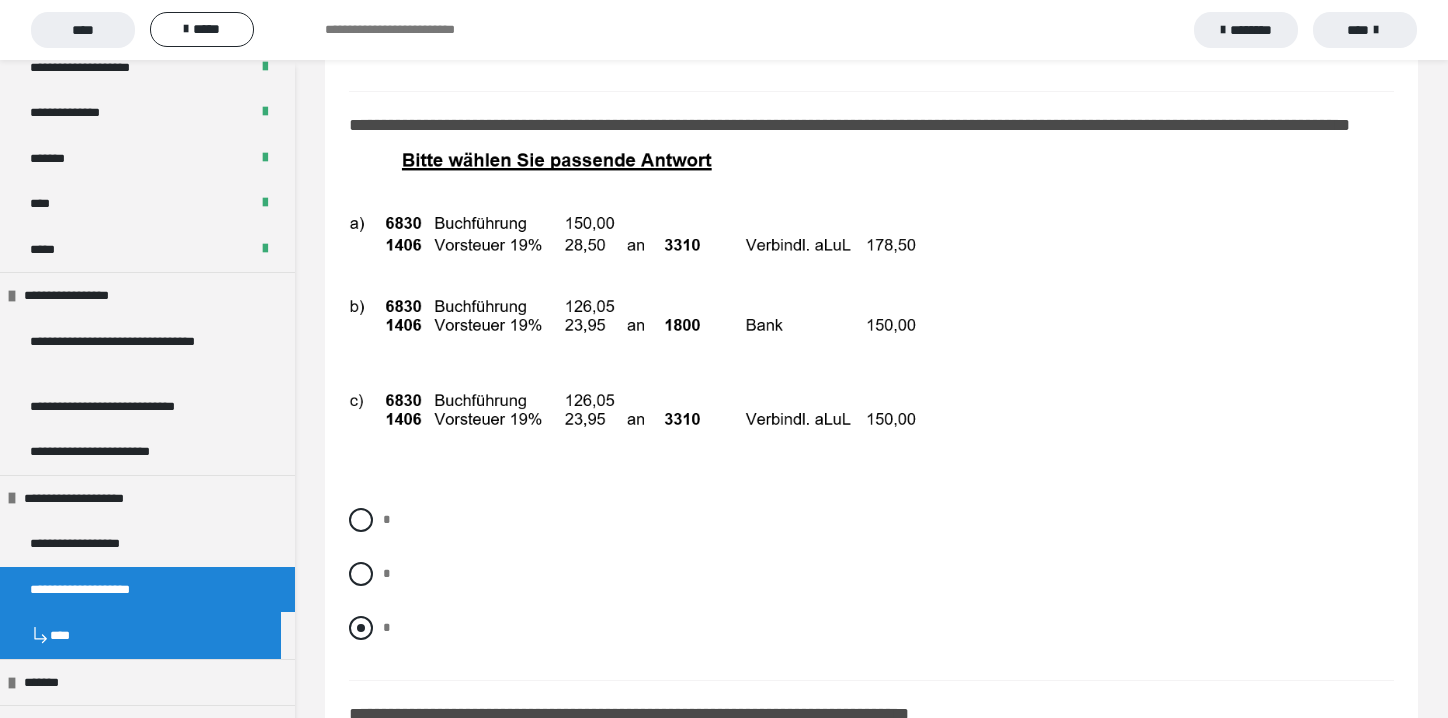 click at bounding box center (361, 628) 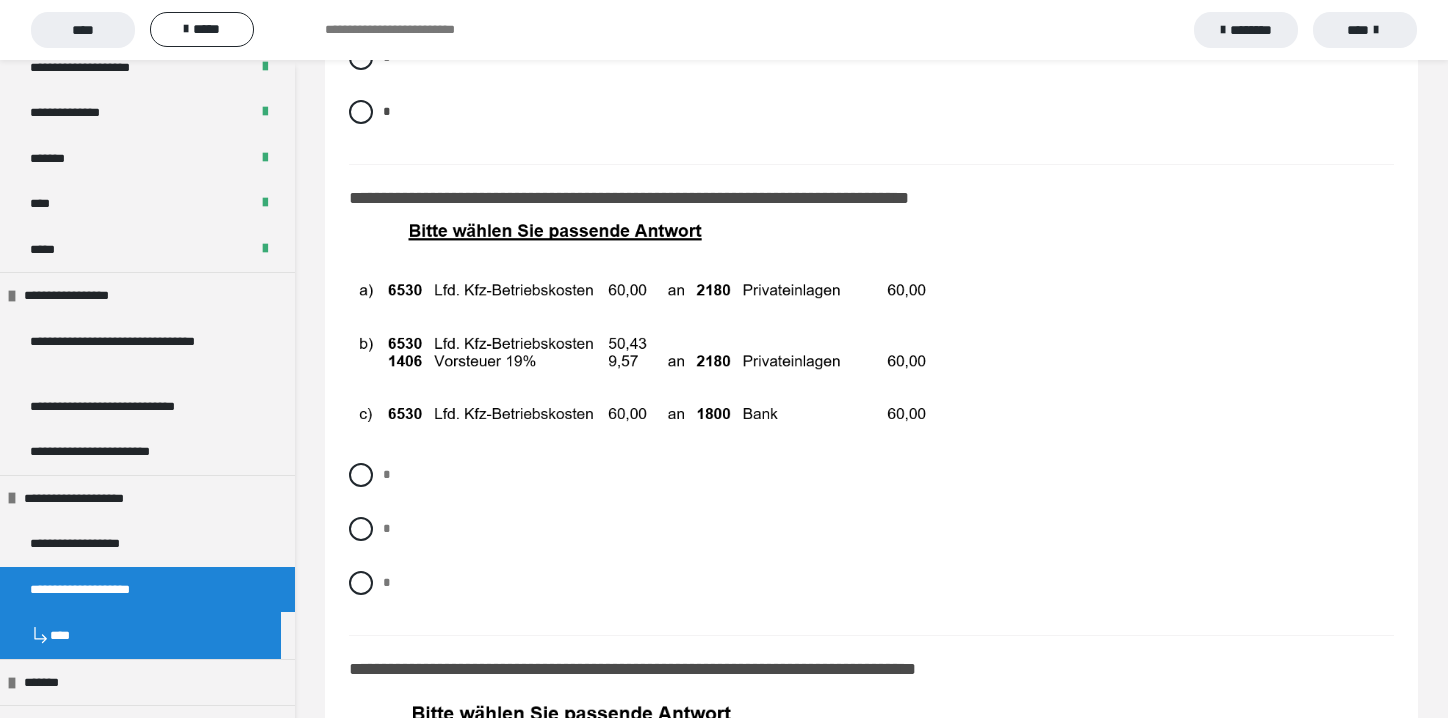 scroll, scrollTop: 13700, scrollLeft: 0, axis: vertical 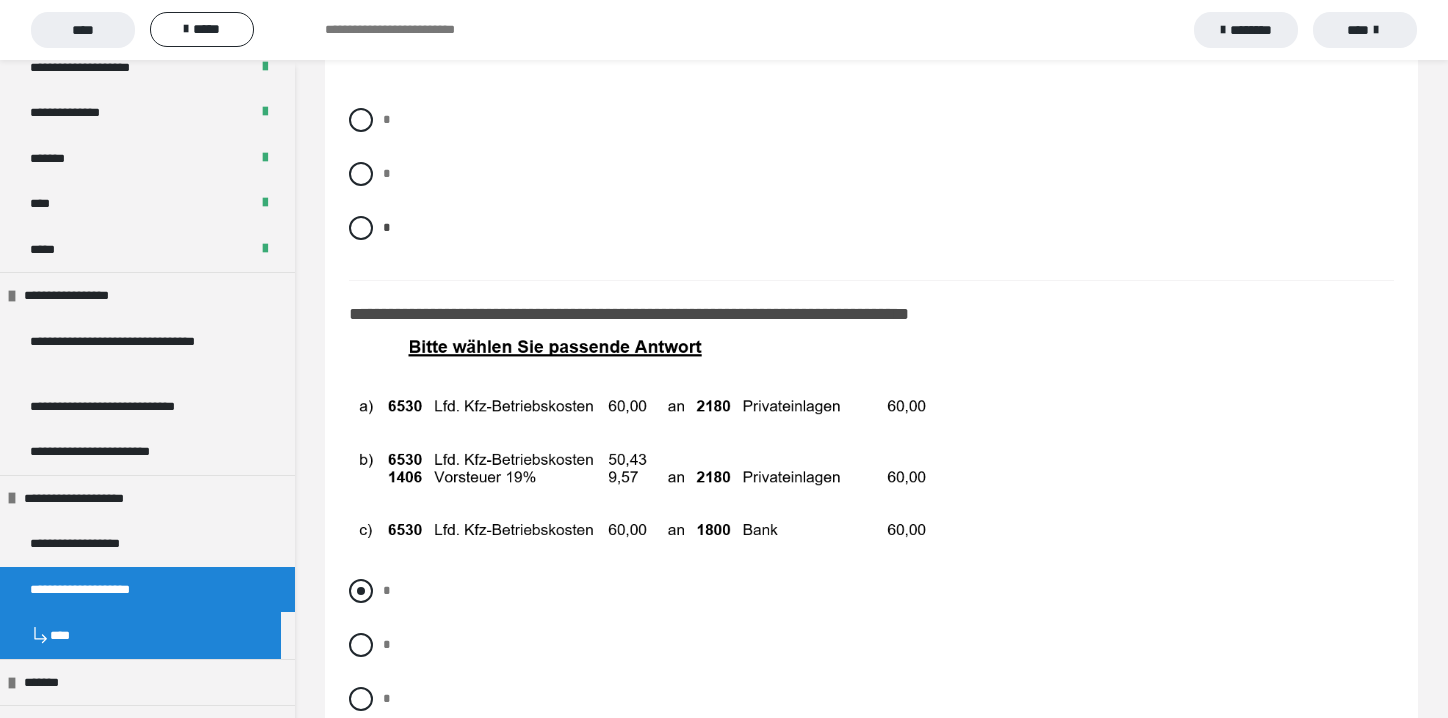 click at bounding box center (361, 591) 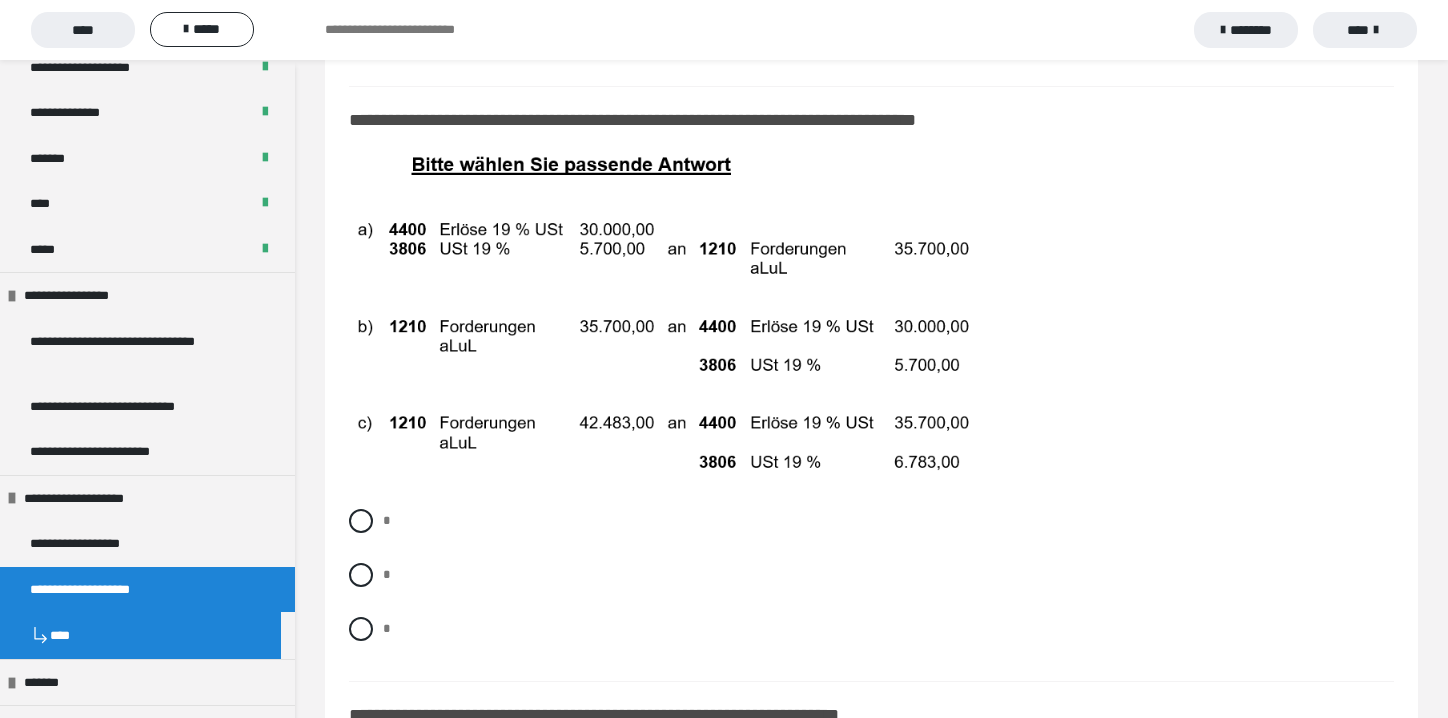 scroll, scrollTop: 14400, scrollLeft: 0, axis: vertical 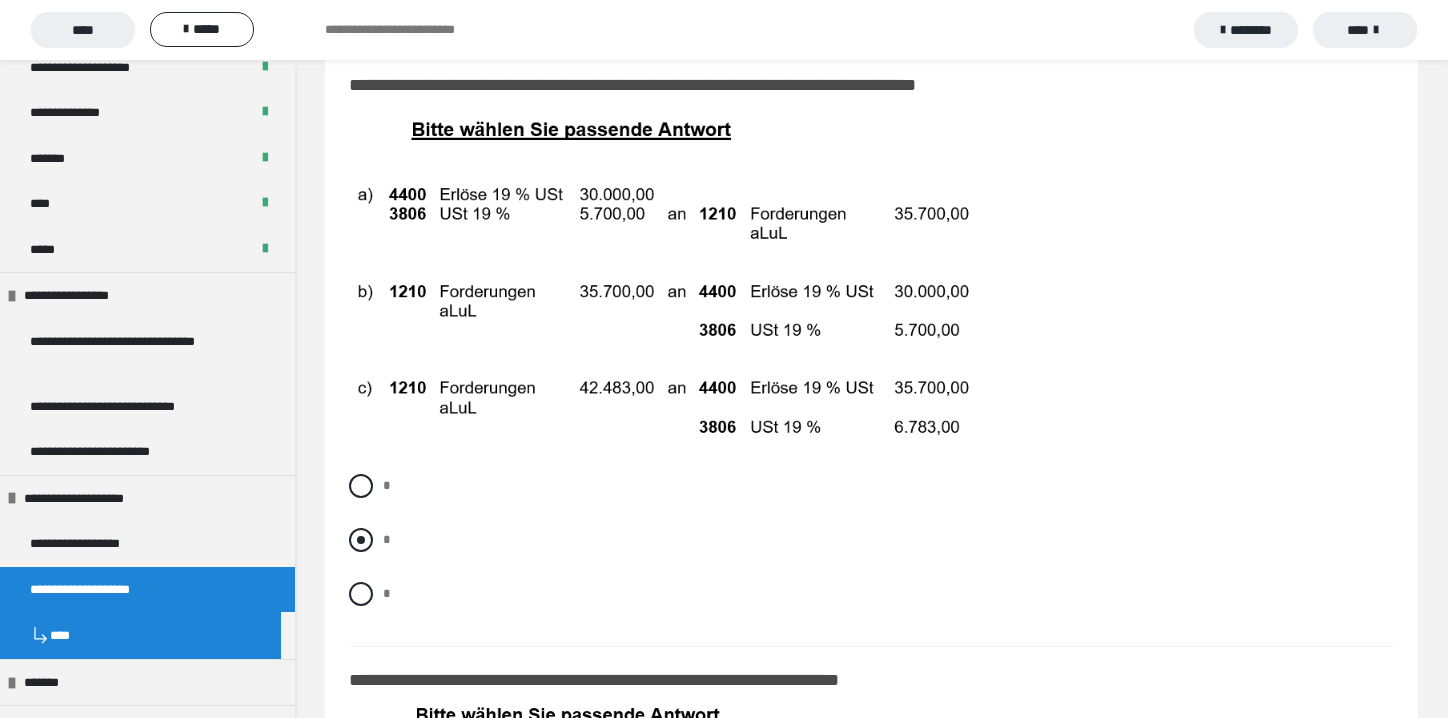 click at bounding box center [361, 540] 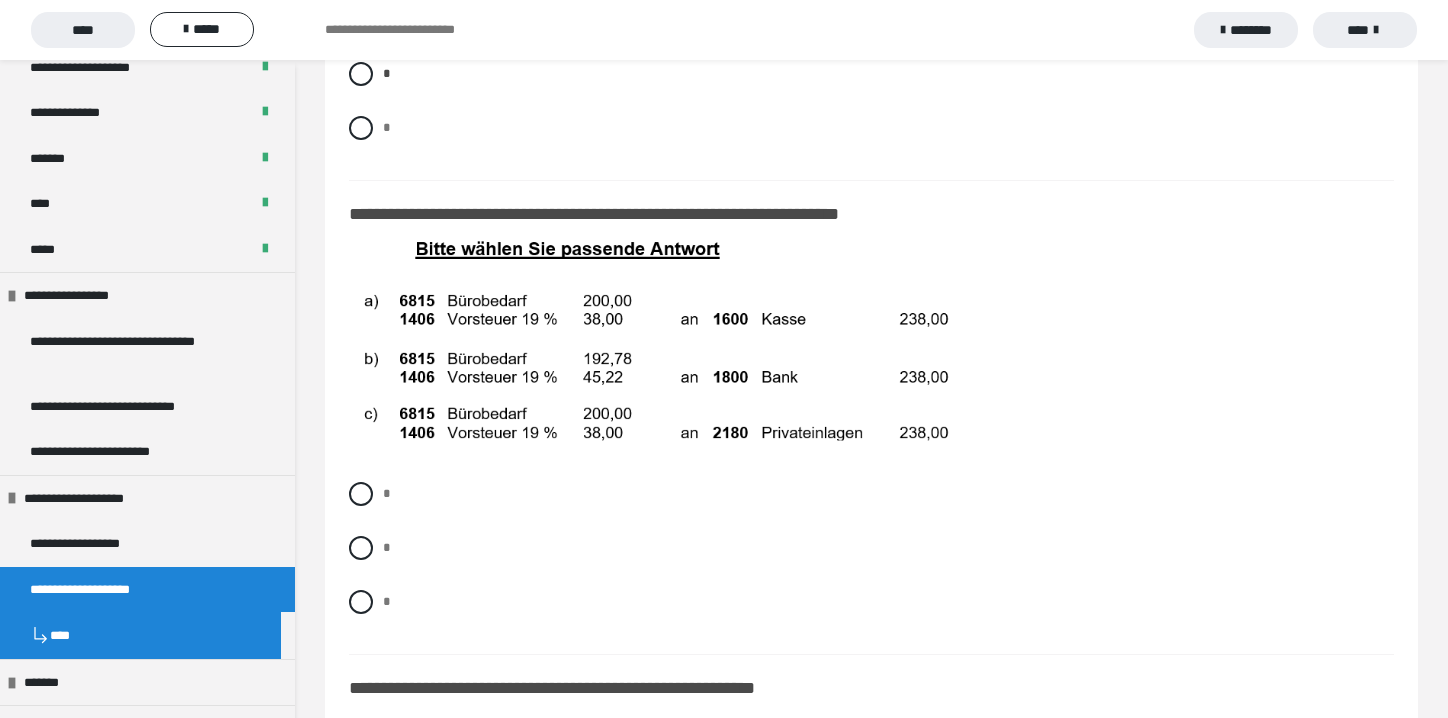 scroll, scrollTop: 14900, scrollLeft: 0, axis: vertical 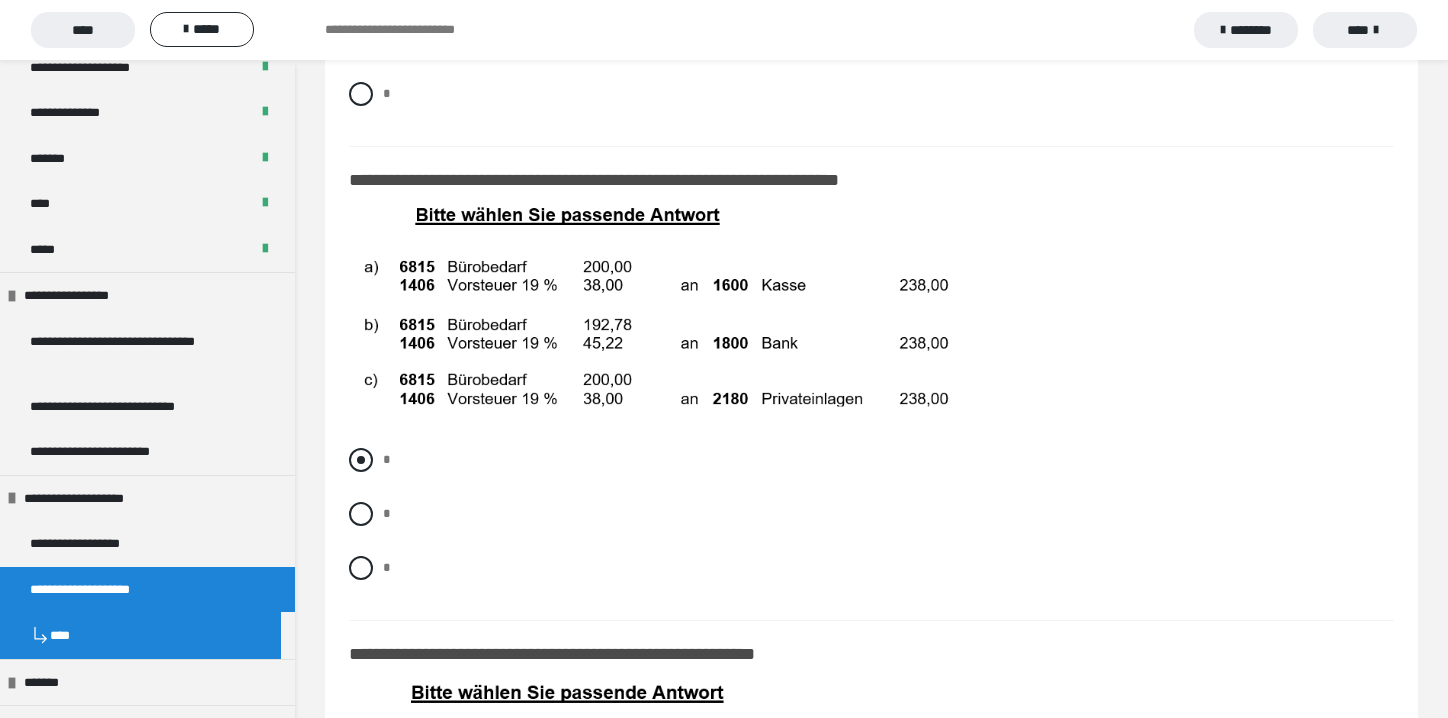 click at bounding box center [361, 460] 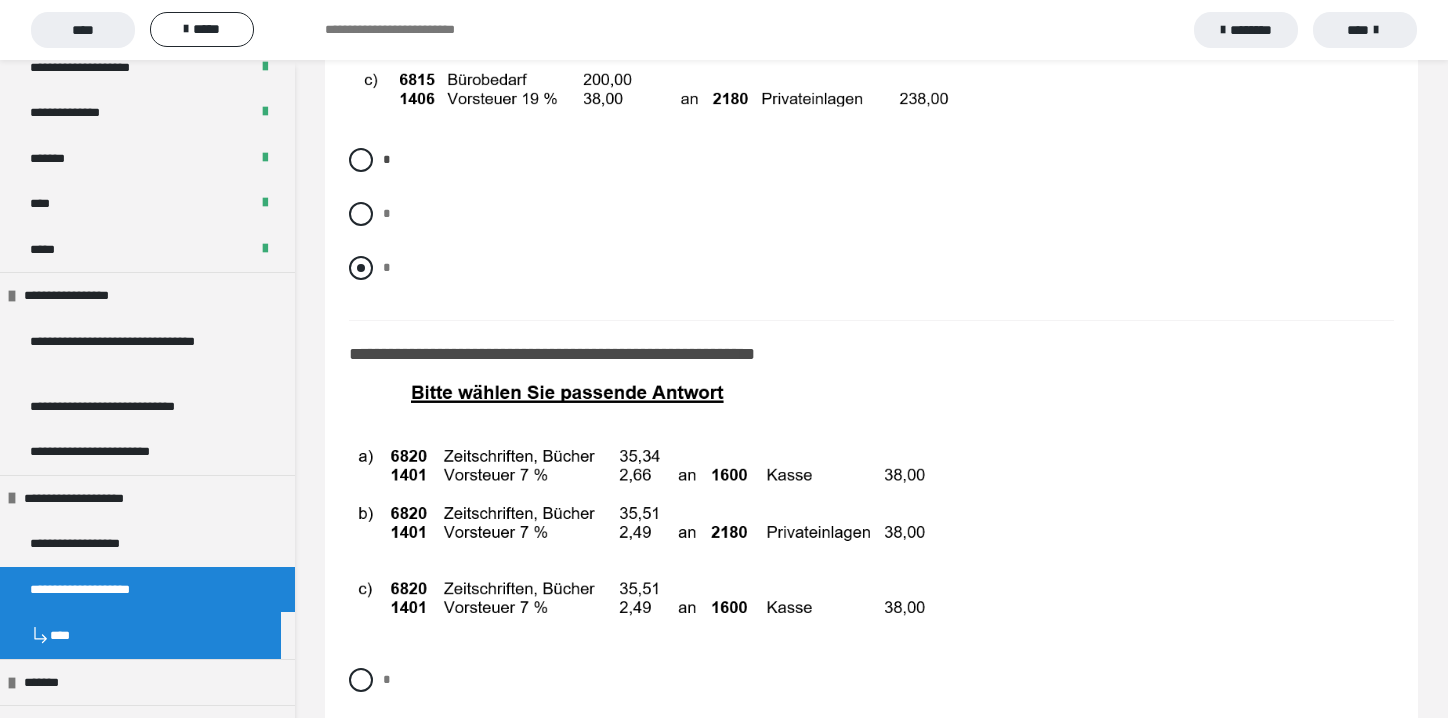 scroll, scrollTop: 15400, scrollLeft: 0, axis: vertical 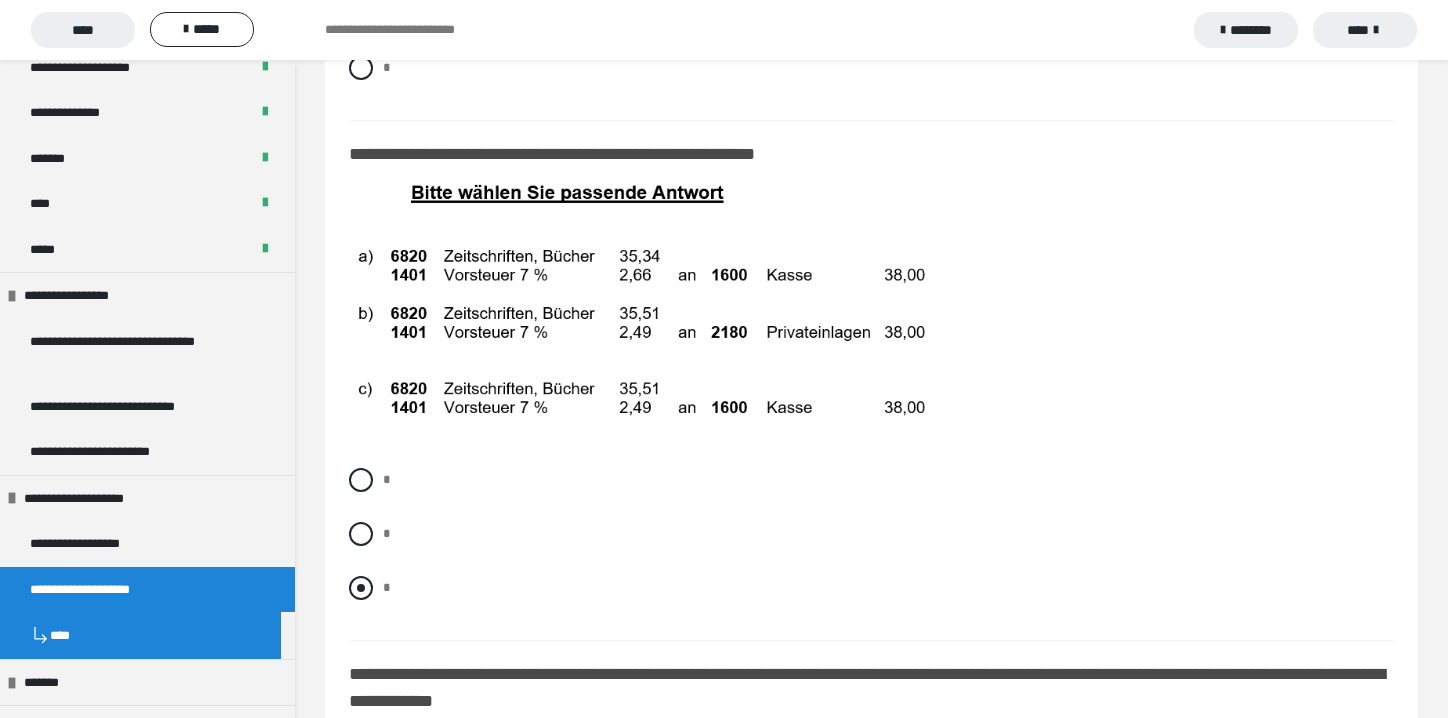 click at bounding box center (361, 588) 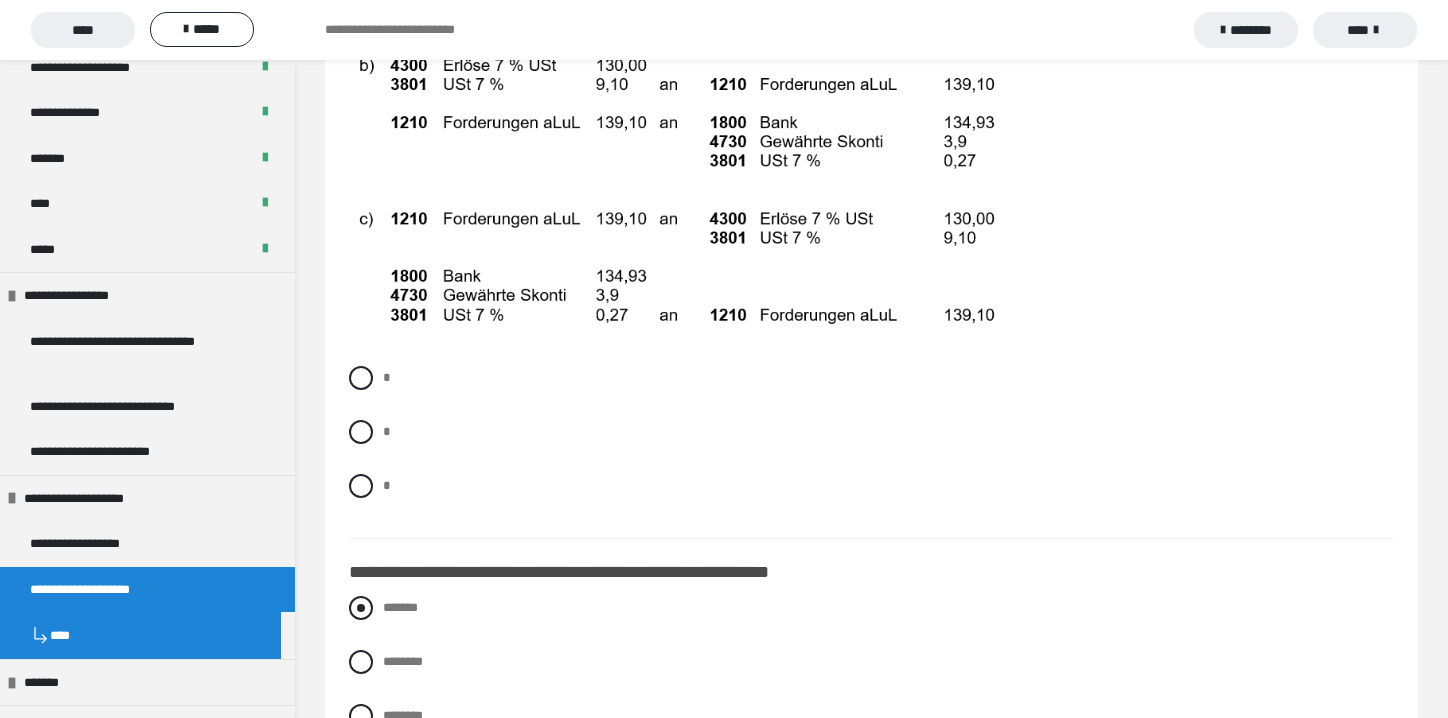 scroll, scrollTop: 16300, scrollLeft: 0, axis: vertical 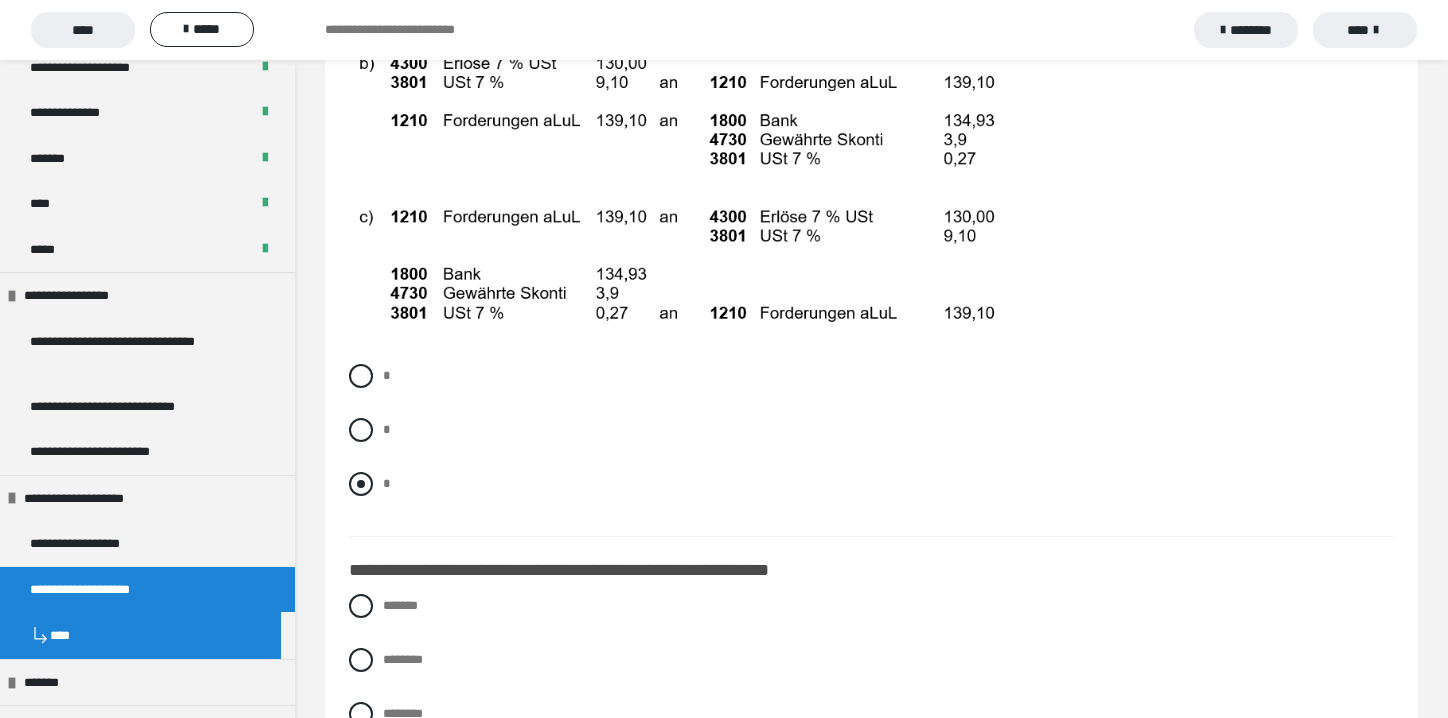 click at bounding box center [361, 484] 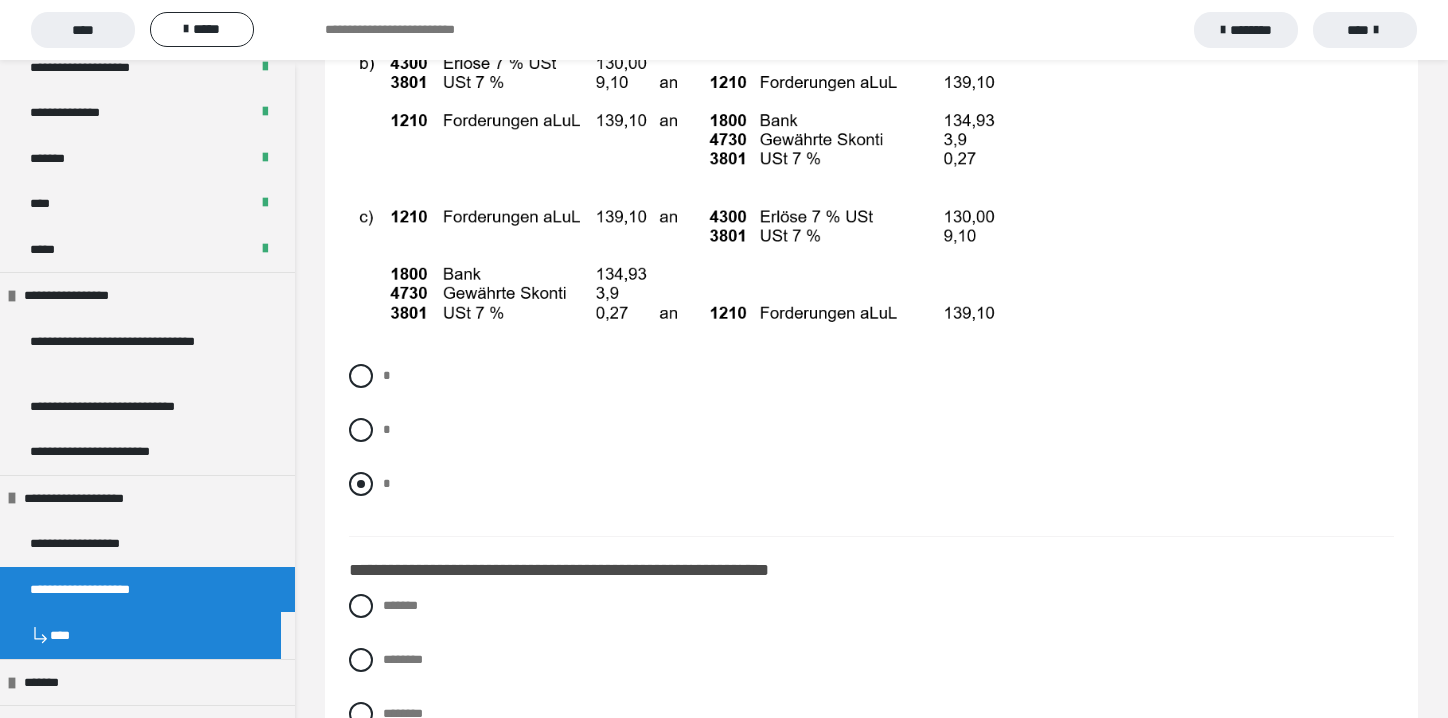 radio on "****" 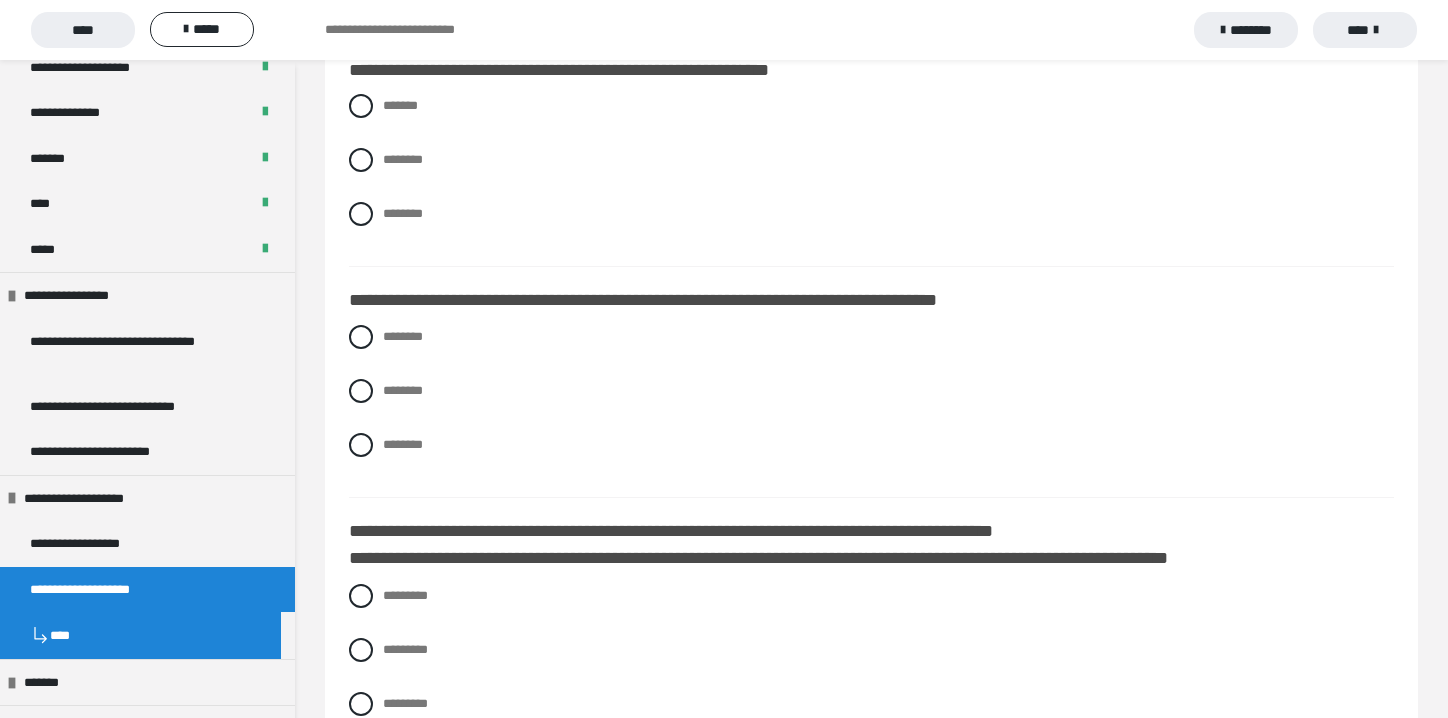 scroll, scrollTop: 16700, scrollLeft: 0, axis: vertical 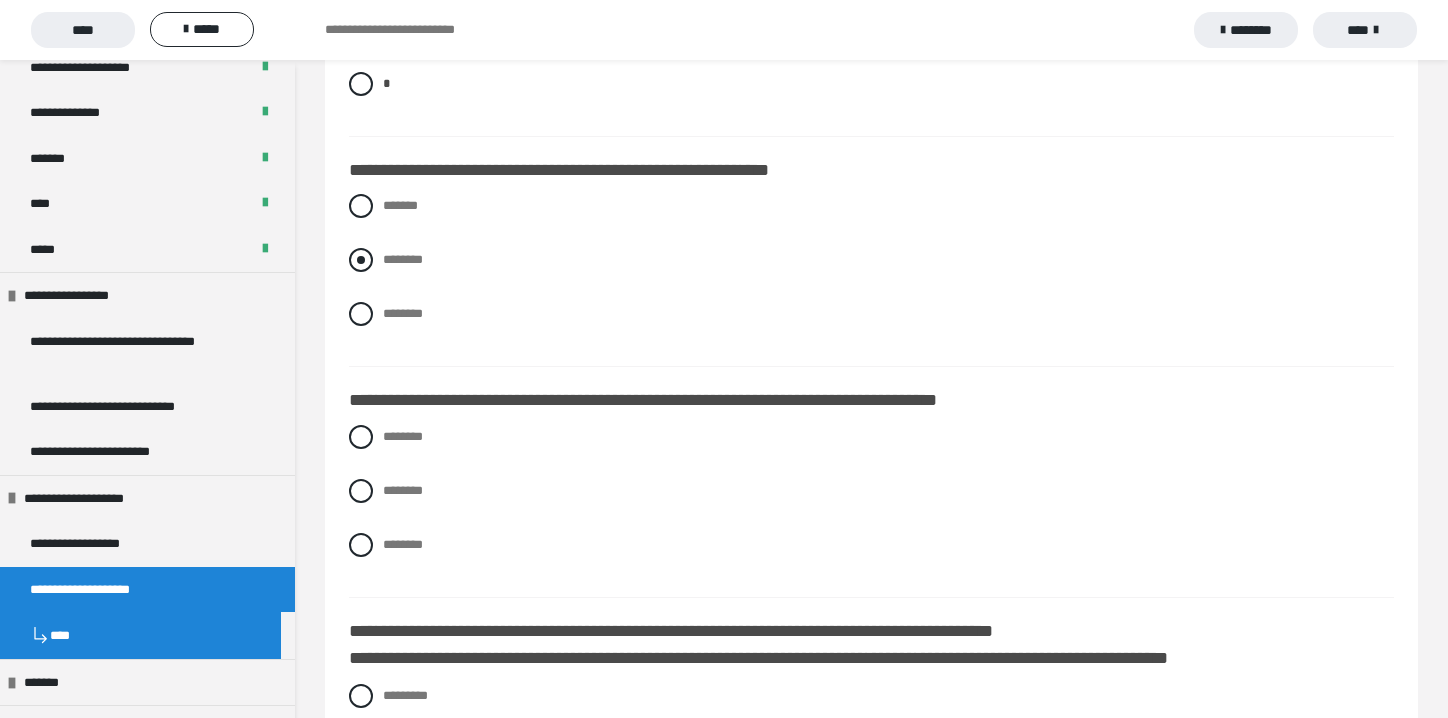 click at bounding box center [361, 260] 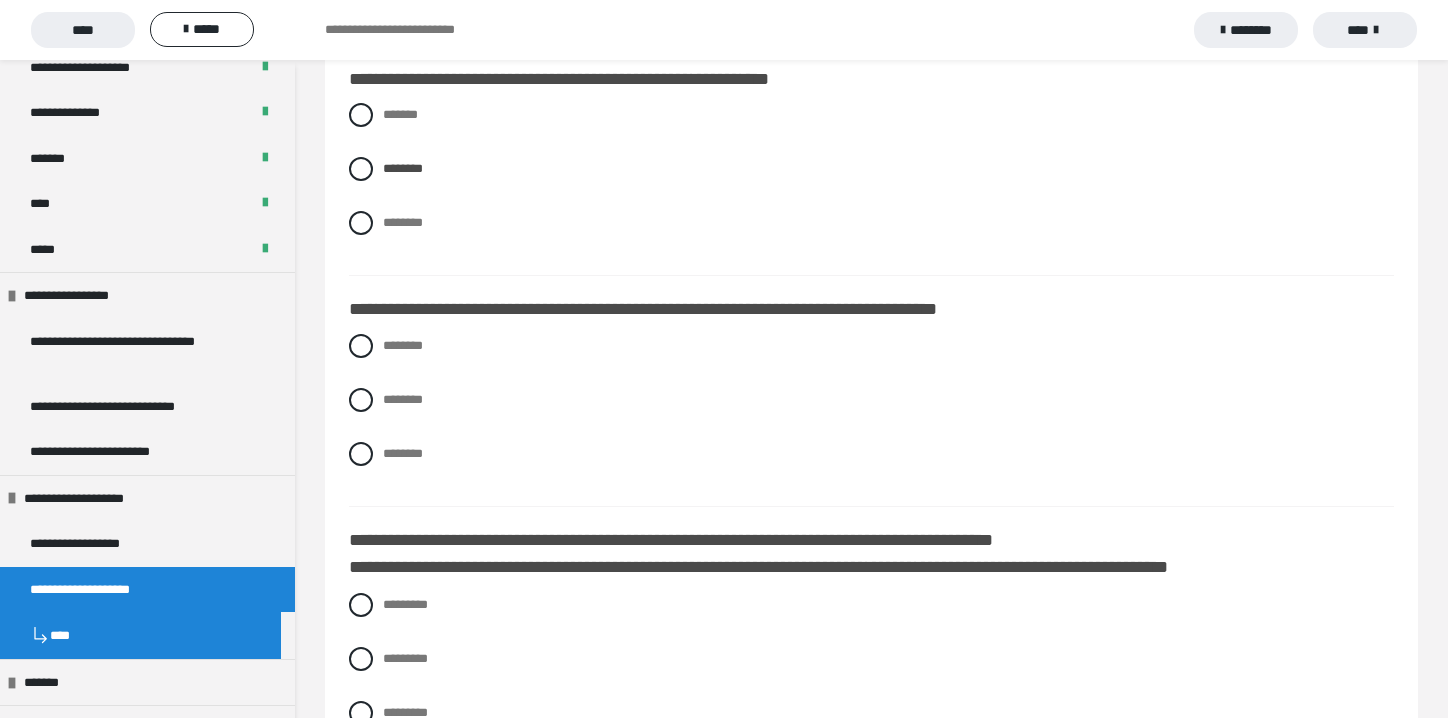 scroll, scrollTop: 16691, scrollLeft: 0, axis: vertical 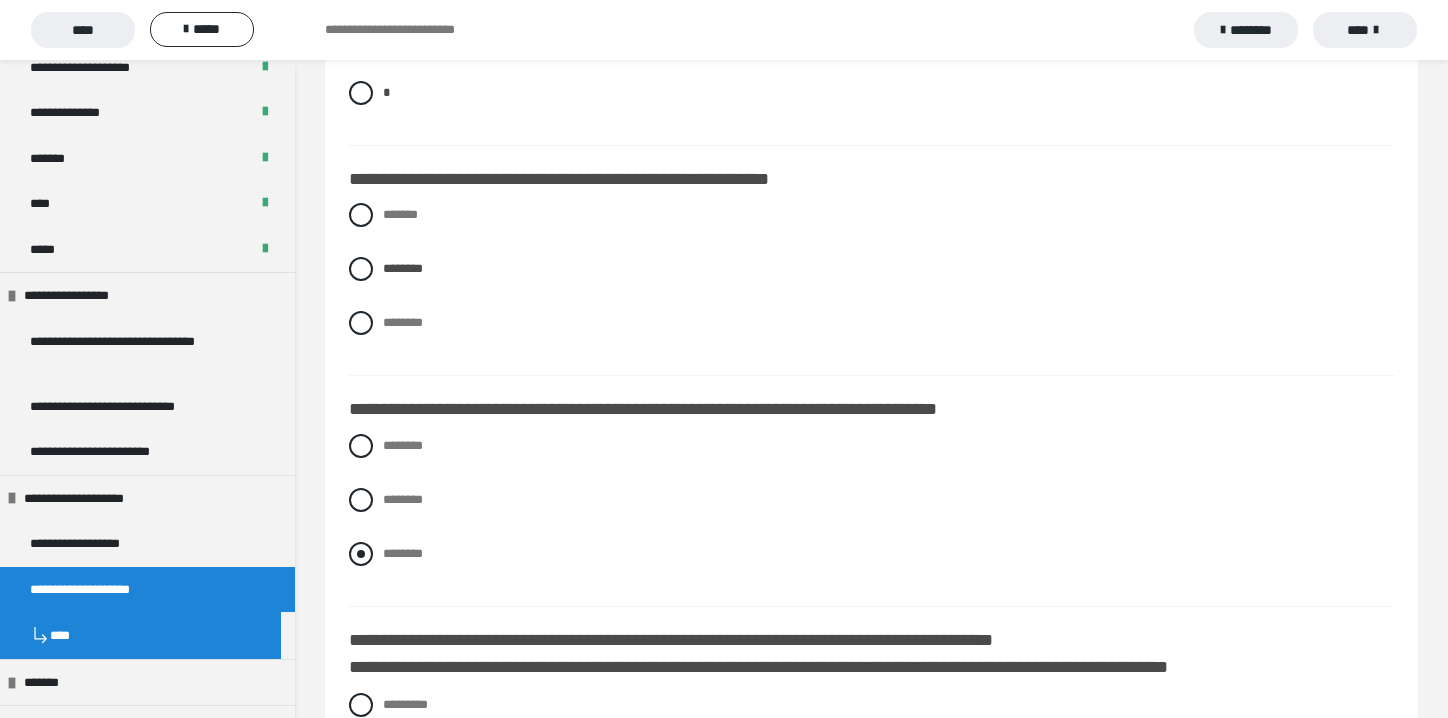 click at bounding box center (361, 554) 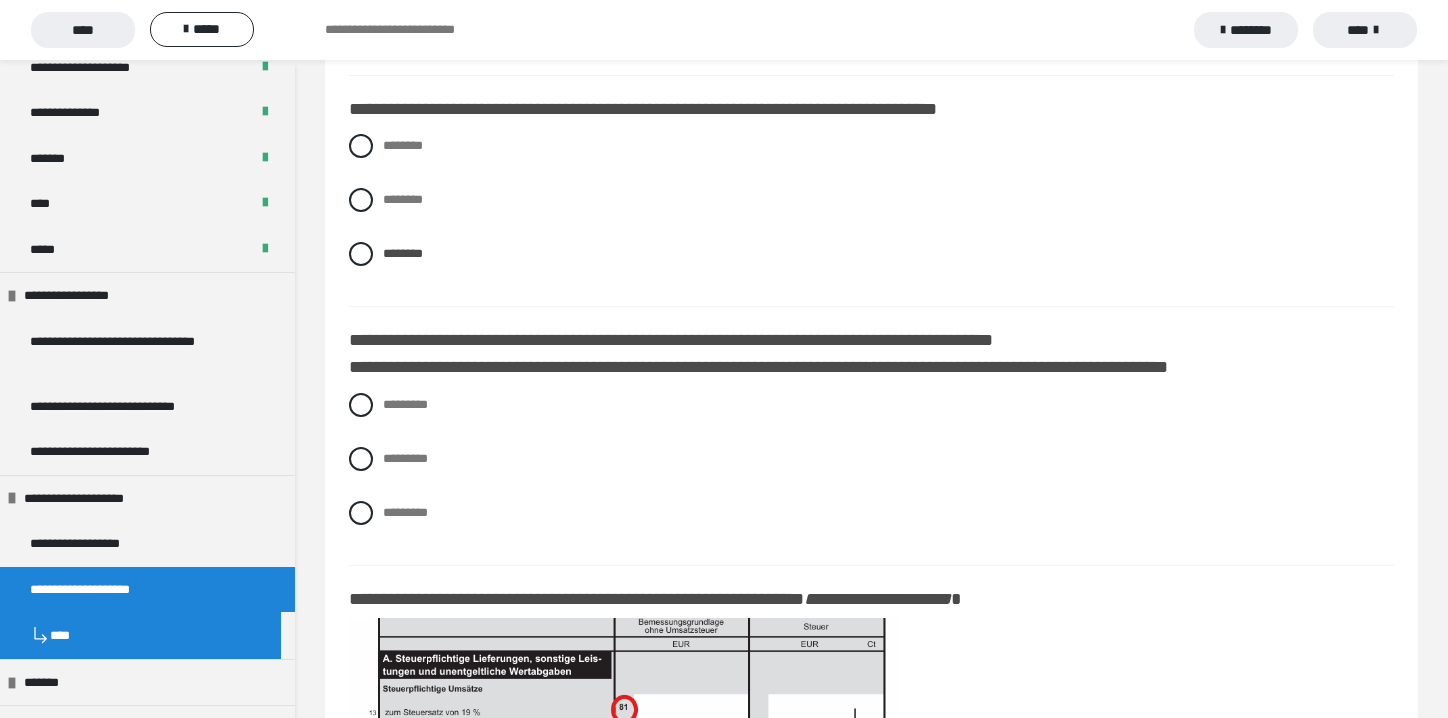 scroll, scrollTop: 17091, scrollLeft: 0, axis: vertical 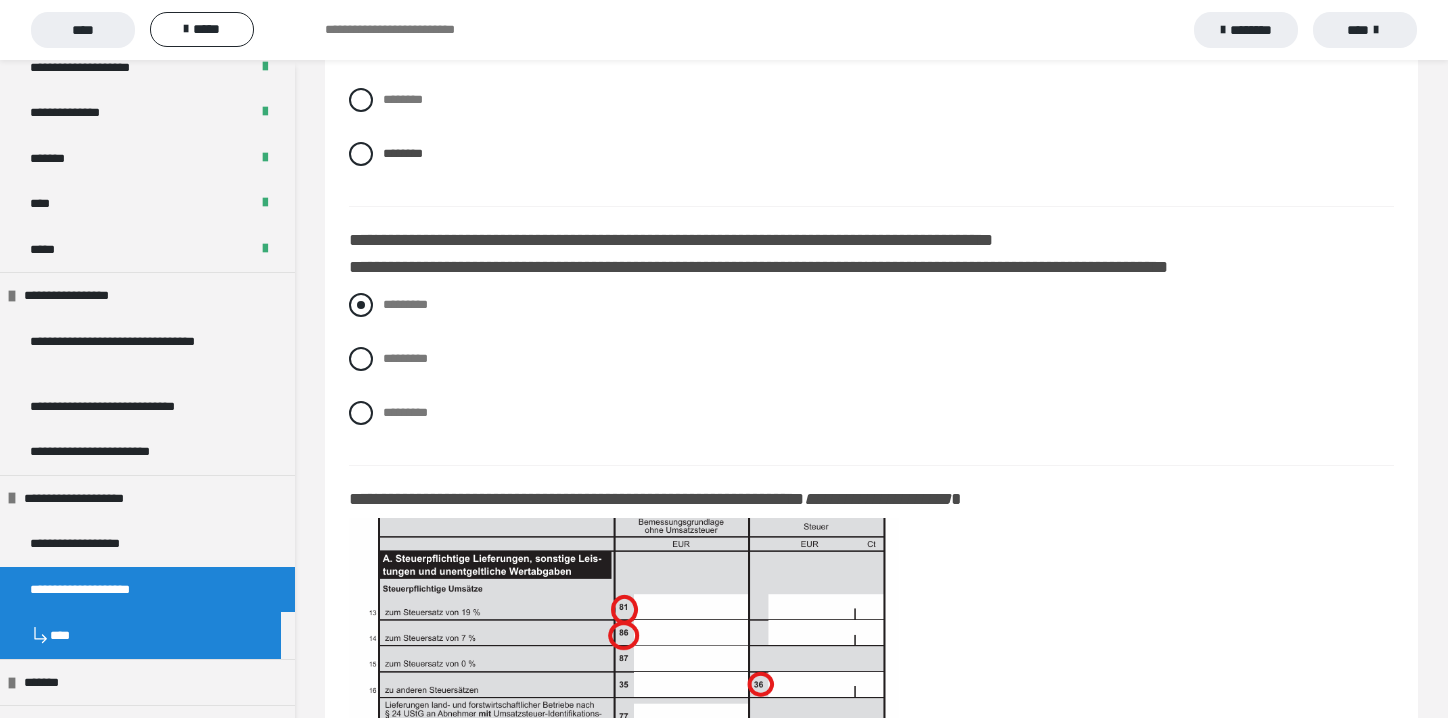 click at bounding box center (361, 305) 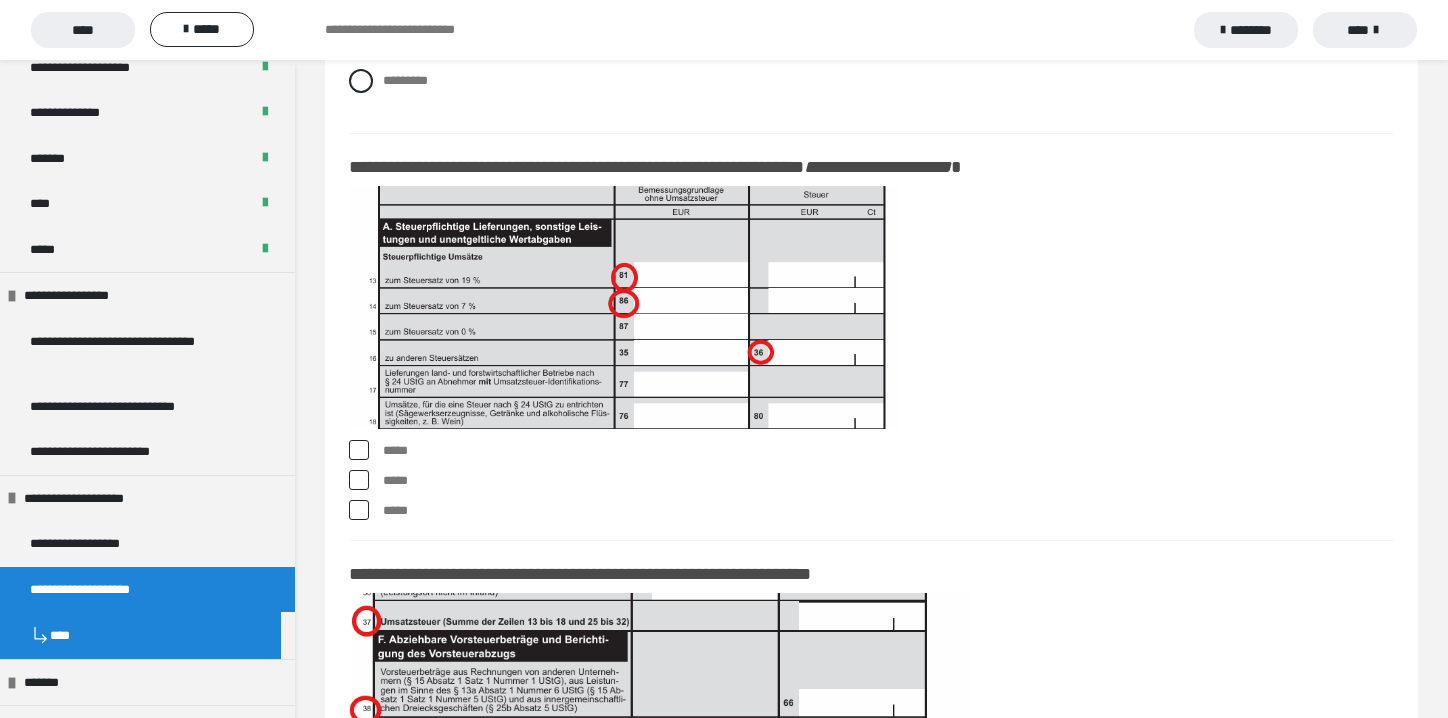 scroll, scrollTop: 17391, scrollLeft: 0, axis: vertical 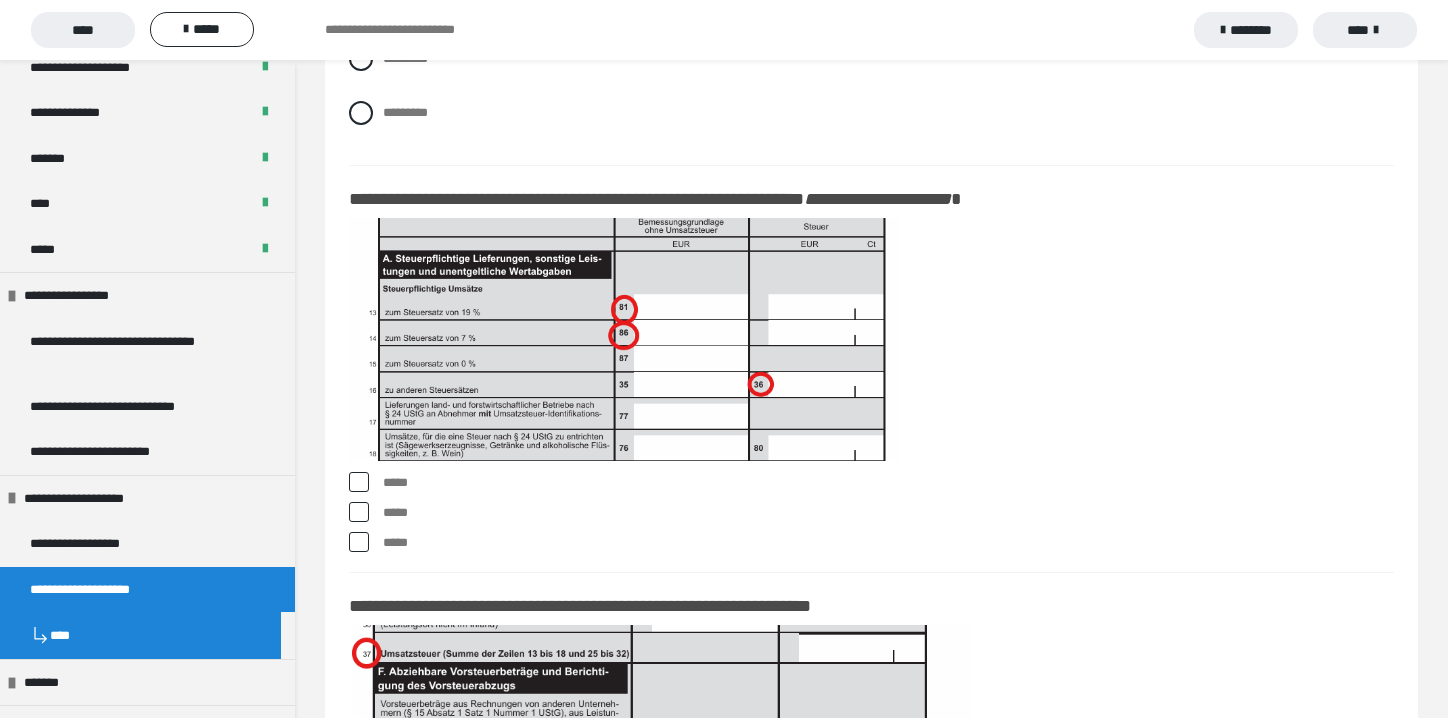 click at bounding box center (359, 482) 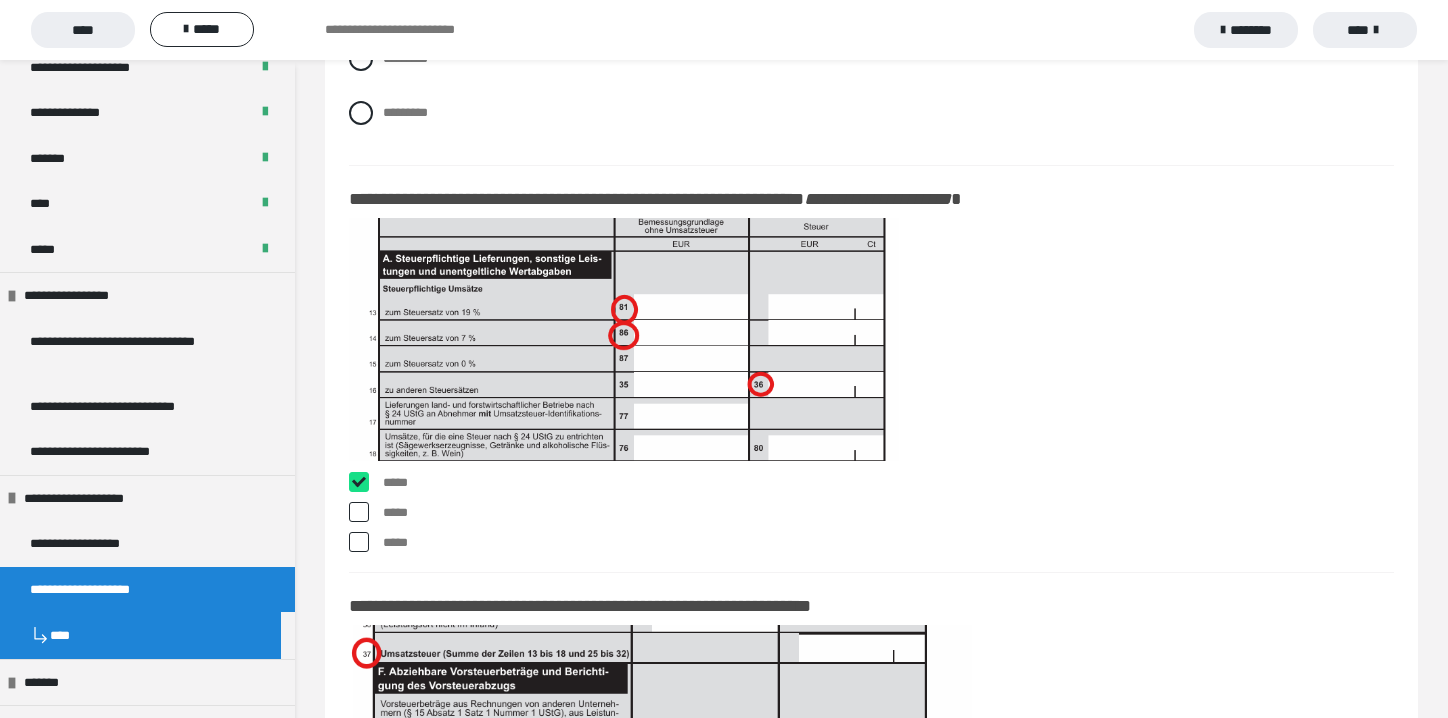 checkbox on "****" 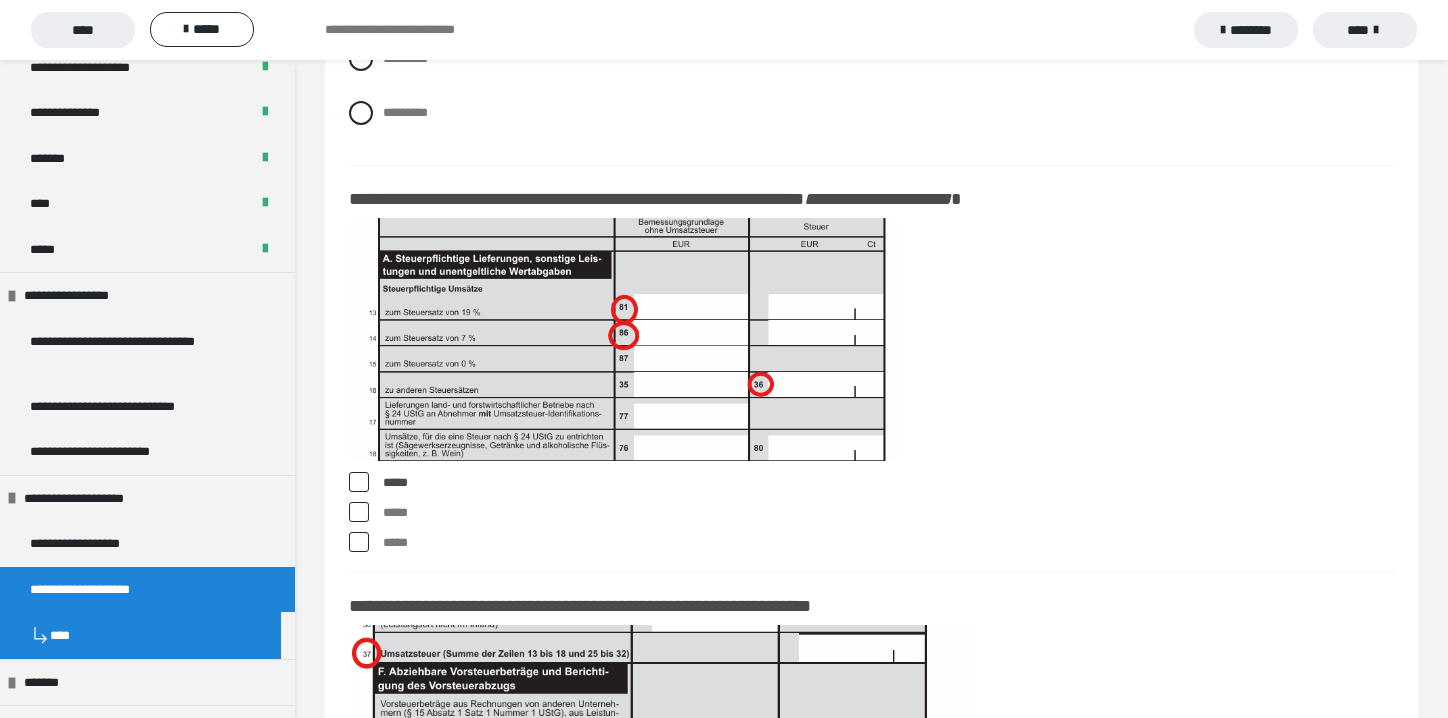 click at bounding box center [359, 512] 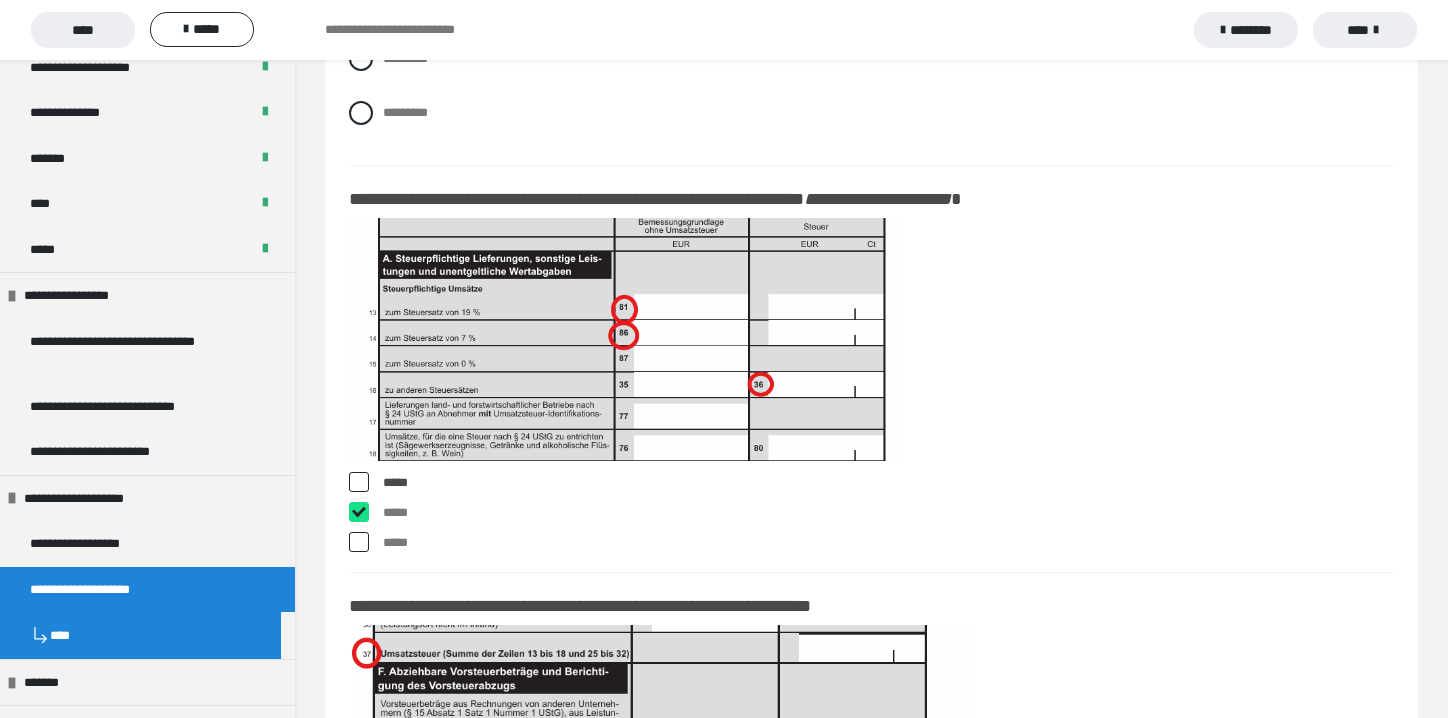 checkbox on "****" 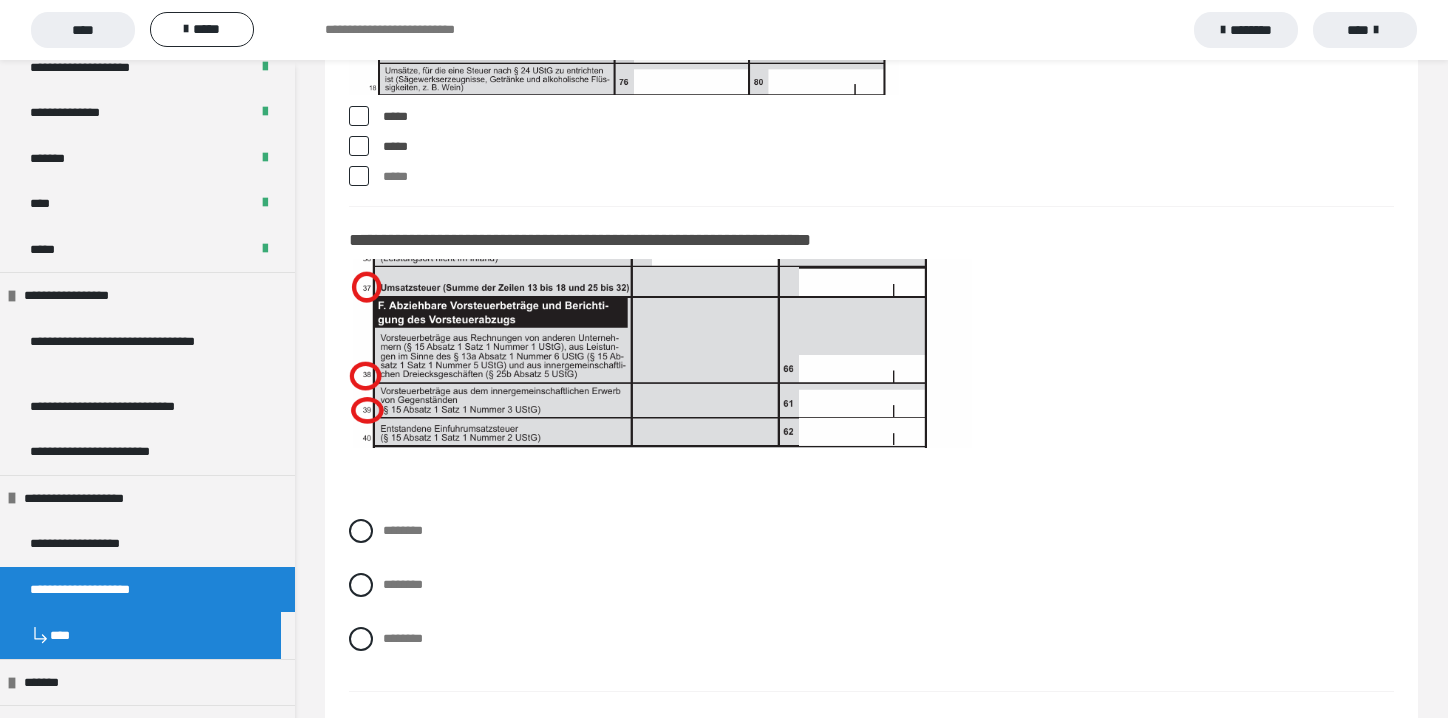 scroll, scrollTop: 17791, scrollLeft: 0, axis: vertical 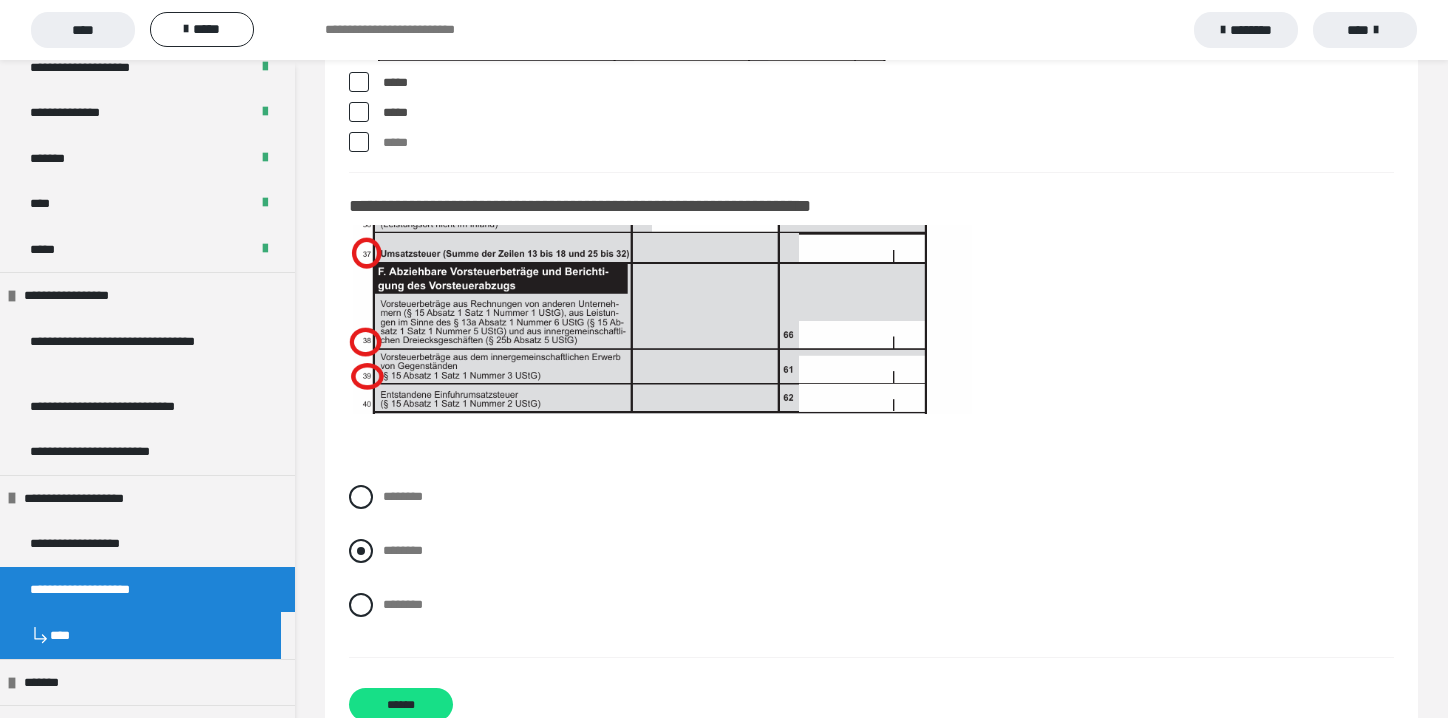 click at bounding box center (361, 551) 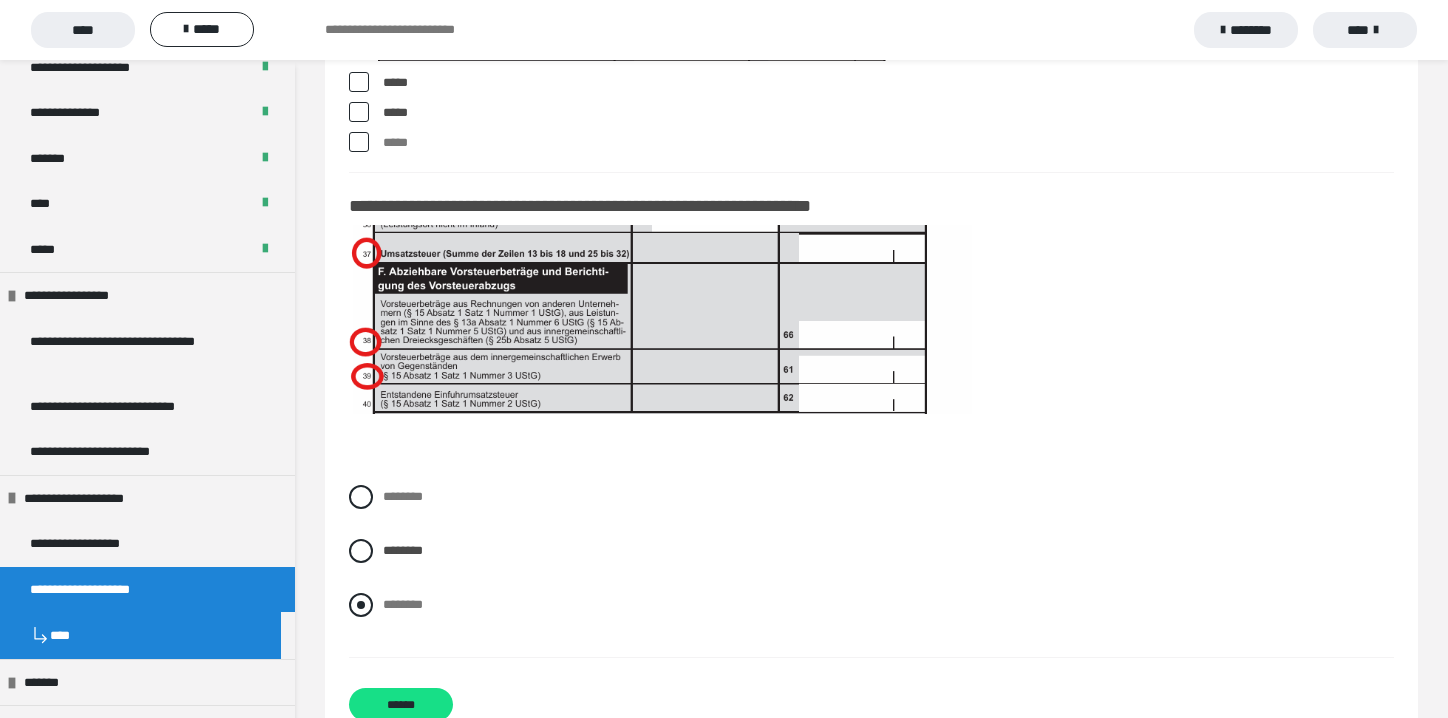 click at bounding box center (361, 605) 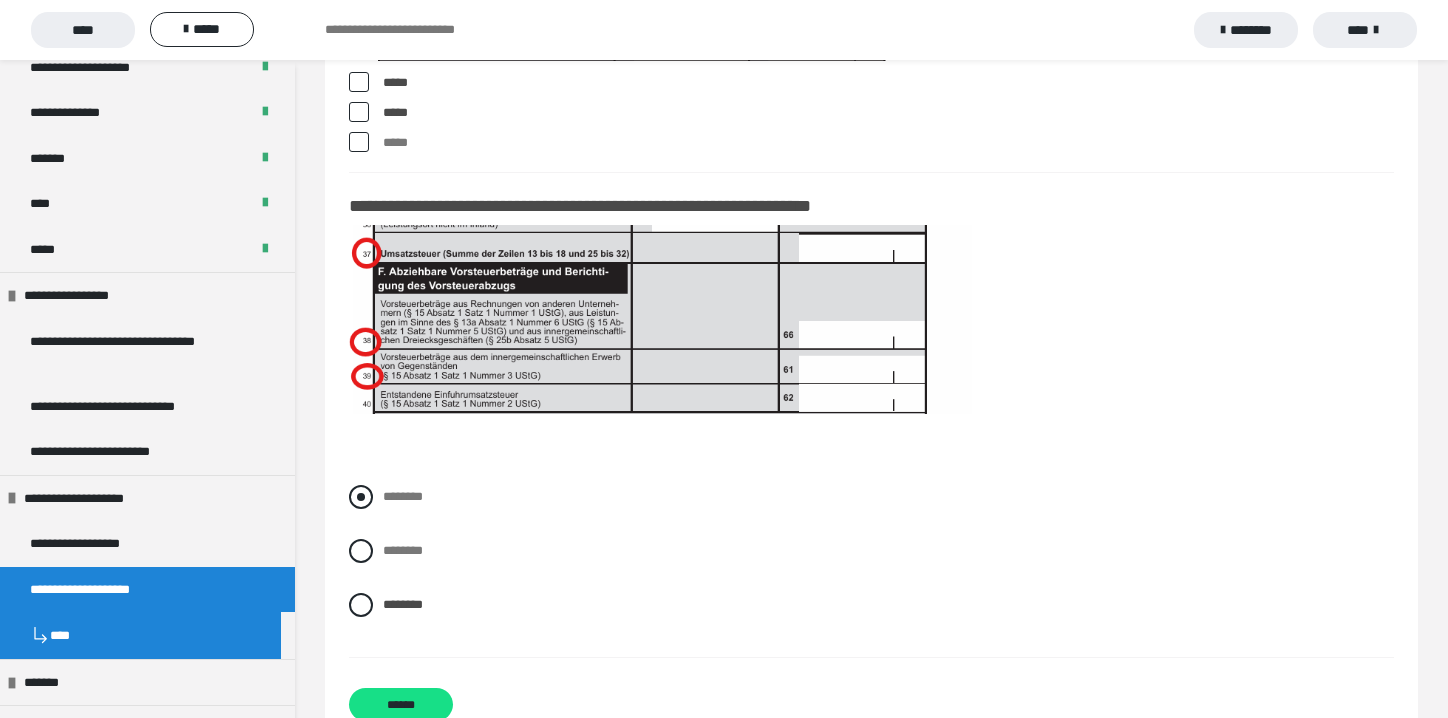 scroll, scrollTop: 17891, scrollLeft: 0, axis: vertical 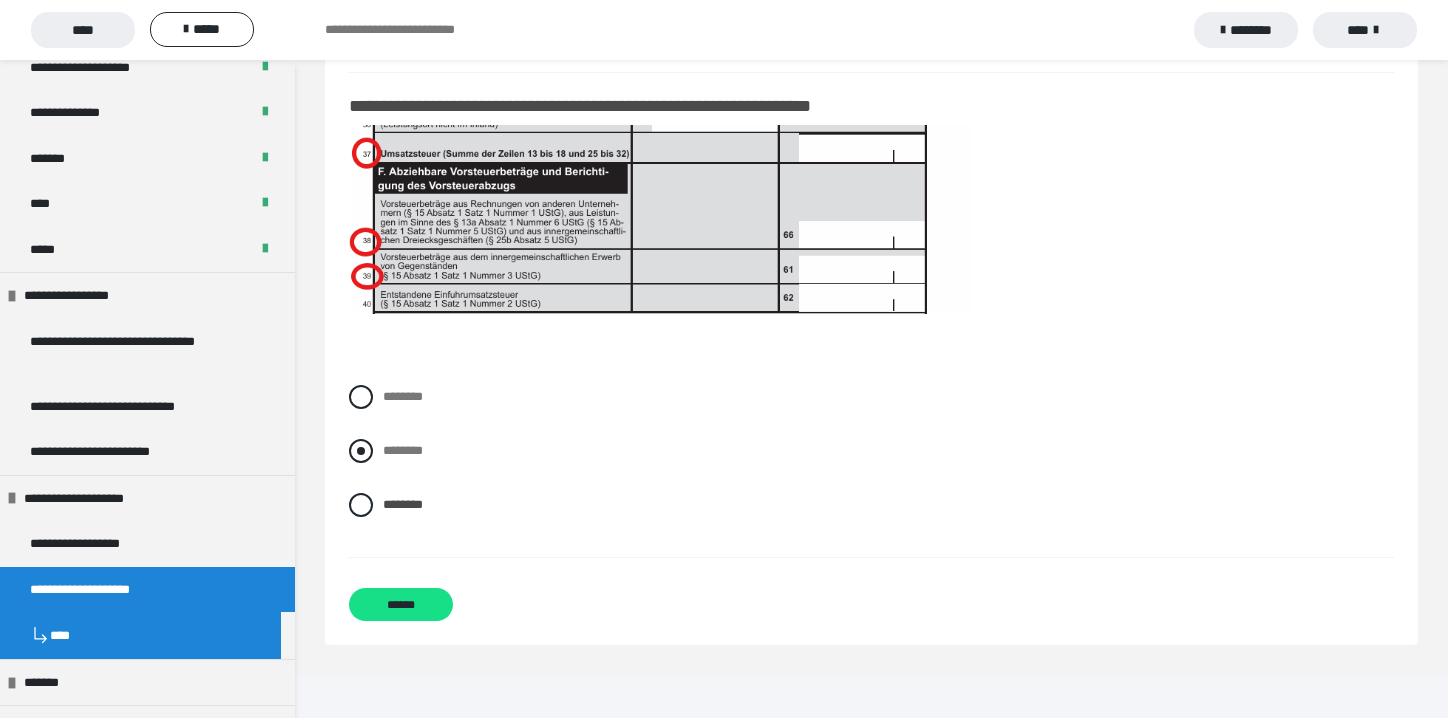 click at bounding box center [361, 451] 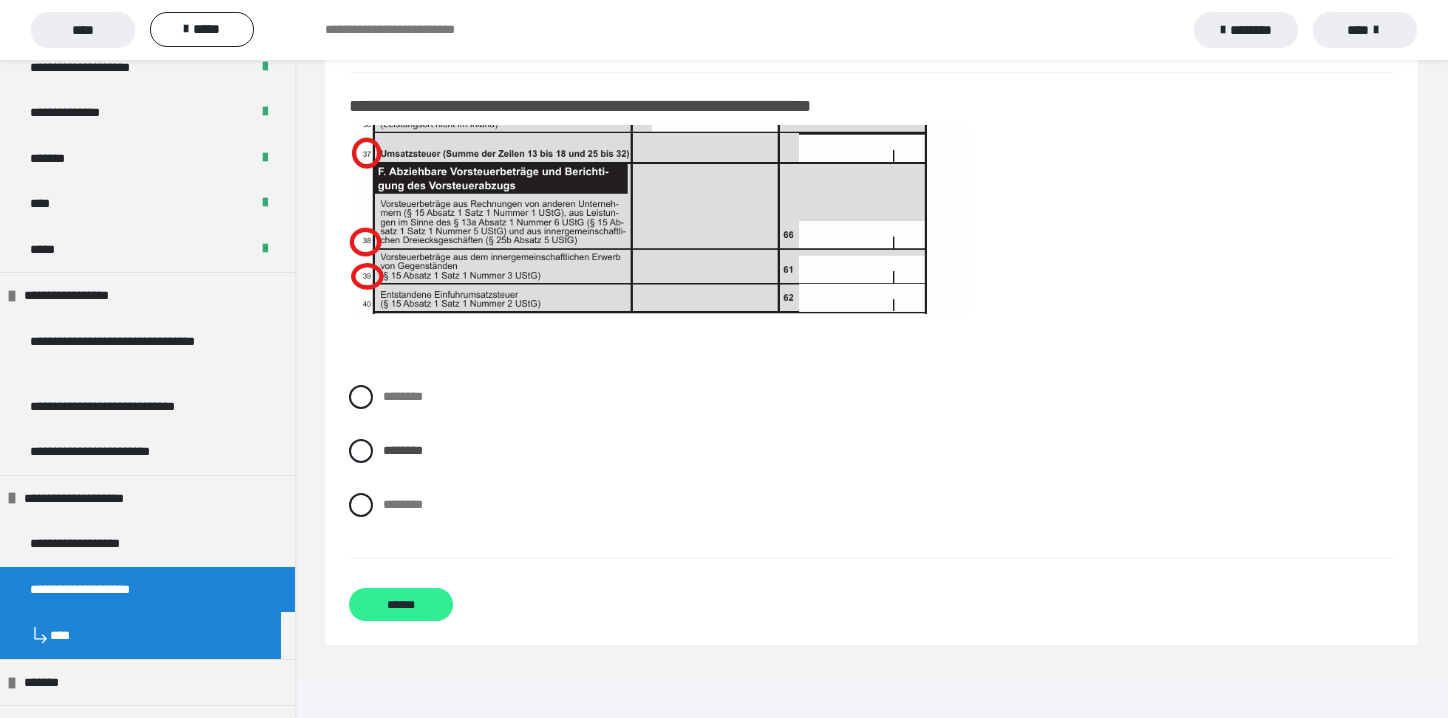 click on "******" at bounding box center [401, 604] 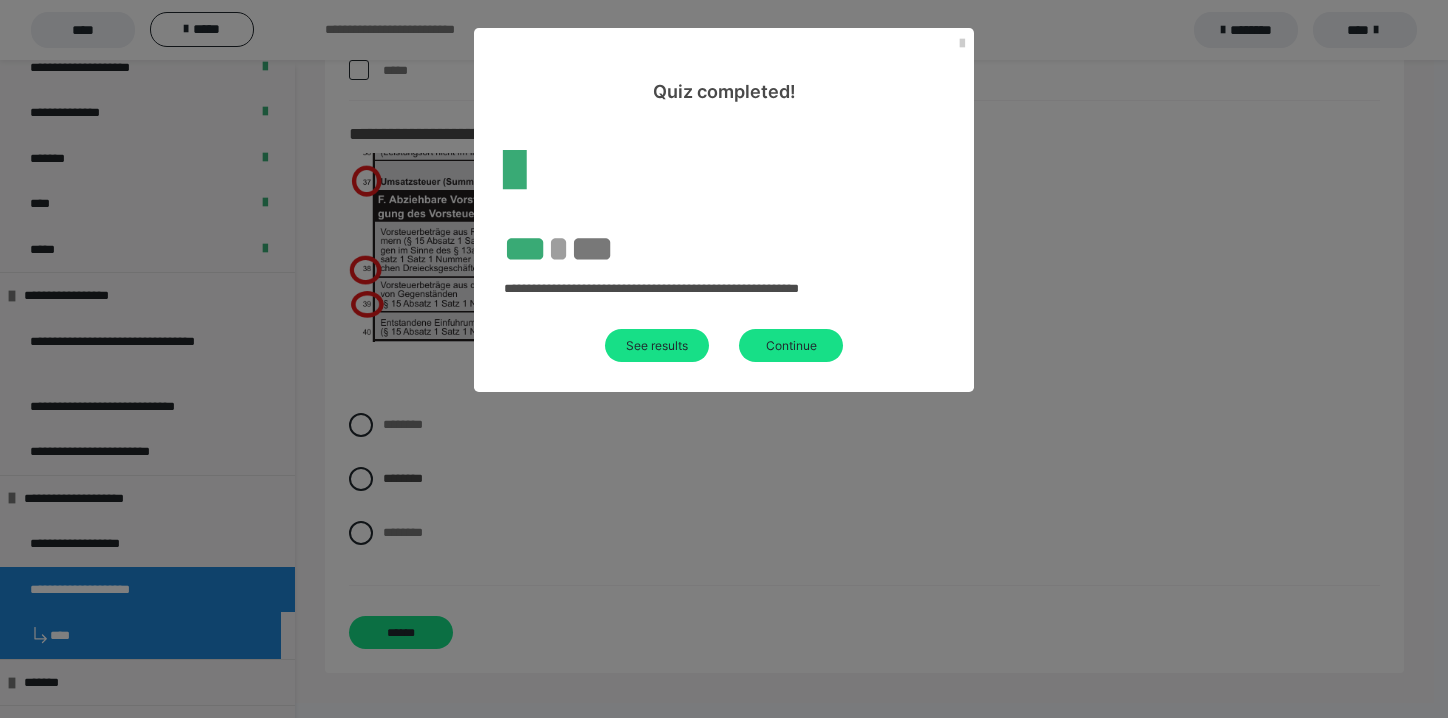 scroll, scrollTop: 60, scrollLeft: 0, axis: vertical 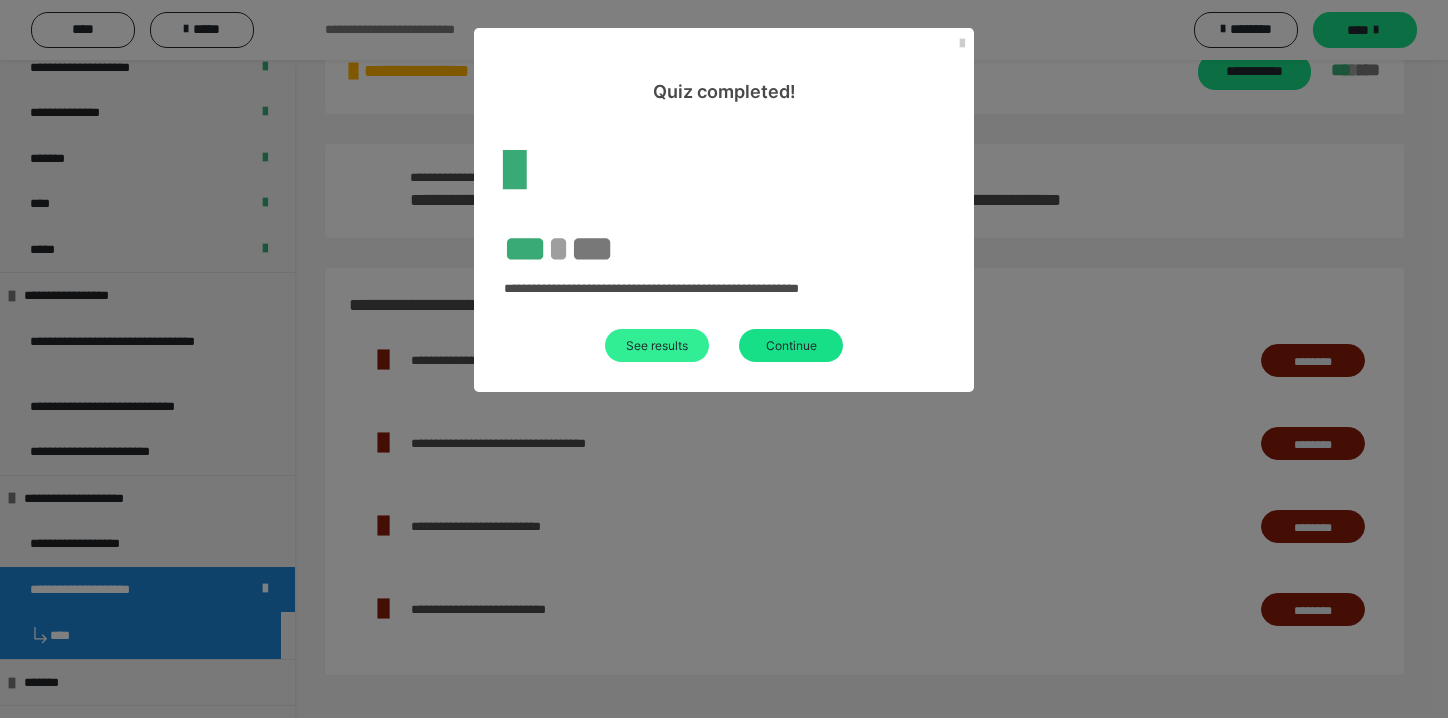 click on "See results" at bounding box center [657, 345] 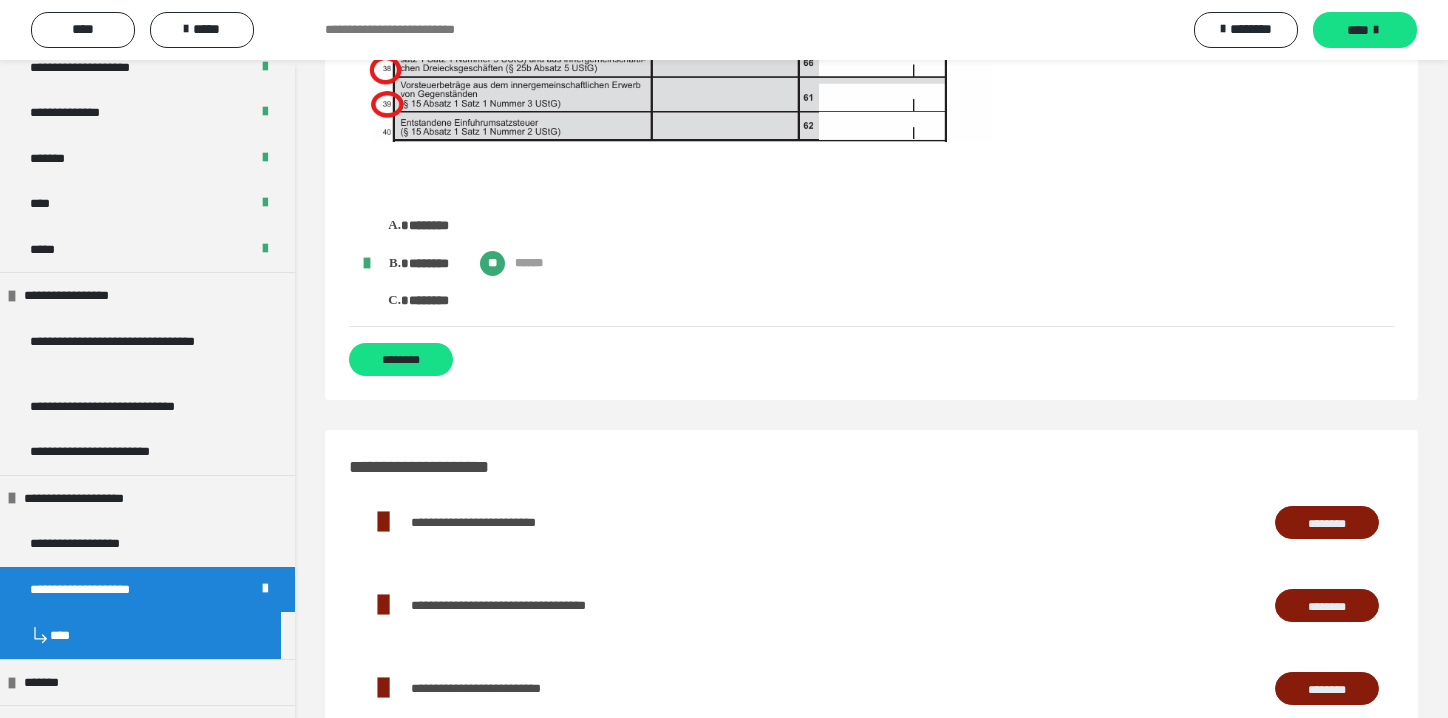 scroll, scrollTop: 15700, scrollLeft: 0, axis: vertical 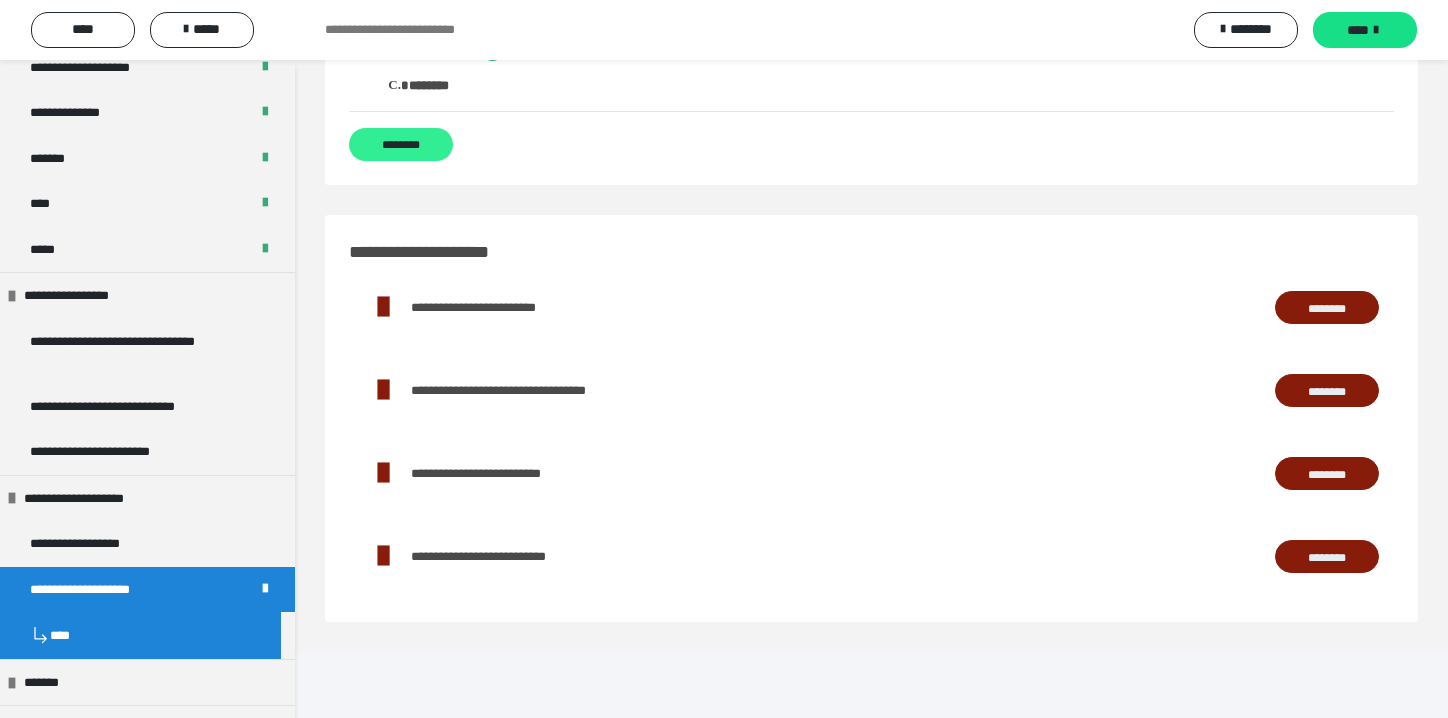 click on "********" at bounding box center [401, 144] 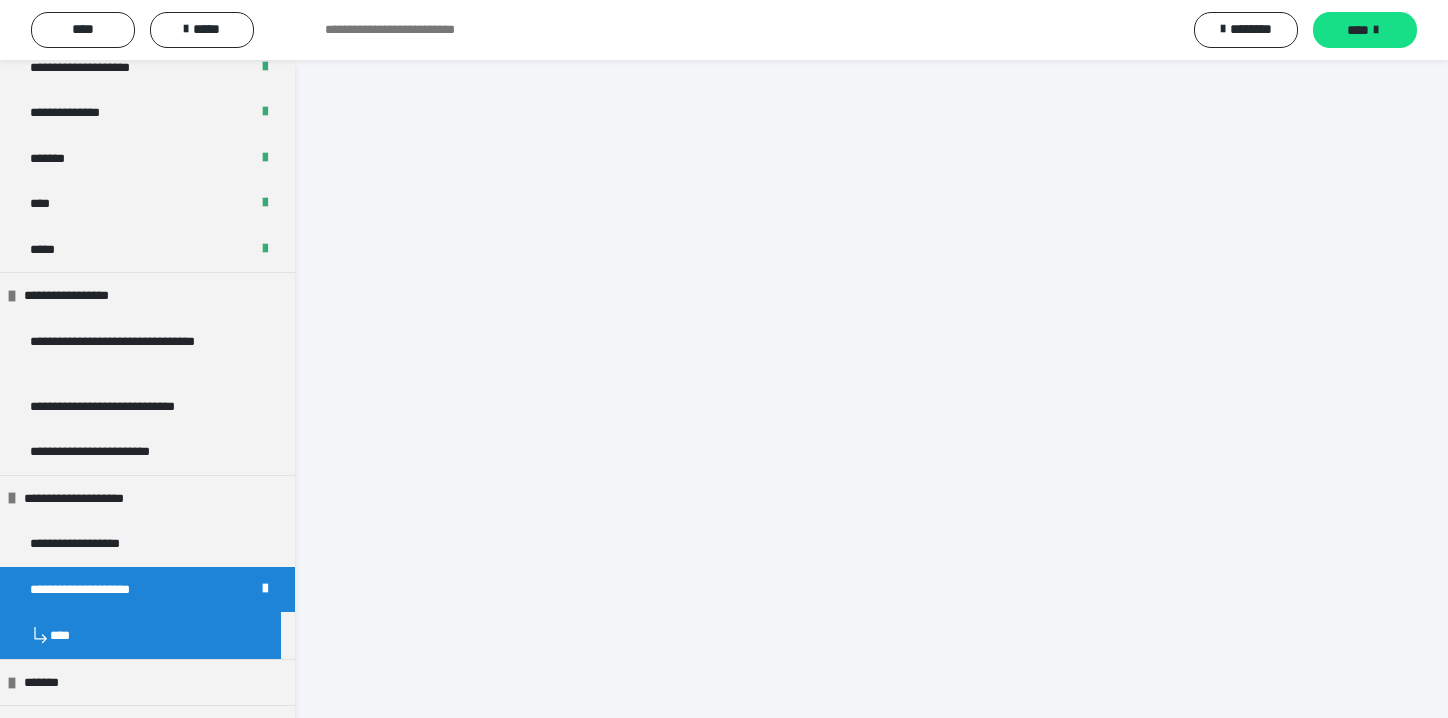 scroll, scrollTop: 11, scrollLeft: 0, axis: vertical 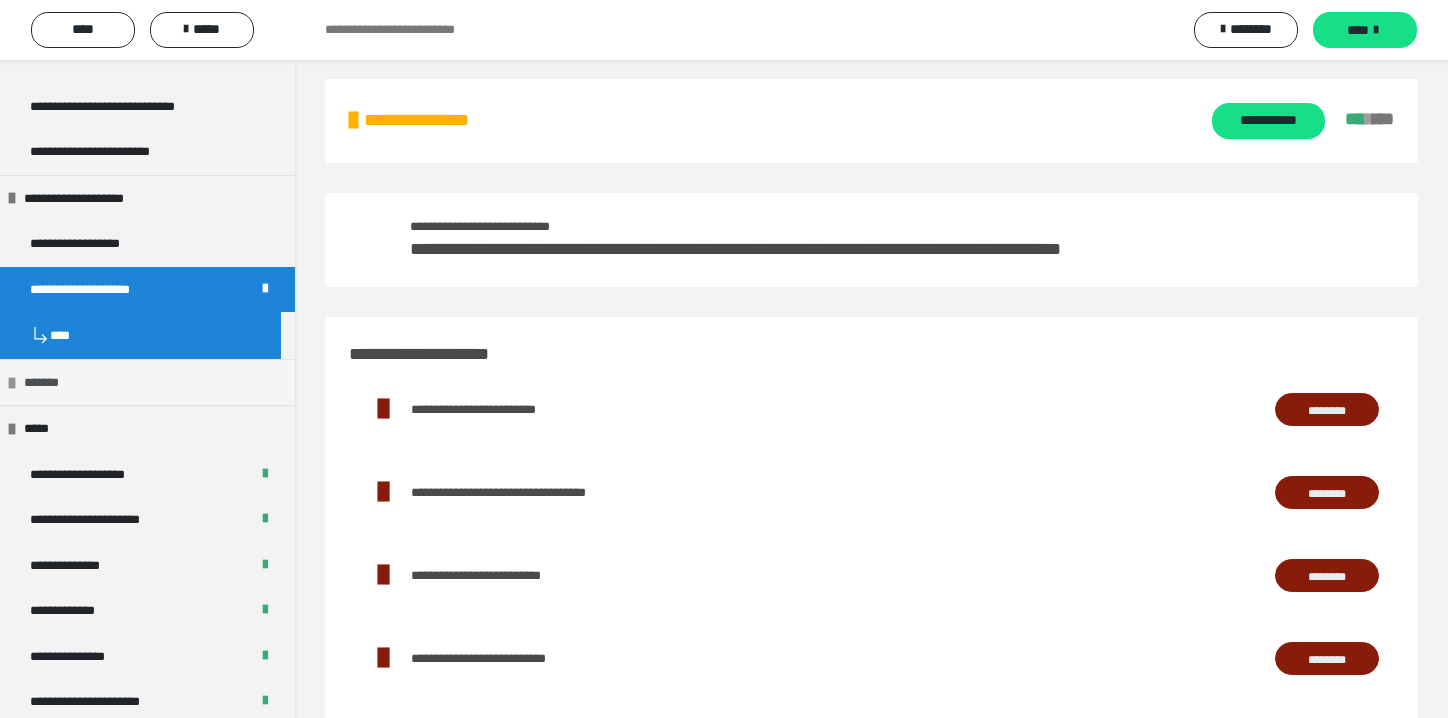 click on "*******" at bounding box center (147, 382) 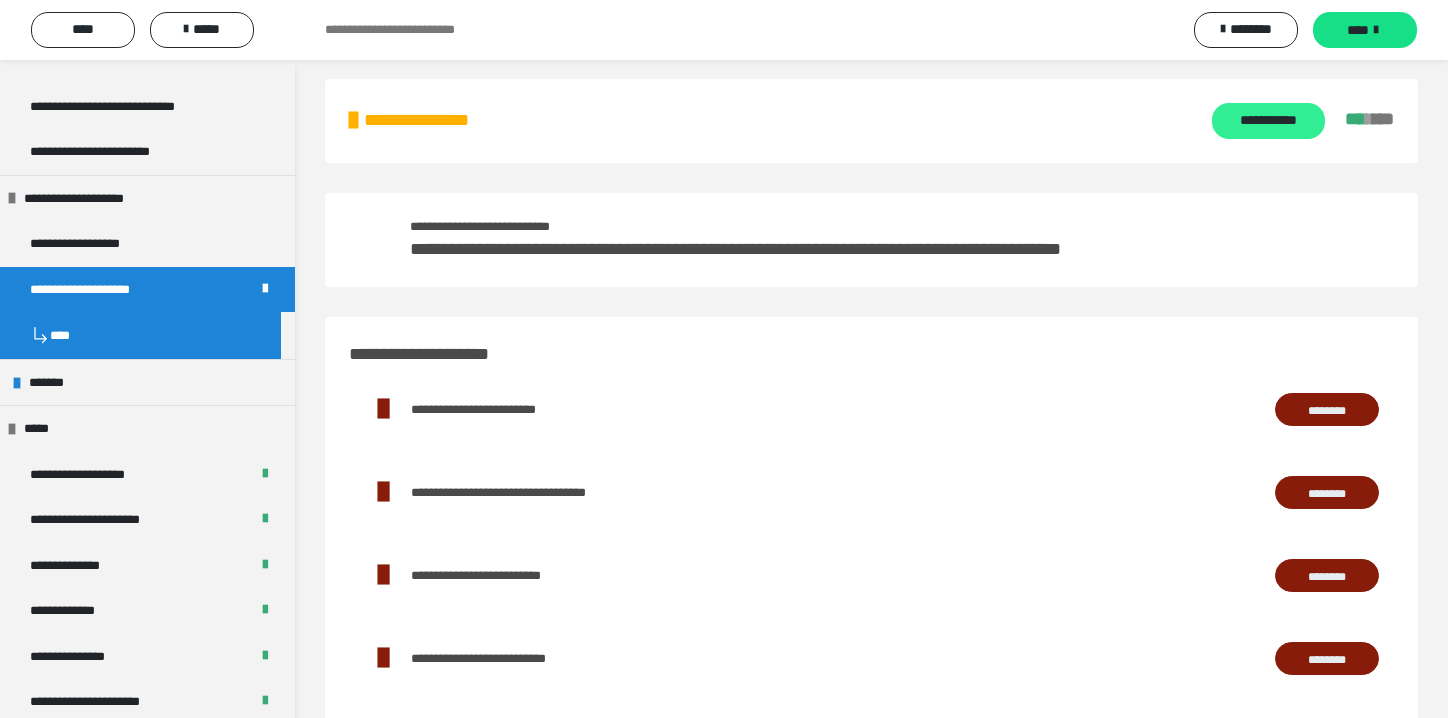click on "**********" at bounding box center [1268, 121] 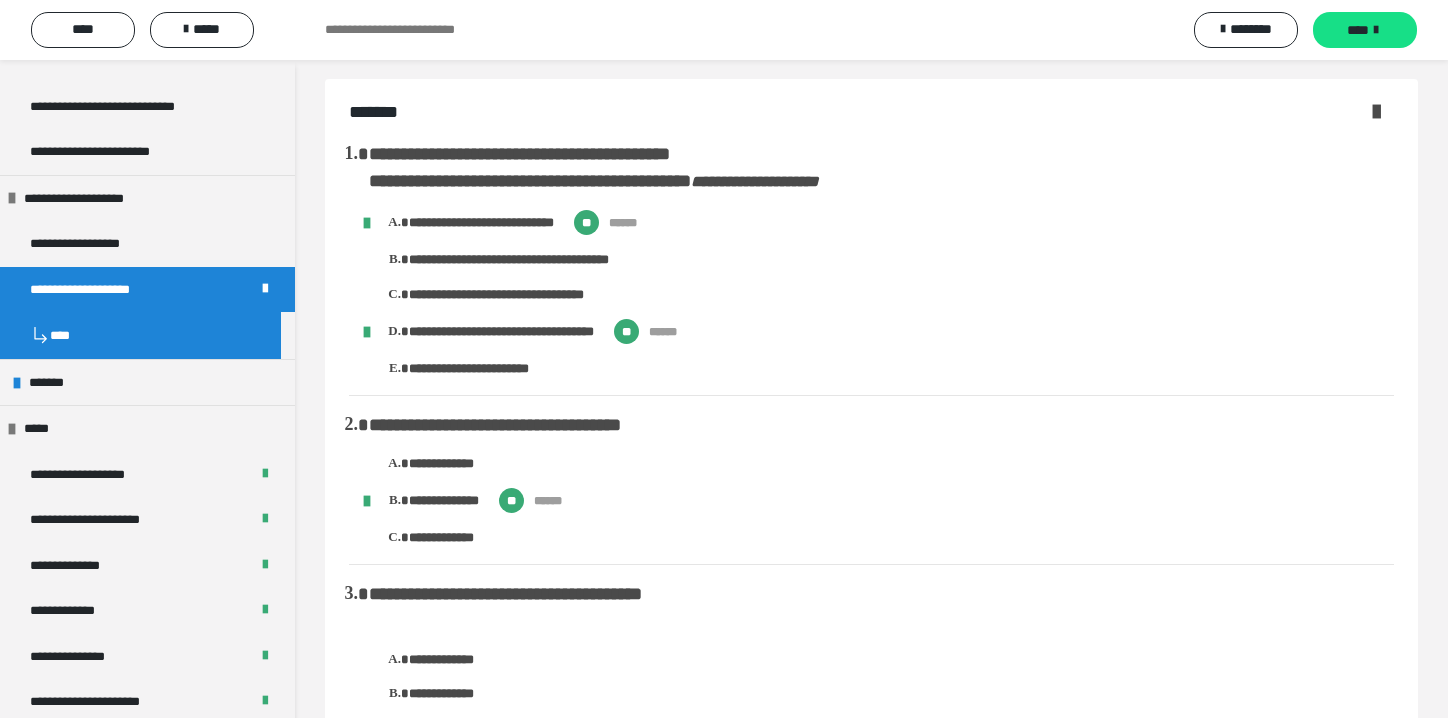 scroll, scrollTop: 15700, scrollLeft: 0, axis: vertical 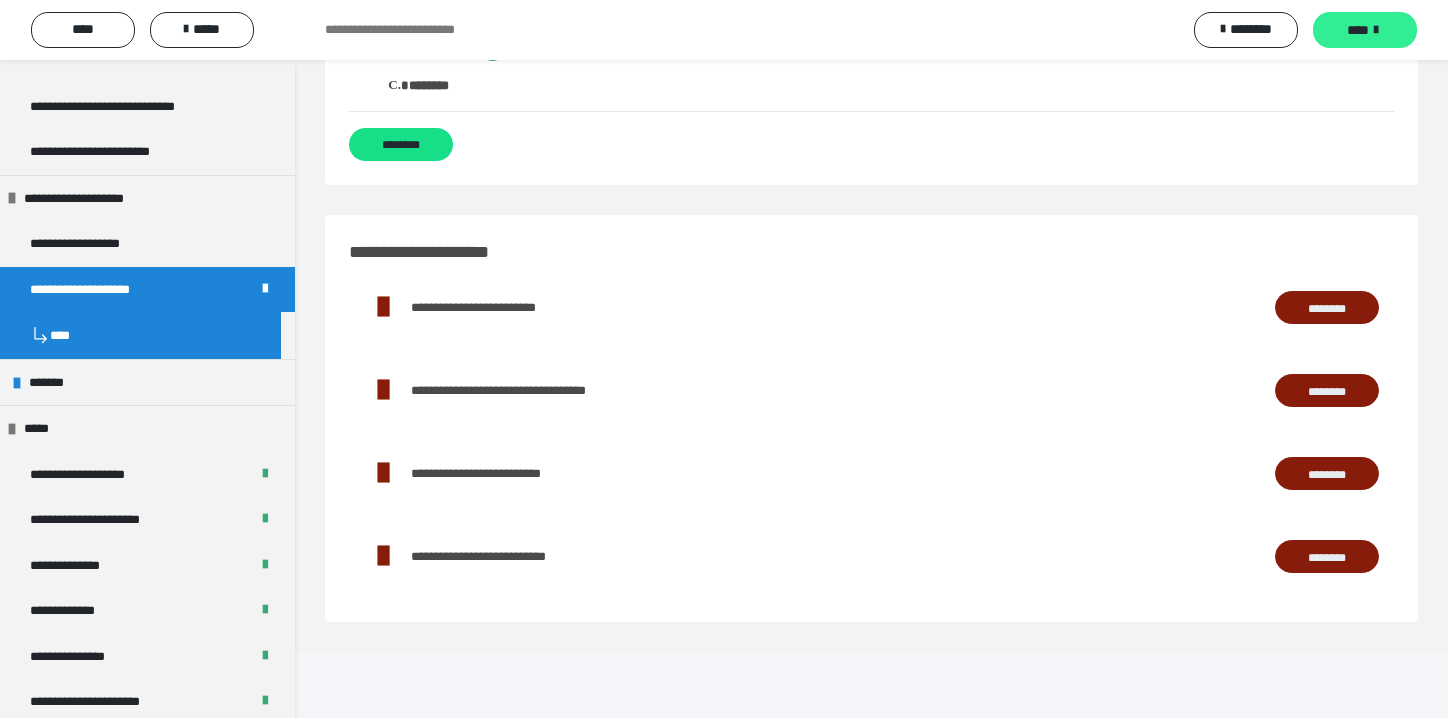 click on "****" at bounding box center [1365, 30] 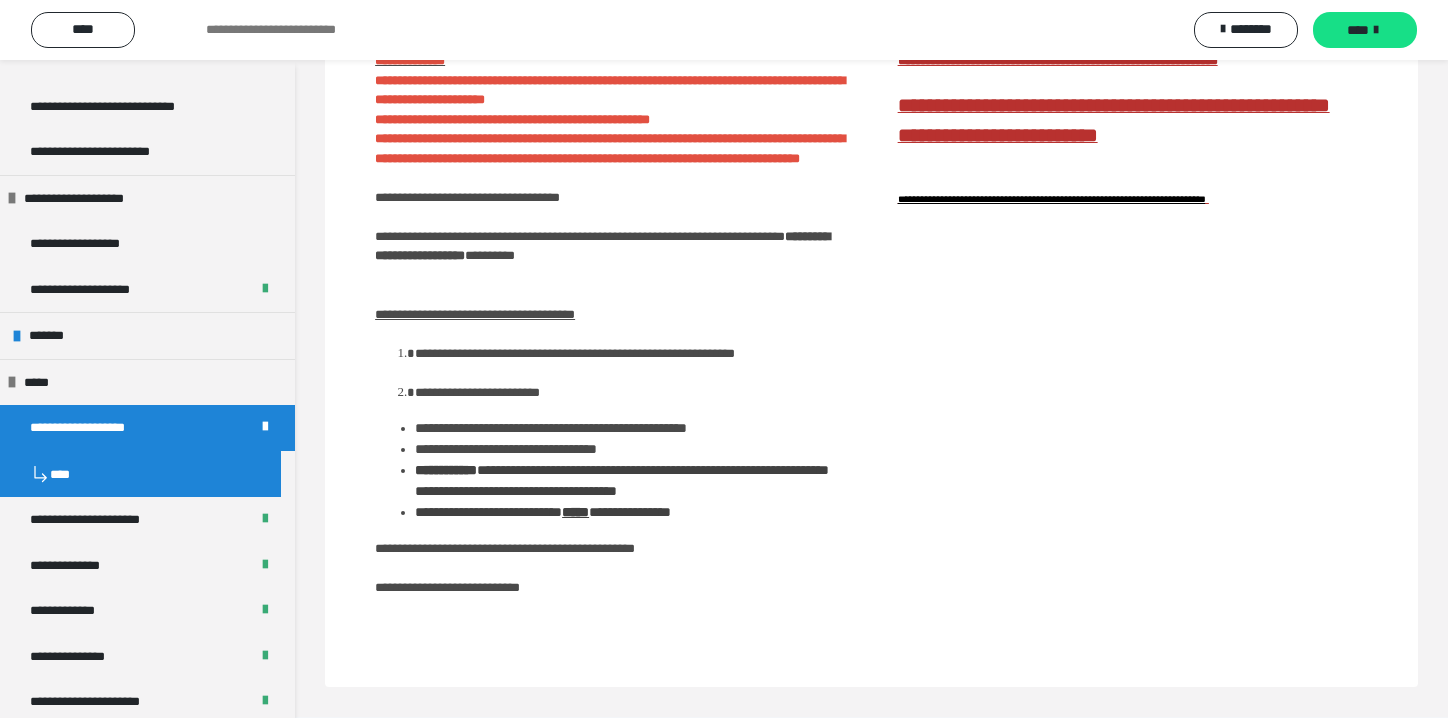 scroll, scrollTop: 577, scrollLeft: 0, axis: vertical 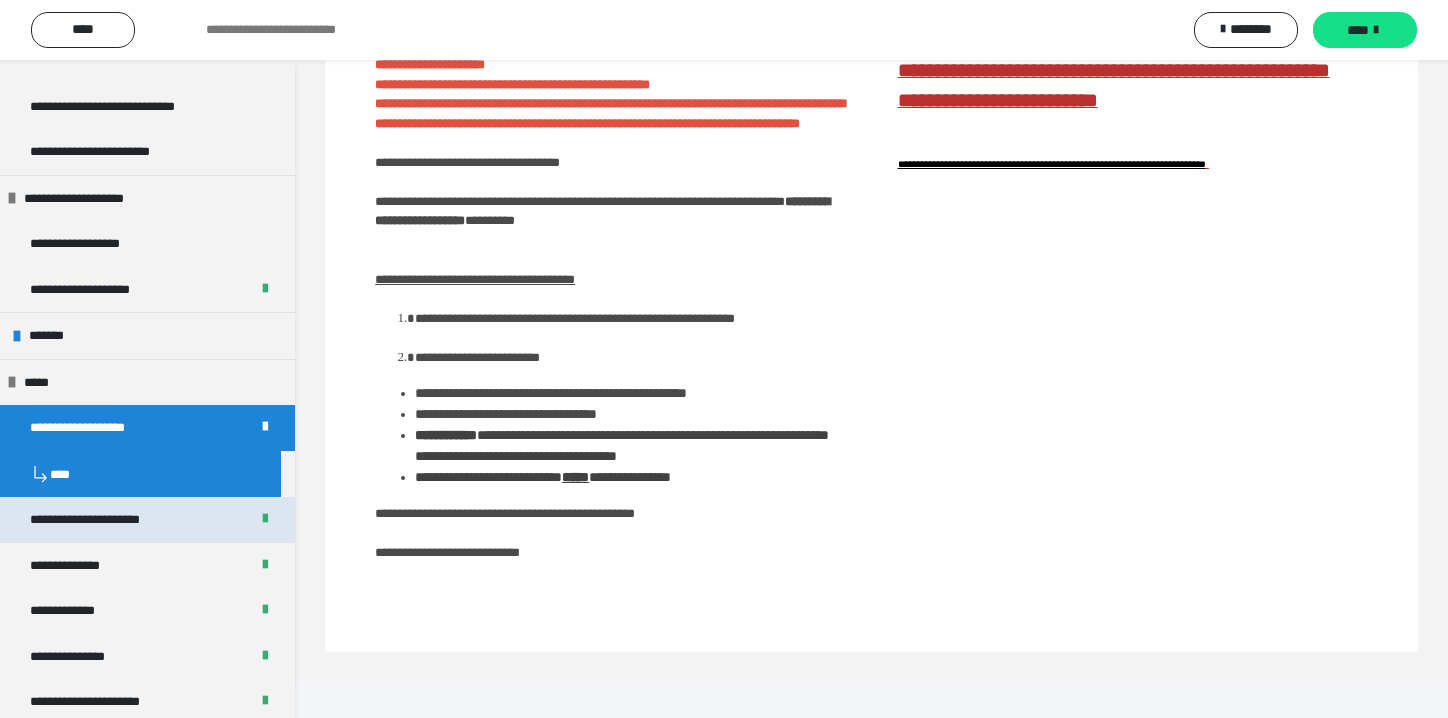 click on "**********" at bounding box center [112, 520] 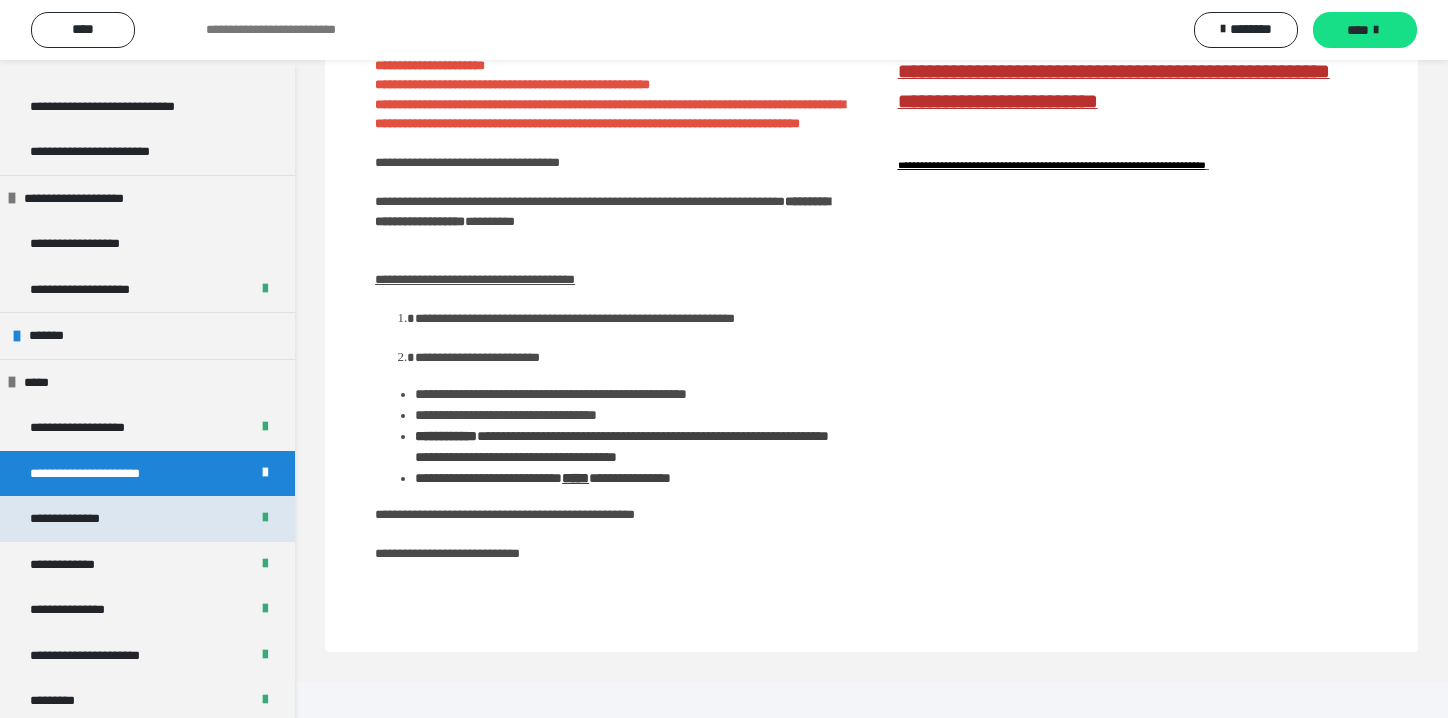 scroll, scrollTop: 60, scrollLeft: 0, axis: vertical 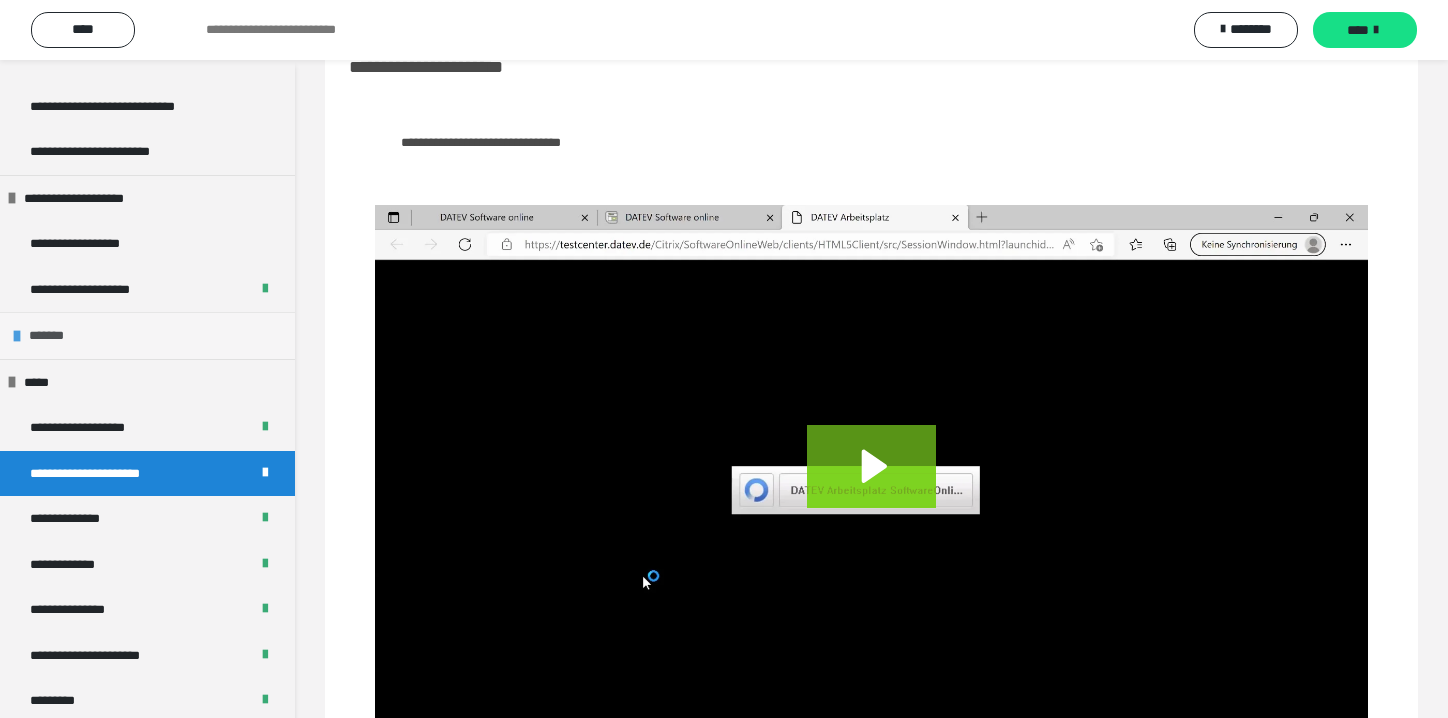 click on "*******" at bounding box center (53, 336) 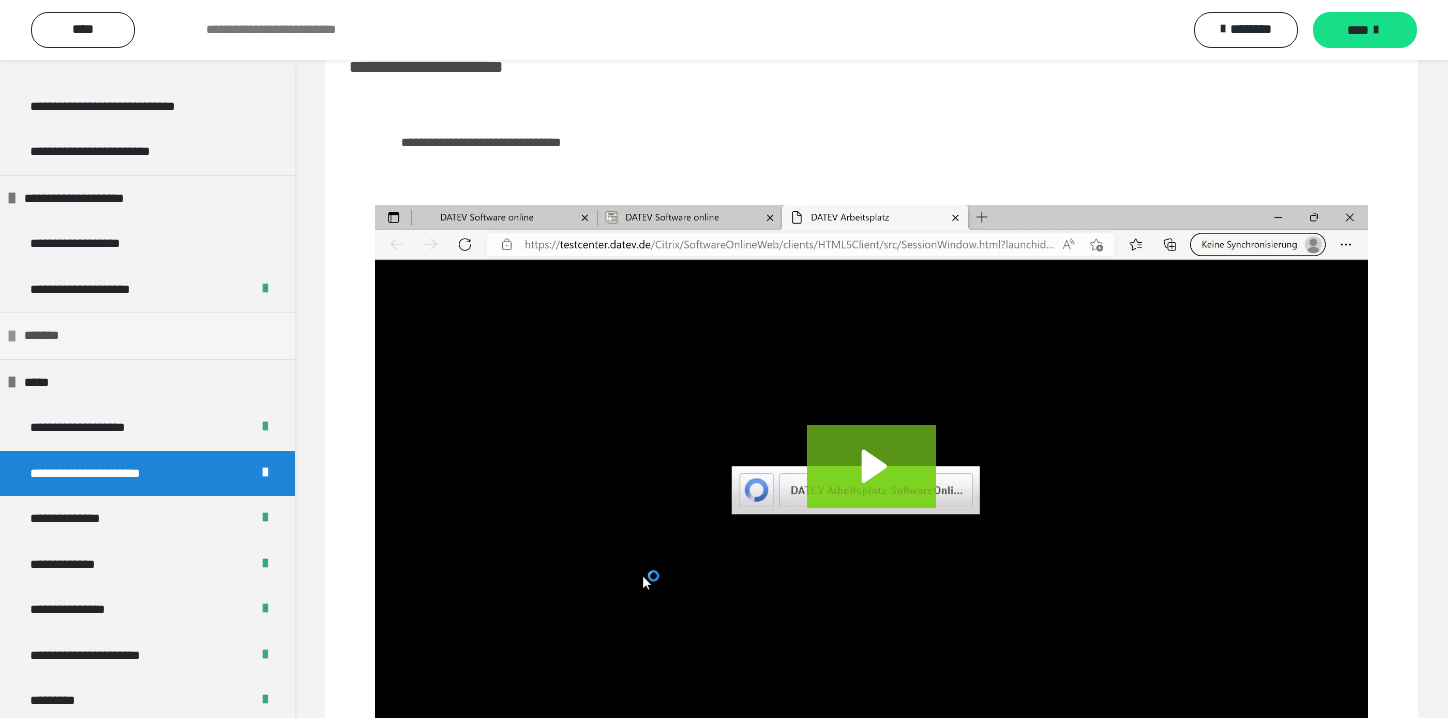click at bounding box center [12, 336] 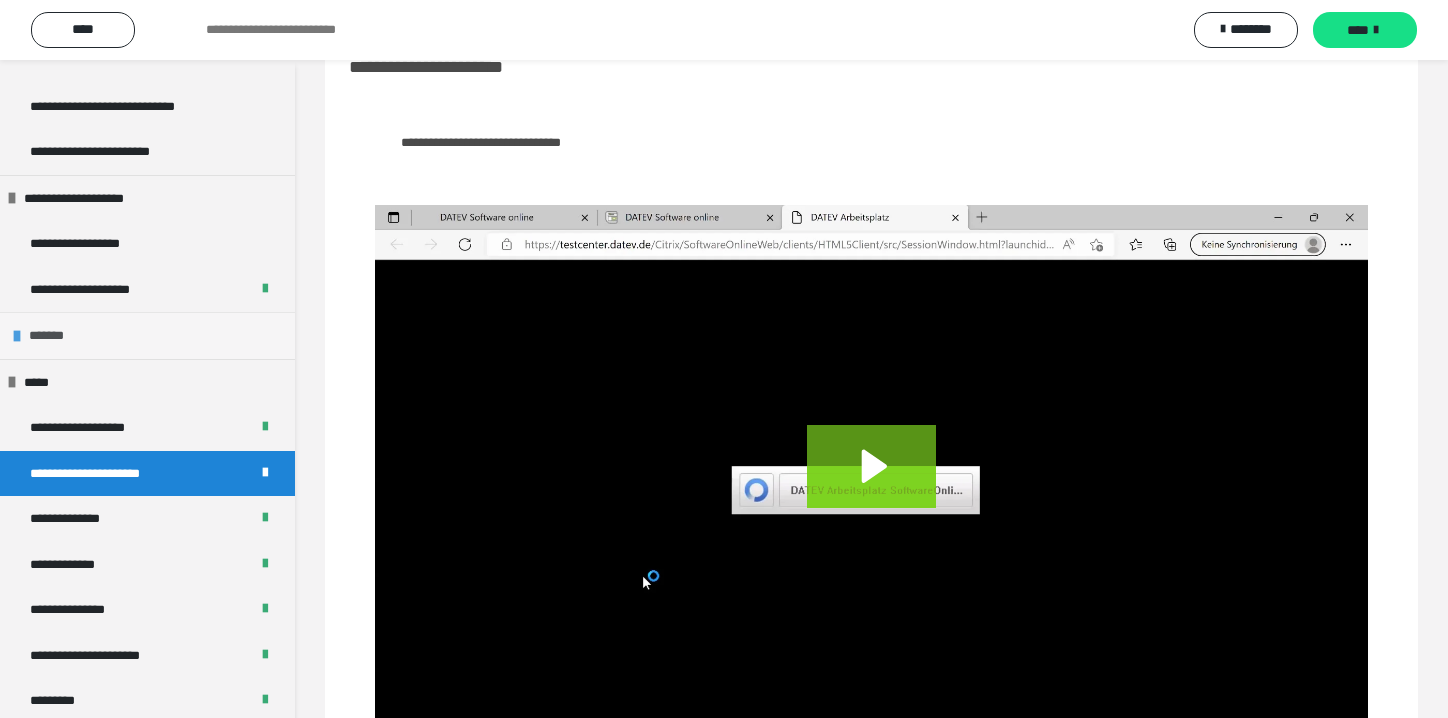 click on "*******" at bounding box center (53, 336) 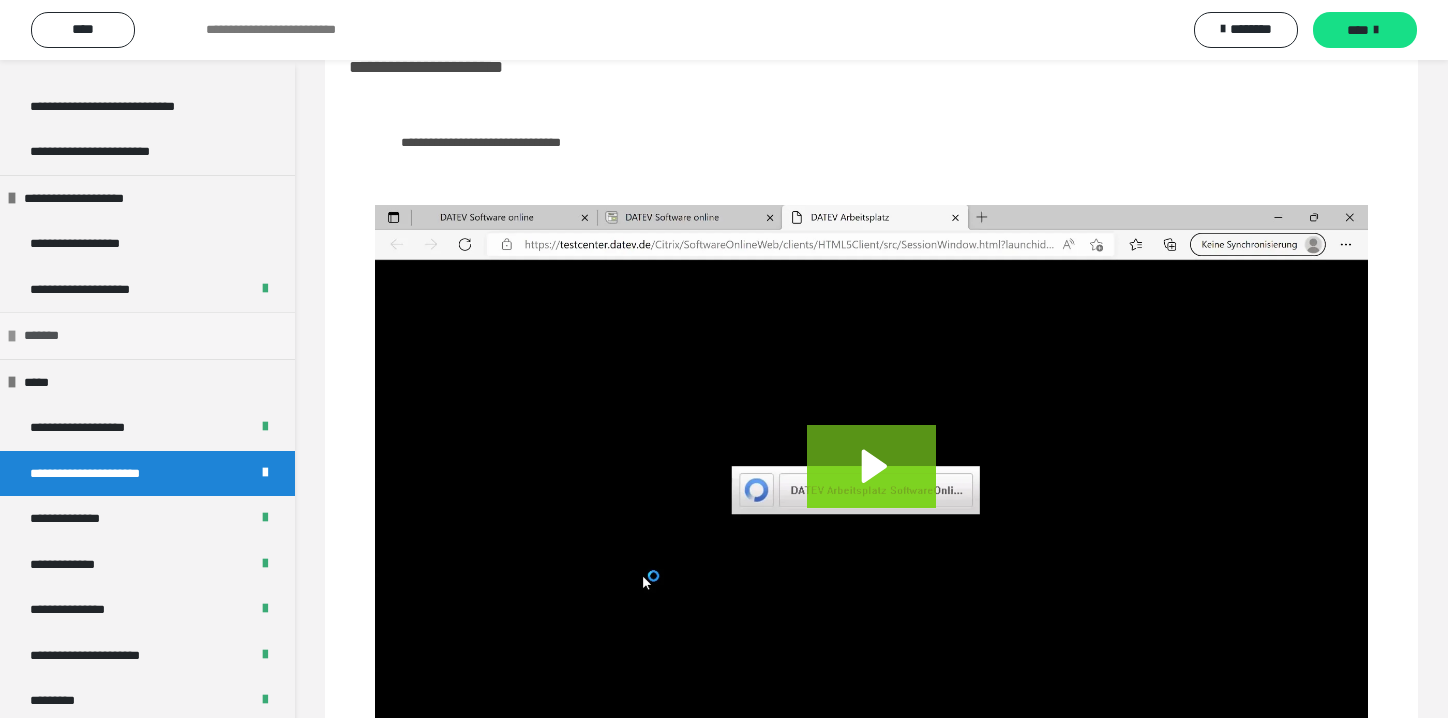 click on "*******" at bounding box center [48, 336] 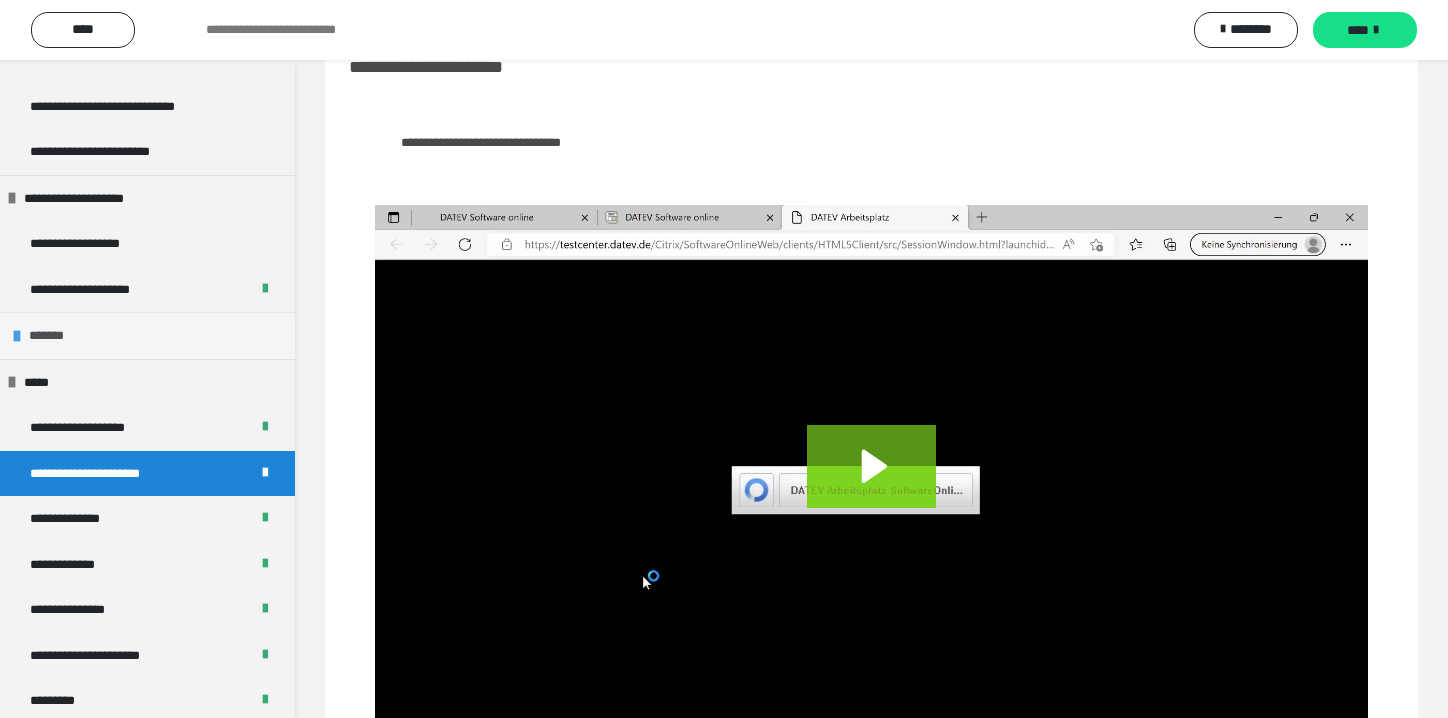 click on "*******" at bounding box center [53, 336] 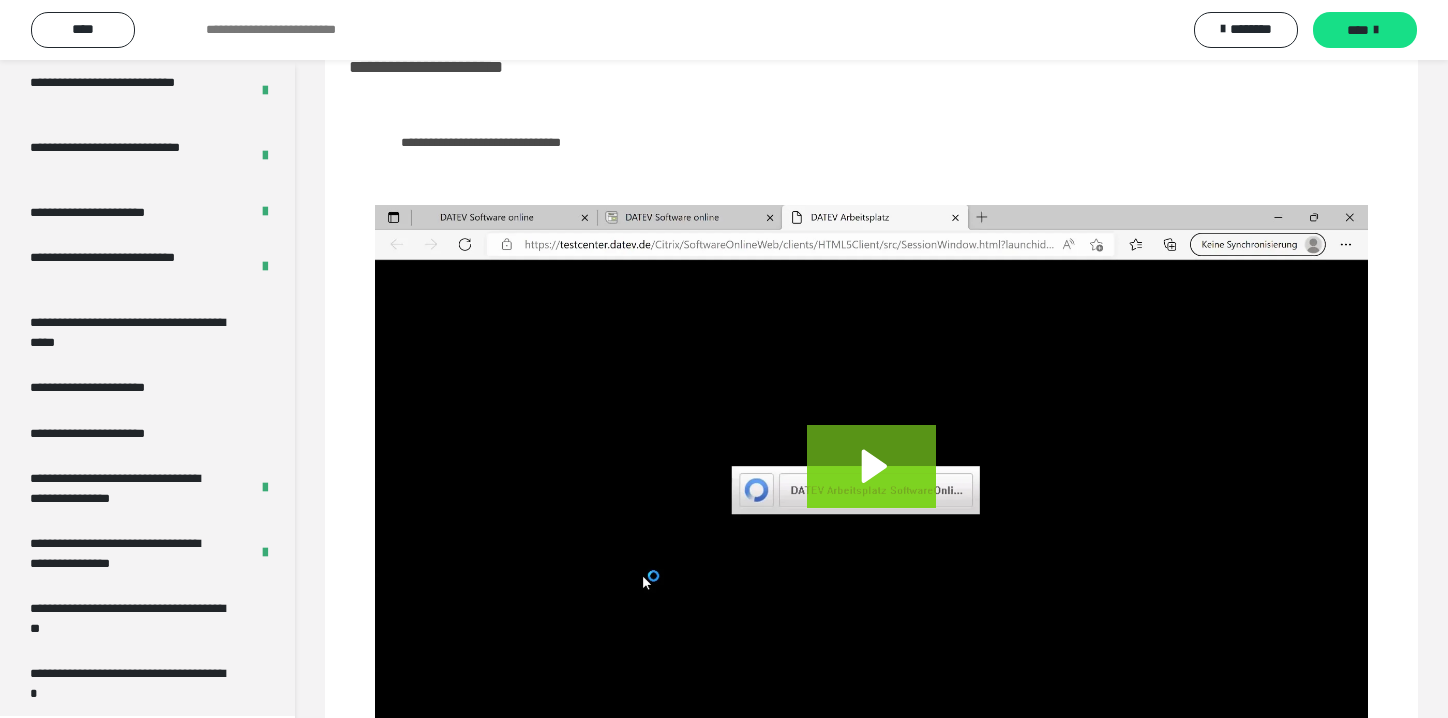 scroll, scrollTop: 3969, scrollLeft: 0, axis: vertical 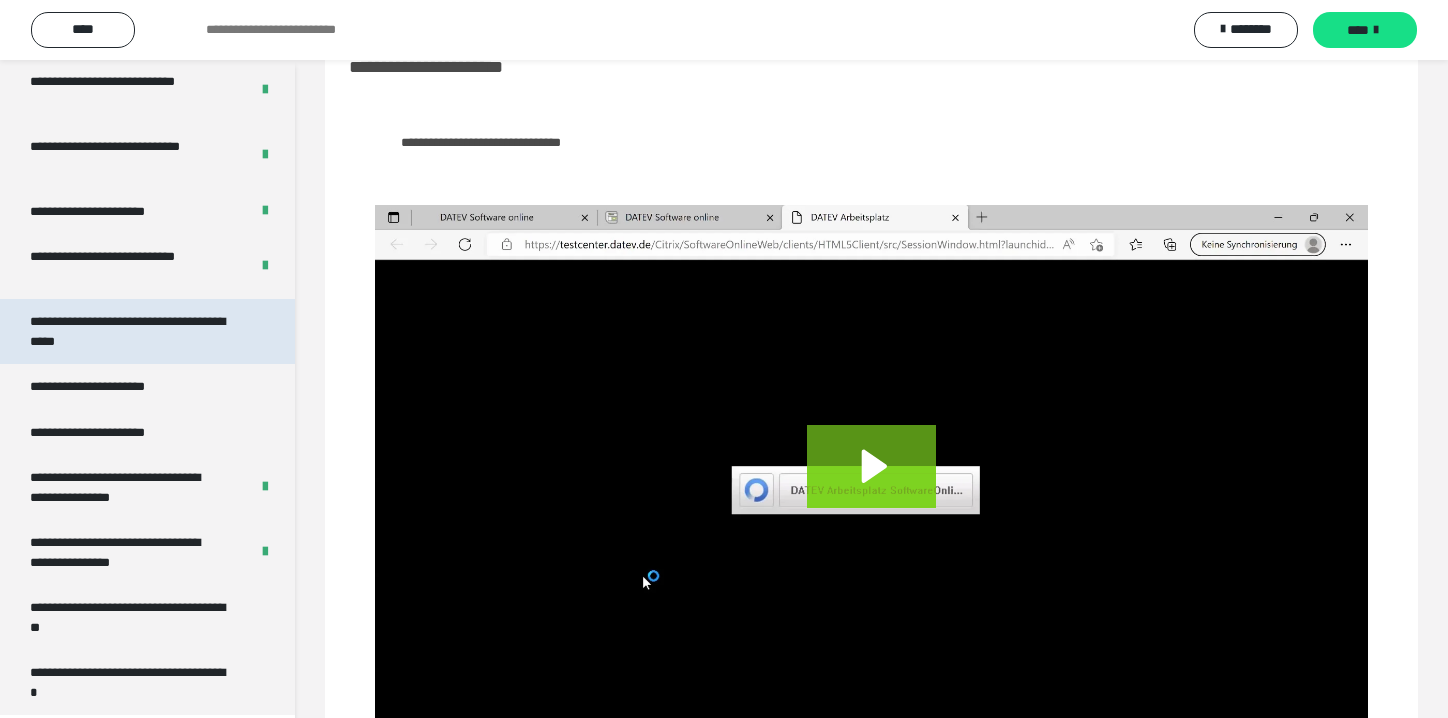 click on "**********" at bounding box center (132, 331) 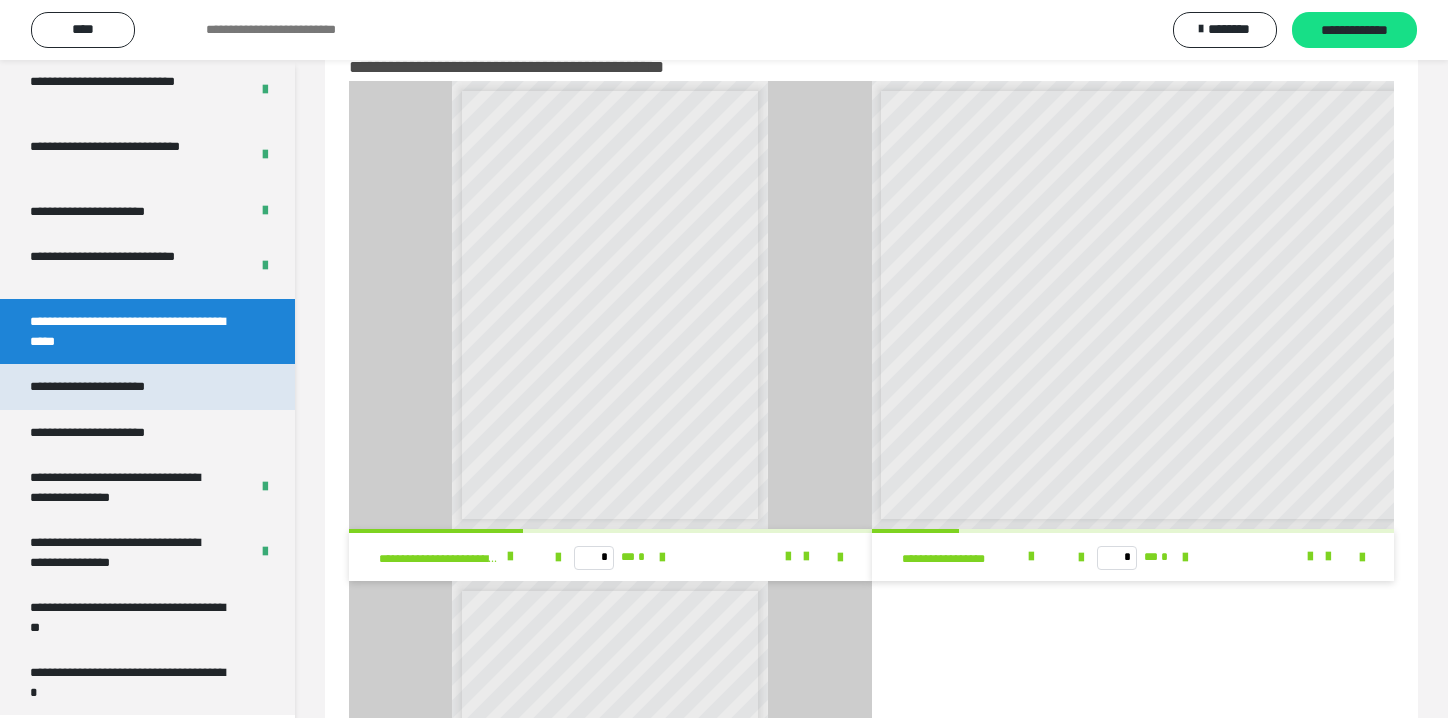 click on "**********" at bounding box center (110, 387) 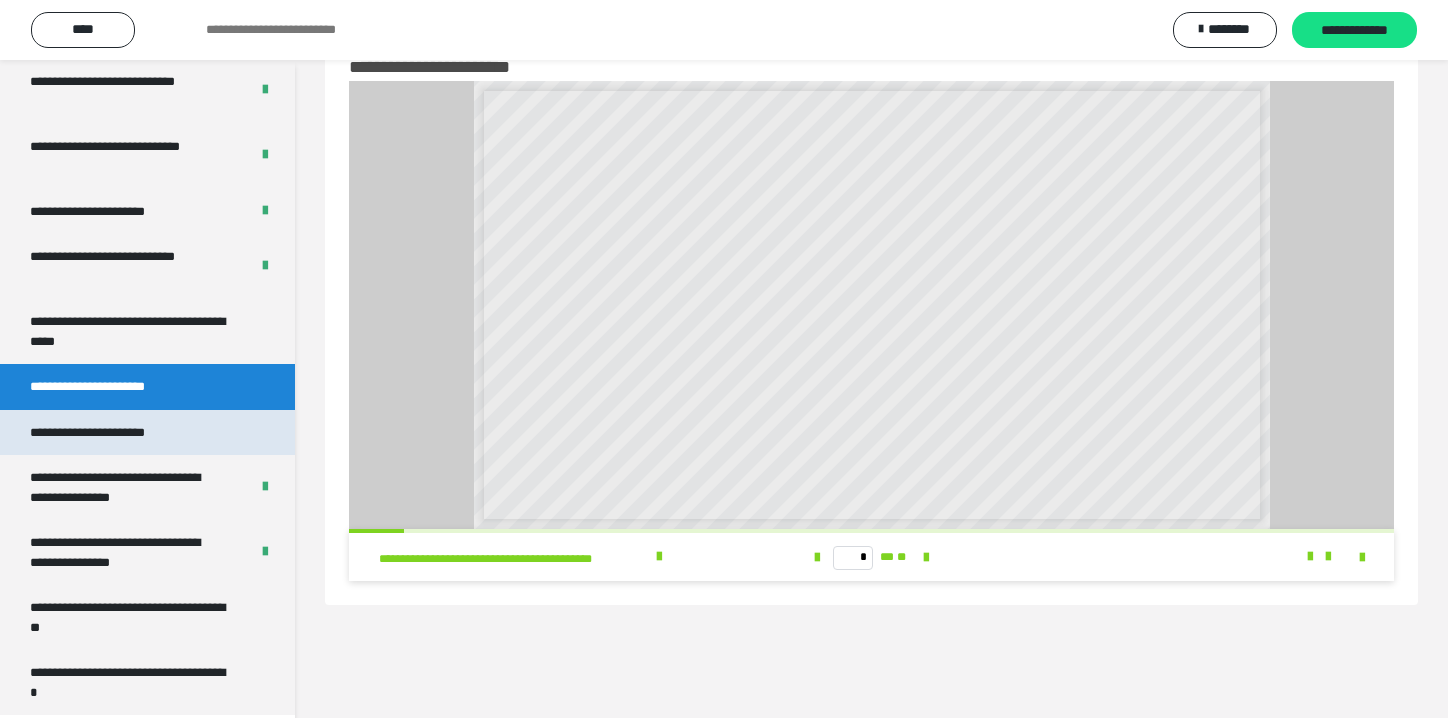 click on "**********" at bounding box center (111, 433) 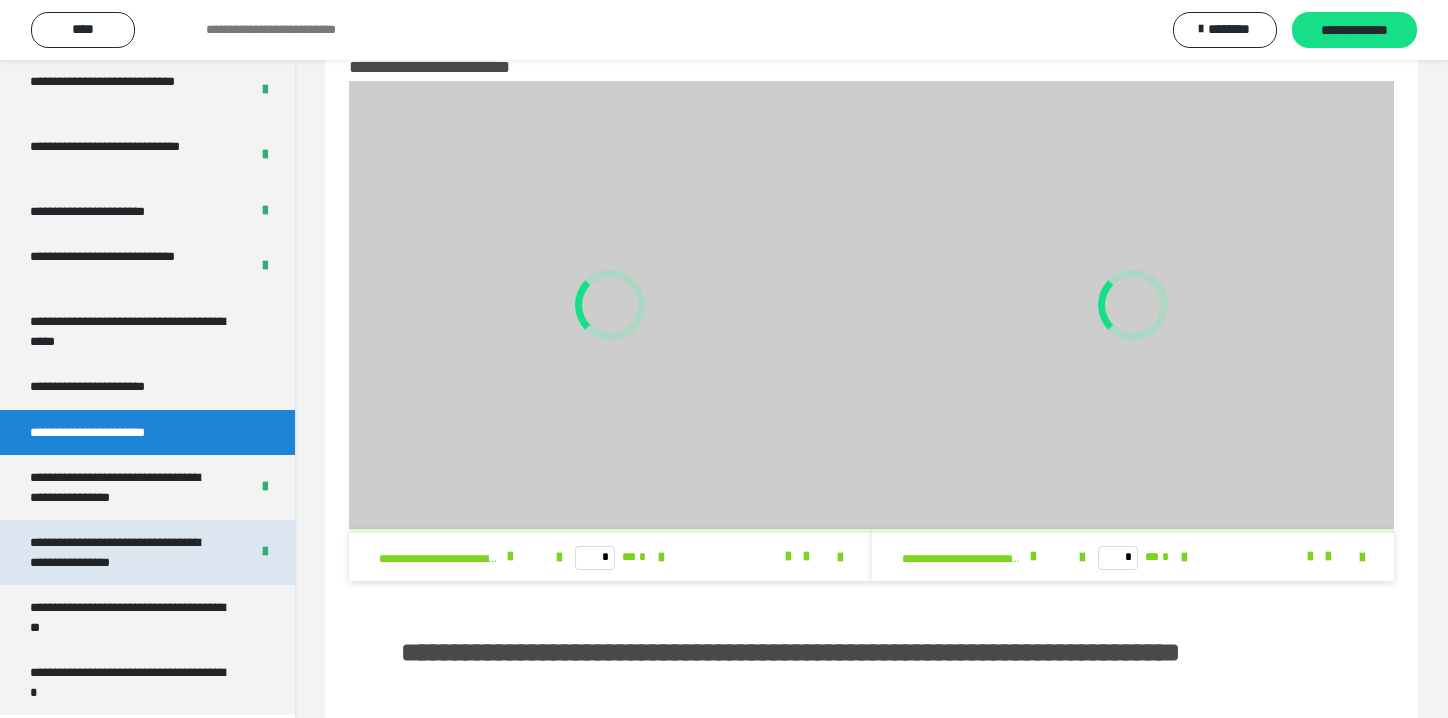 scroll, scrollTop: 360, scrollLeft: 0, axis: vertical 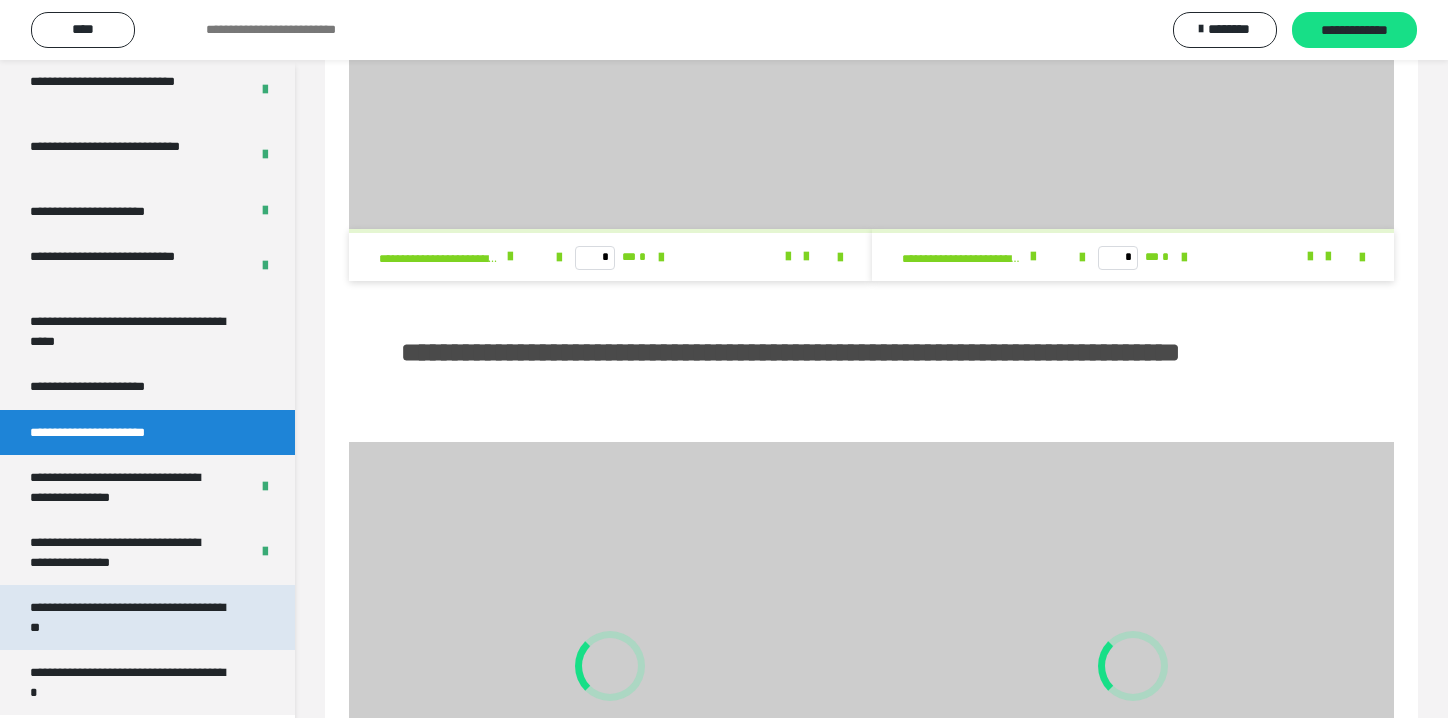 click on "**********" at bounding box center [132, 617] 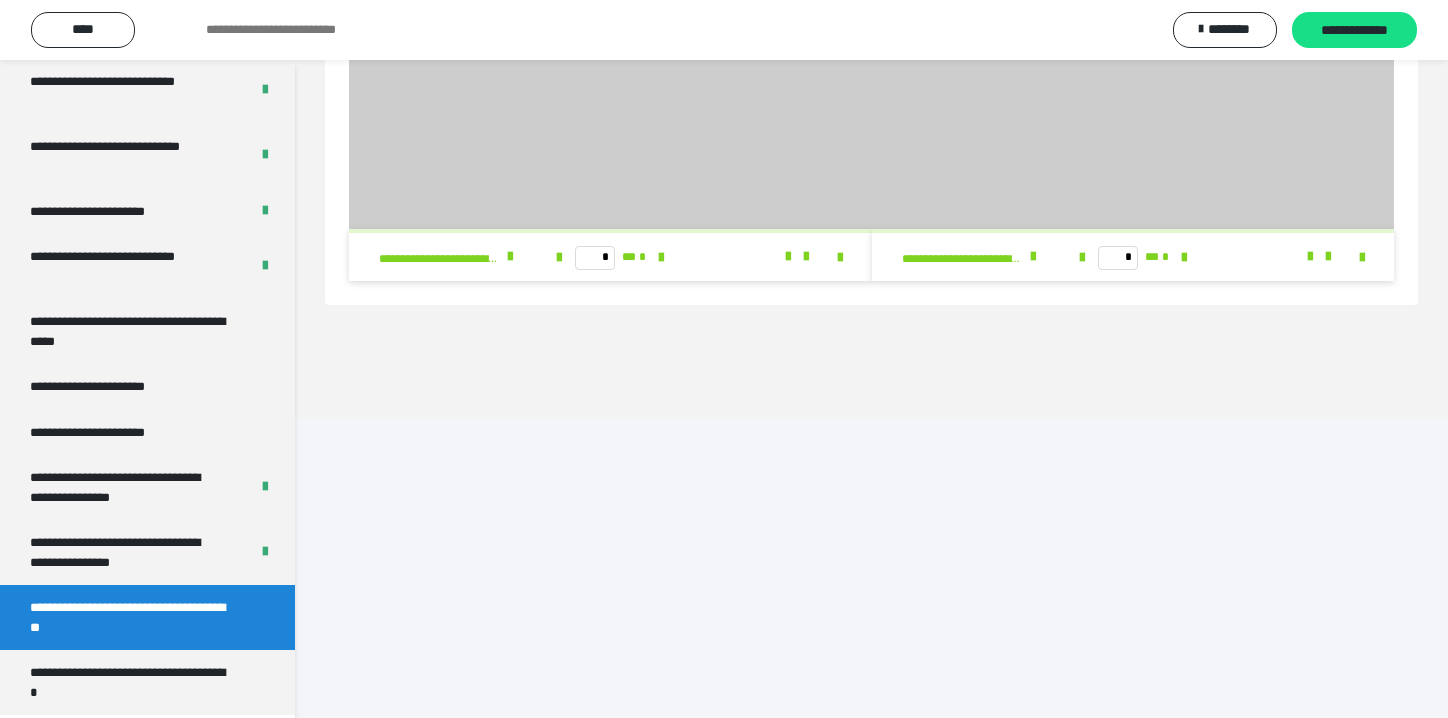 scroll, scrollTop: 60, scrollLeft: 0, axis: vertical 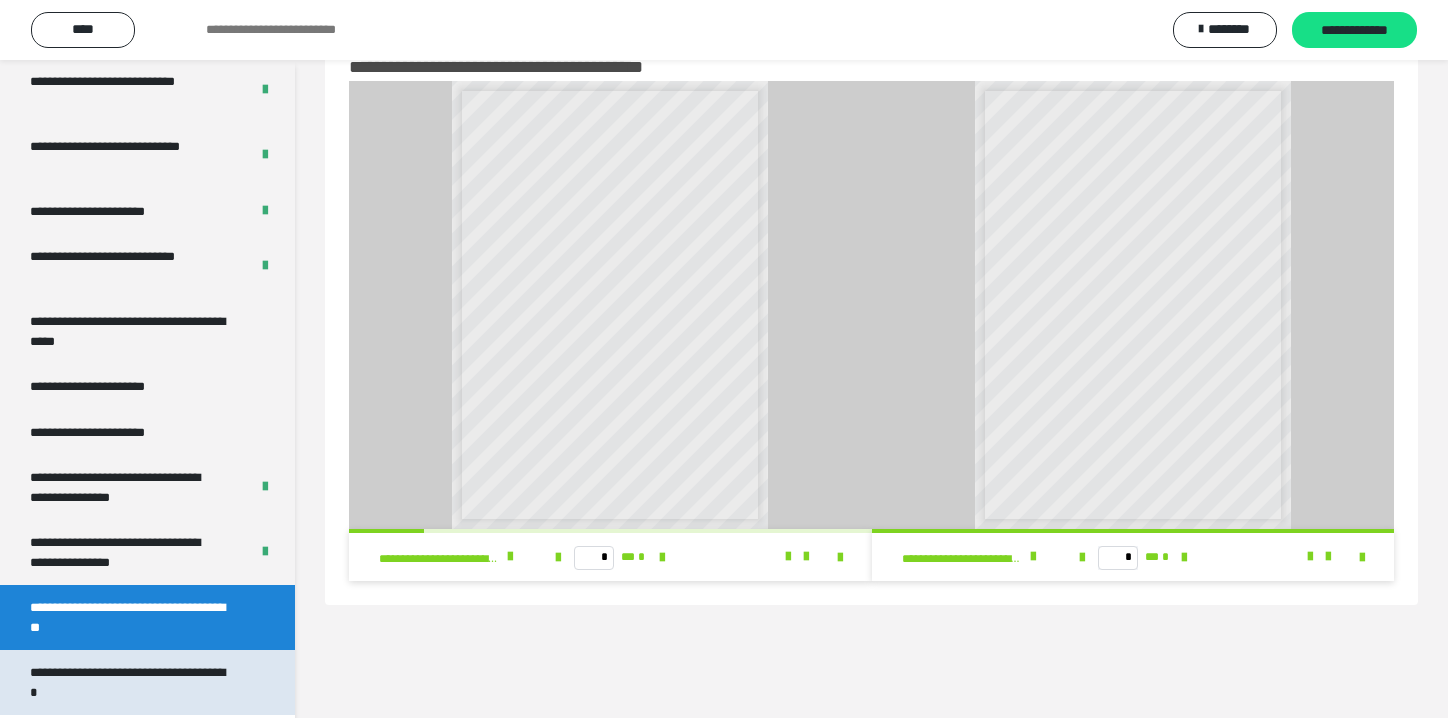 click on "**********" at bounding box center (132, 682) 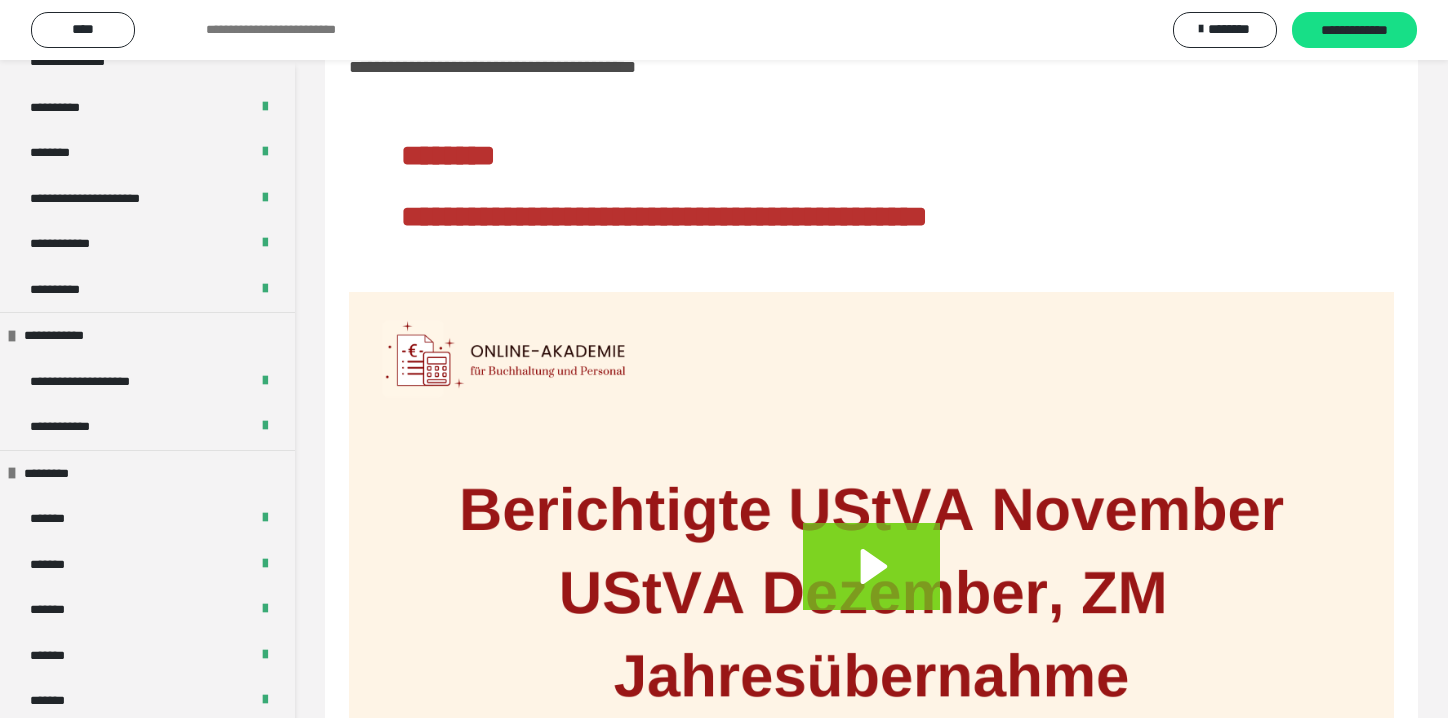 scroll, scrollTop: 0, scrollLeft: 0, axis: both 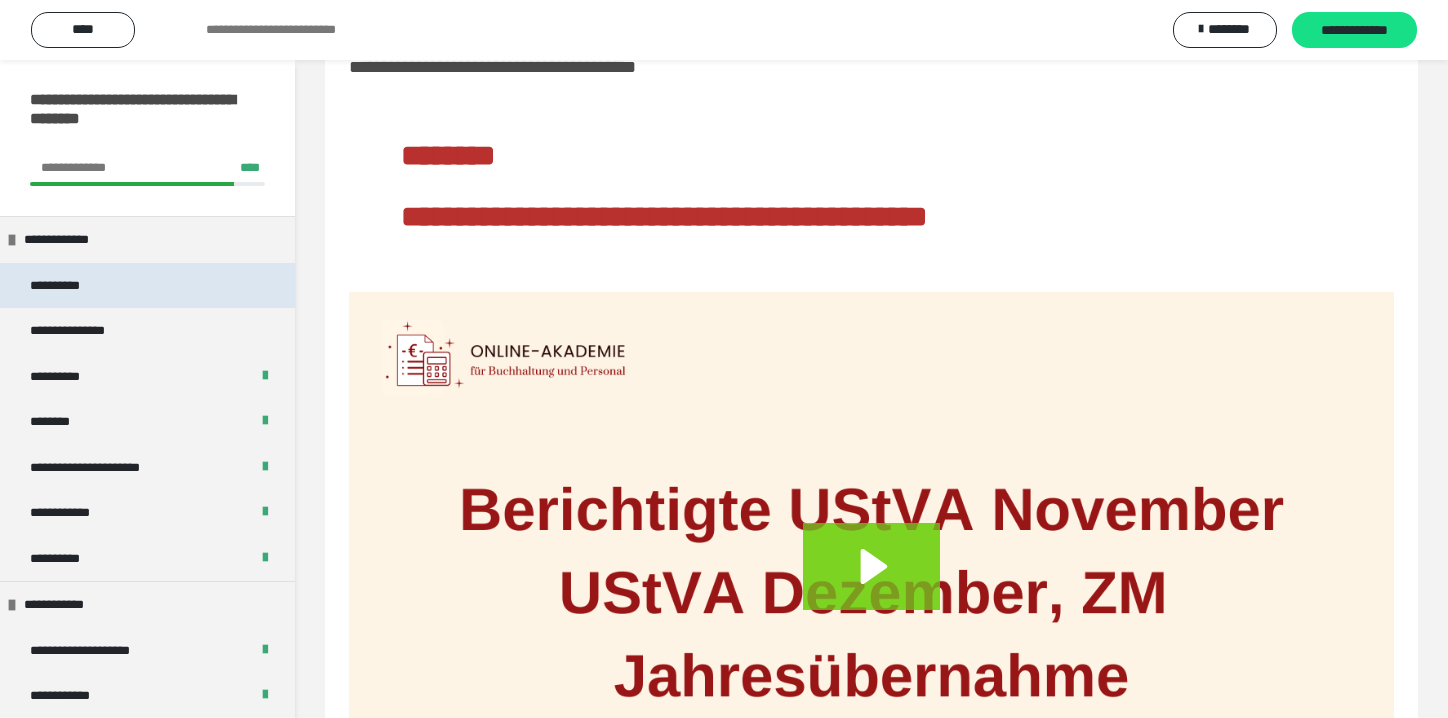 click on "**********" at bounding box center (147, 286) 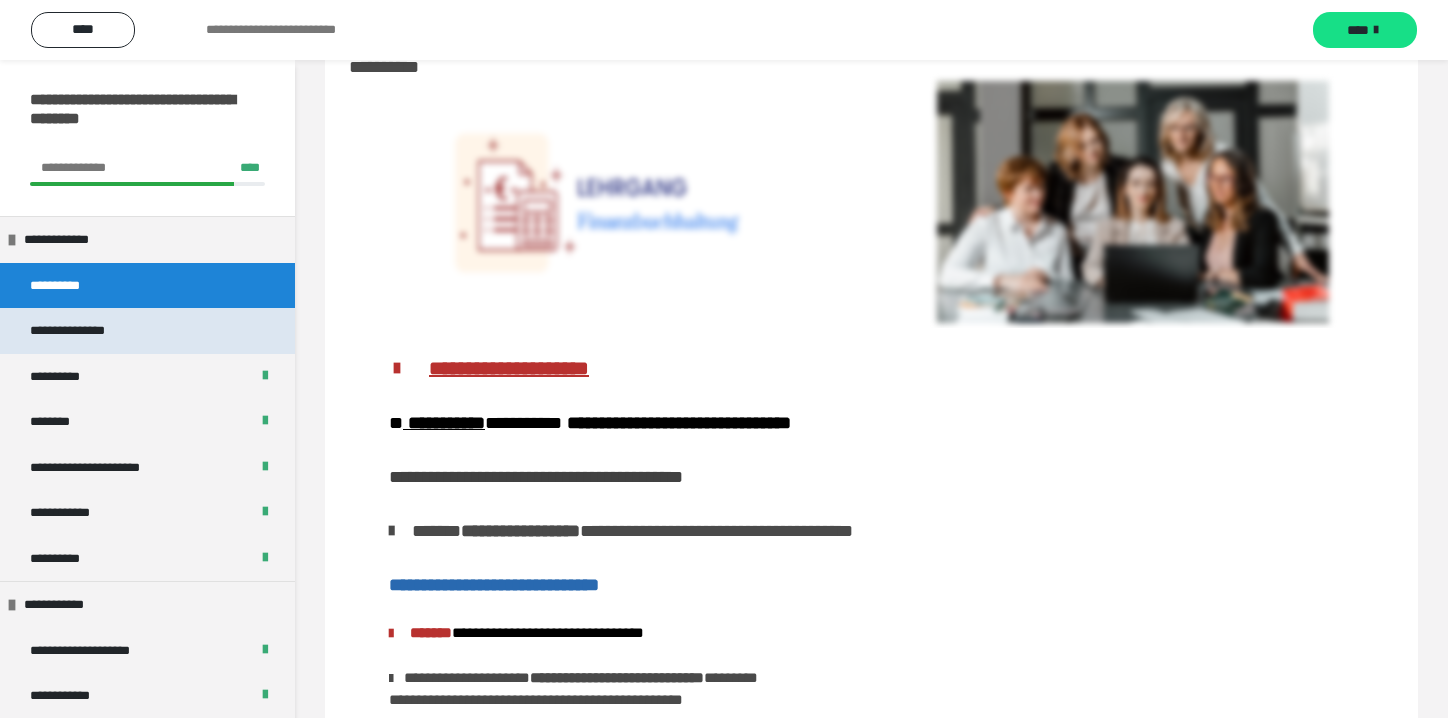 click on "**********" at bounding box center (147, 331) 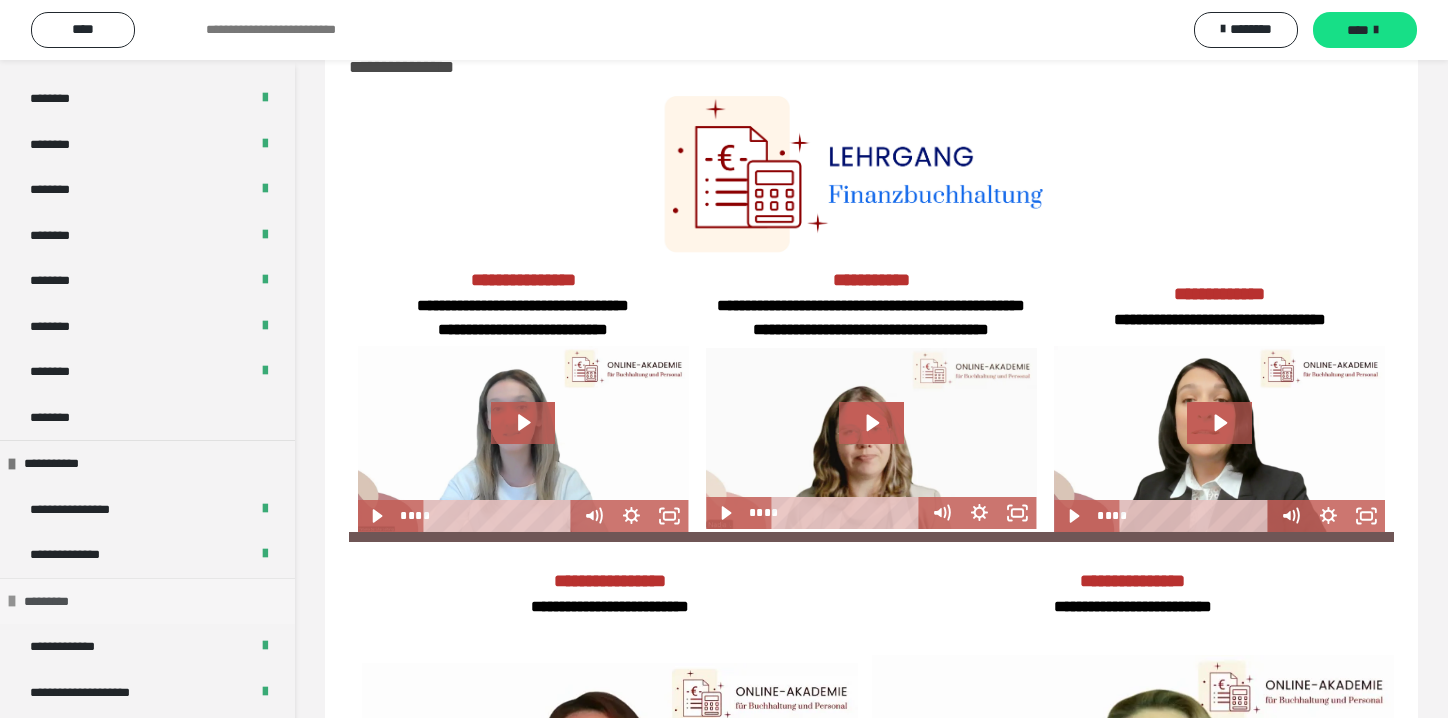 scroll, scrollTop: 1300, scrollLeft: 0, axis: vertical 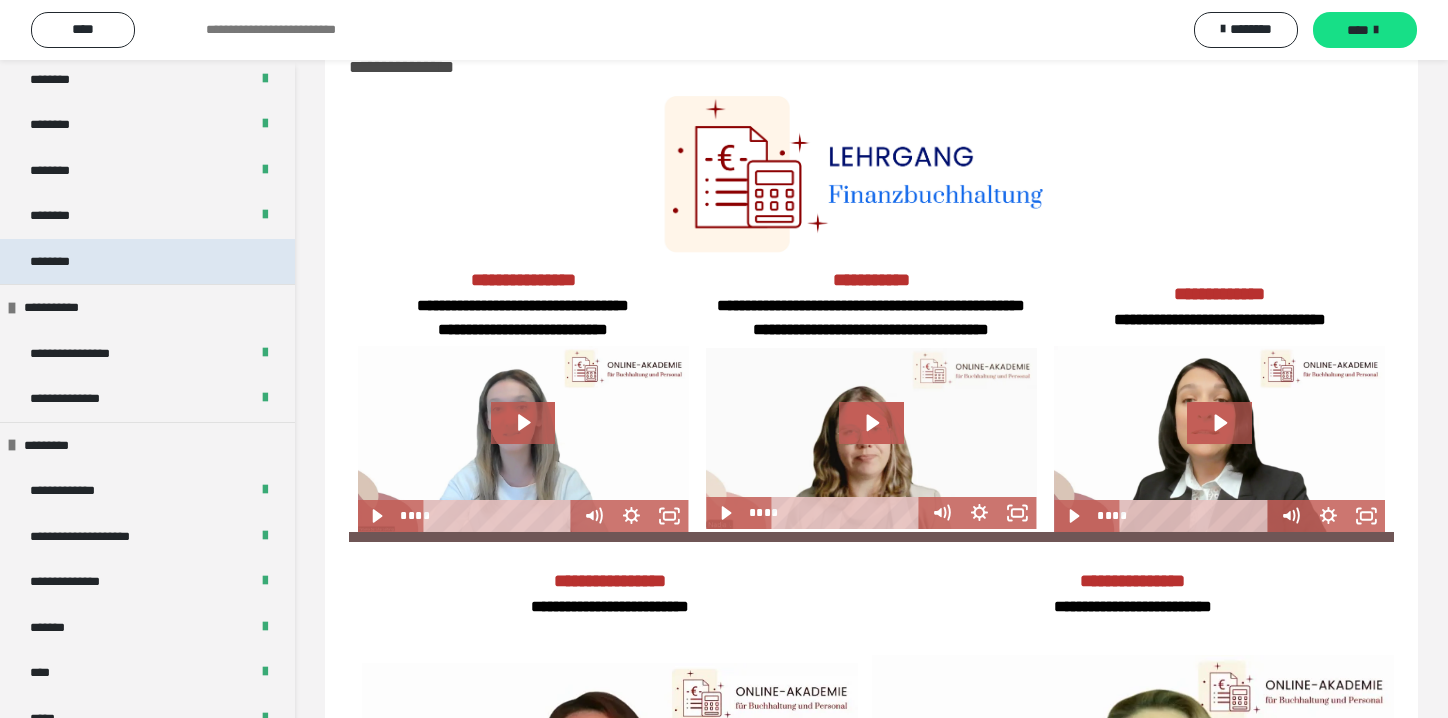 click on "********" at bounding box center [147, 262] 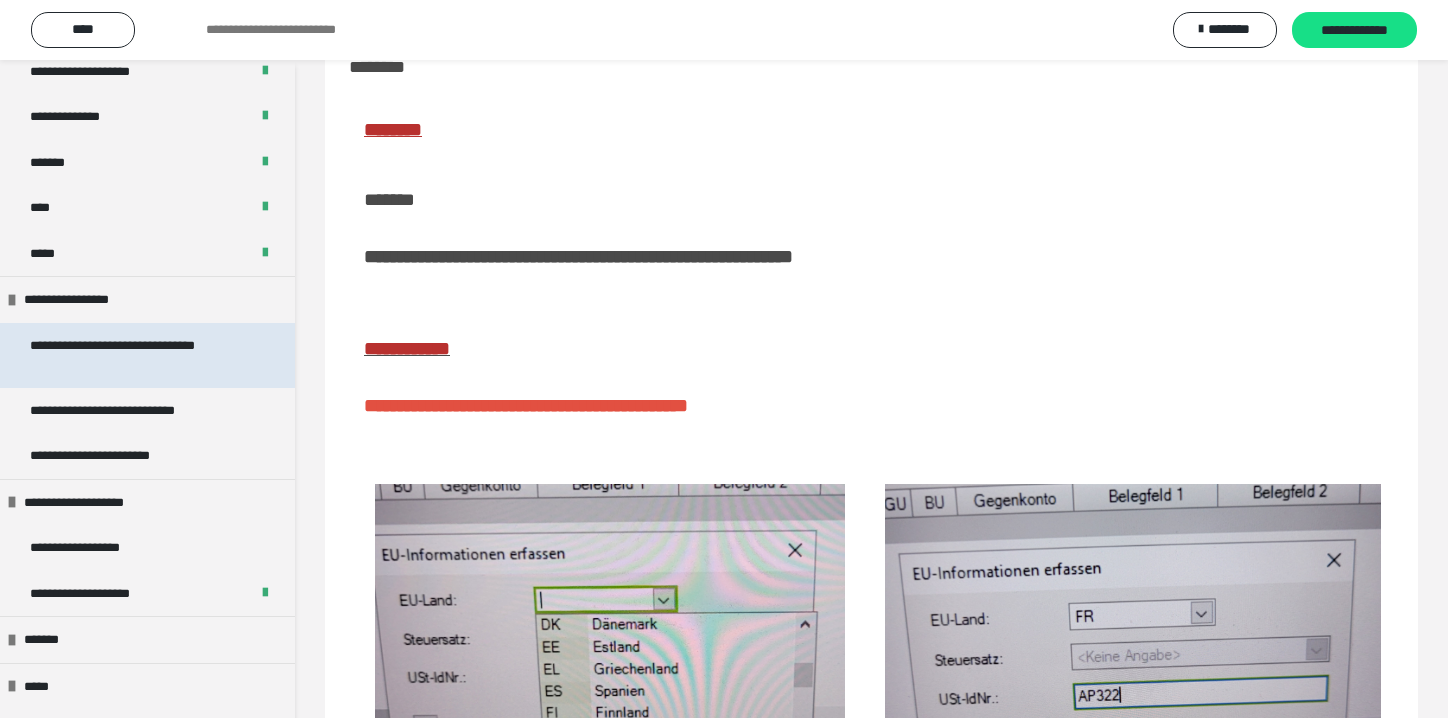 scroll, scrollTop: 1800, scrollLeft: 0, axis: vertical 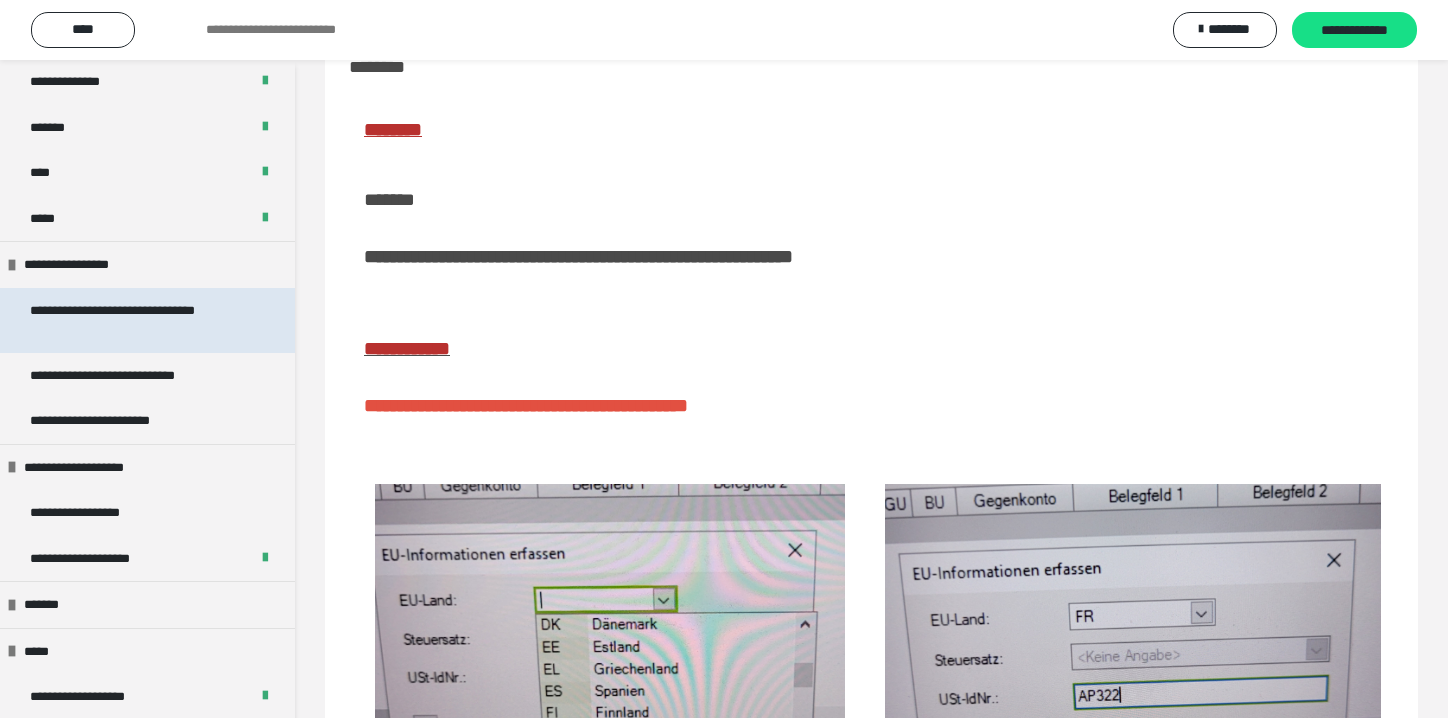 click on "**********" at bounding box center (132, 320) 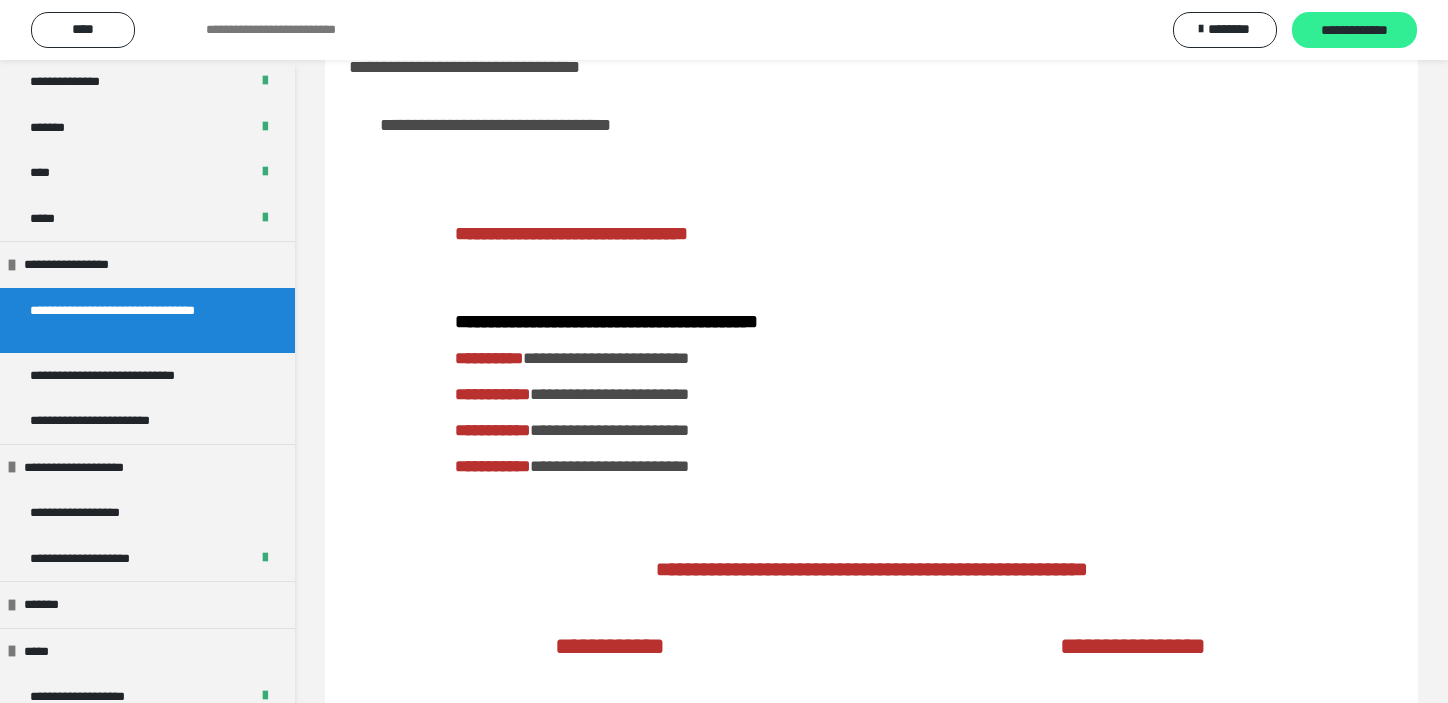 click on "**********" at bounding box center (1354, 31) 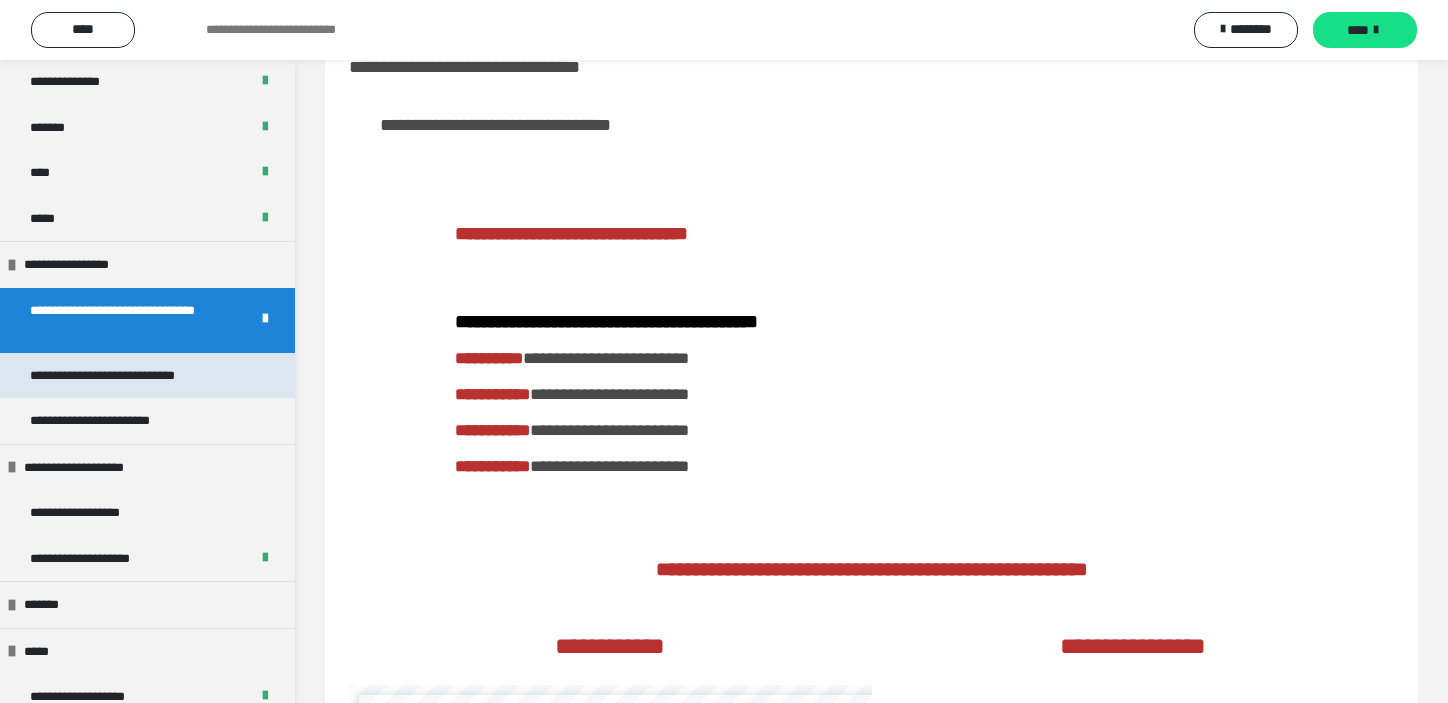 click on "**********" at bounding box center (131, 376) 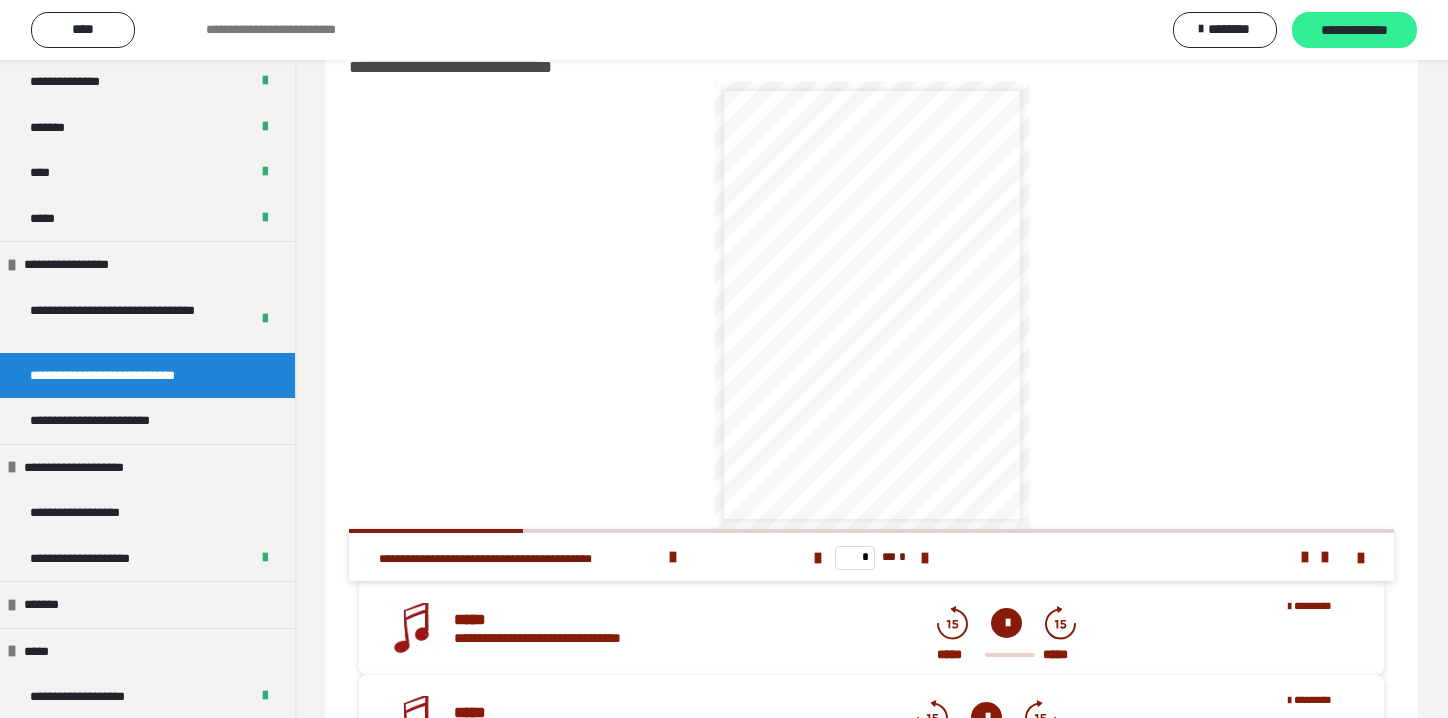 click on "**********" at bounding box center [1354, 31] 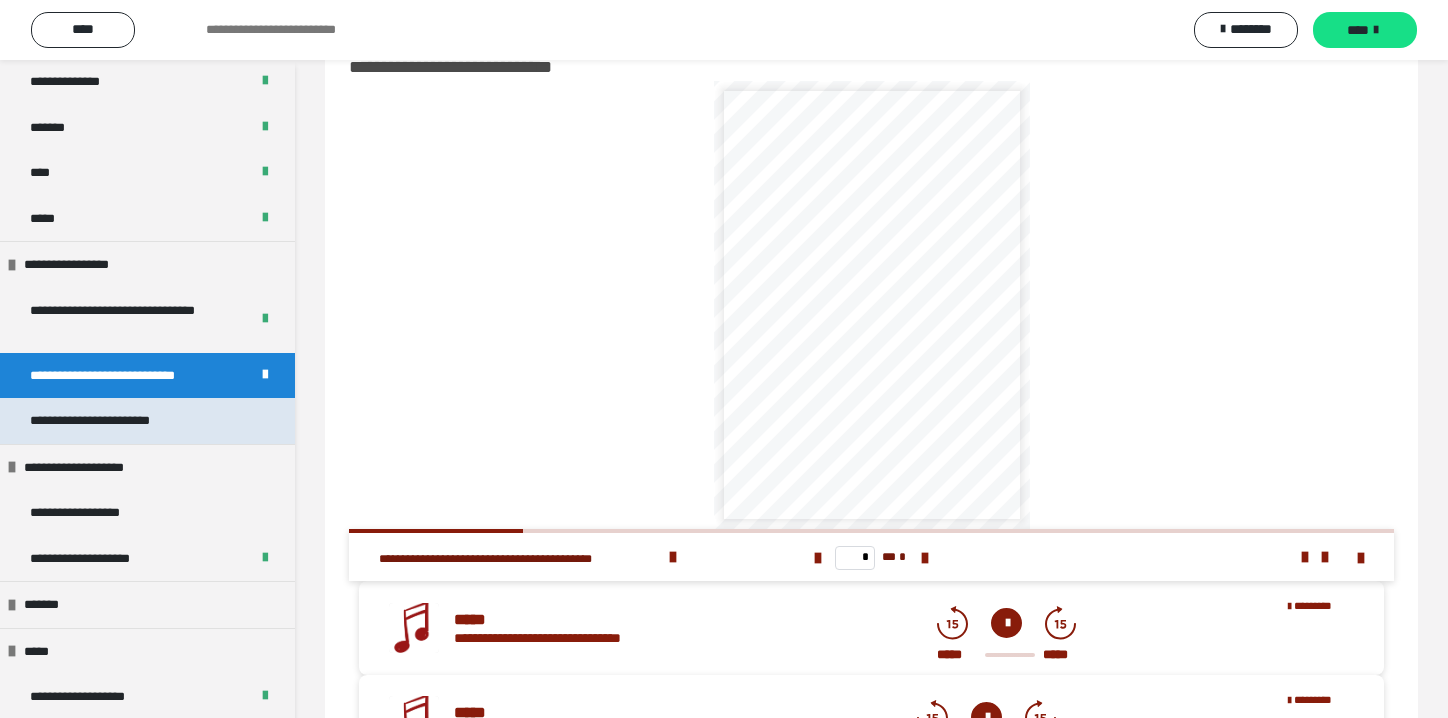 click on "**********" at bounding box center (117, 421) 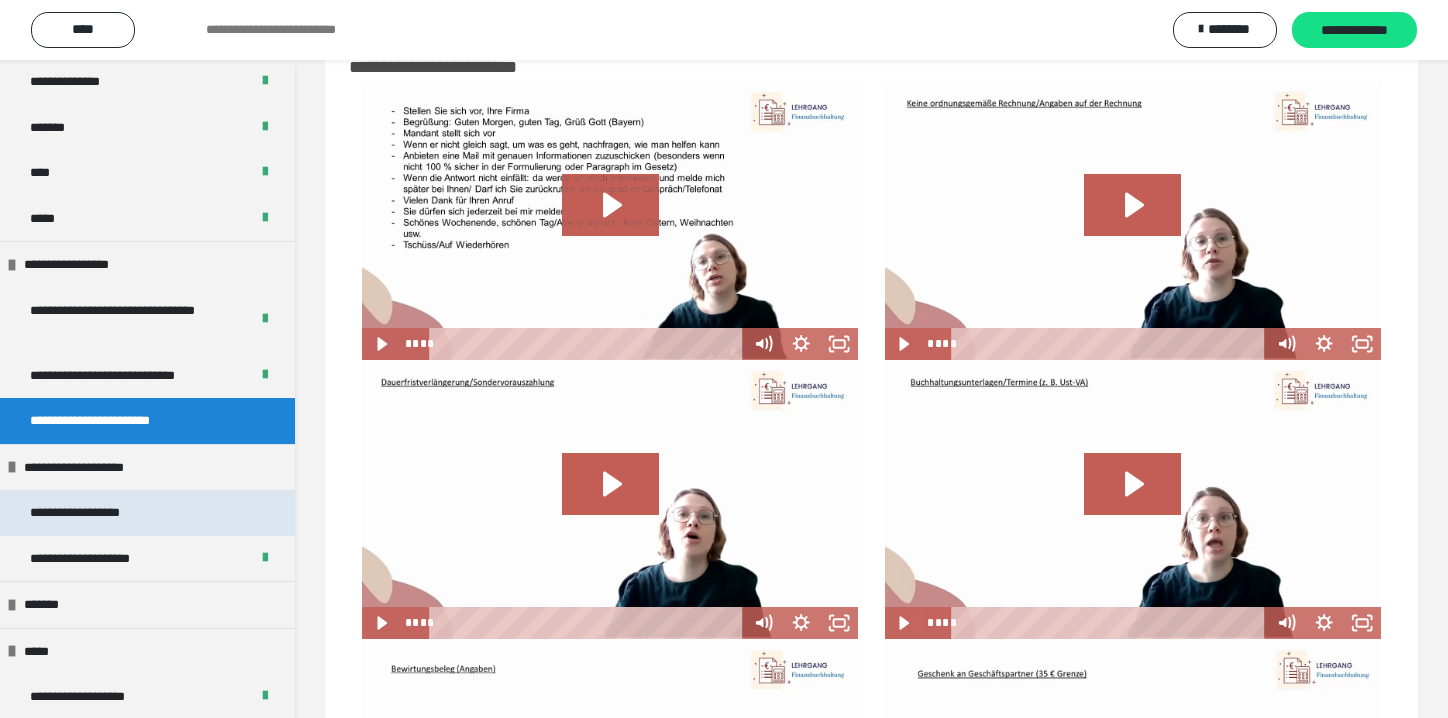 click on "**********" at bounding box center (98, 513) 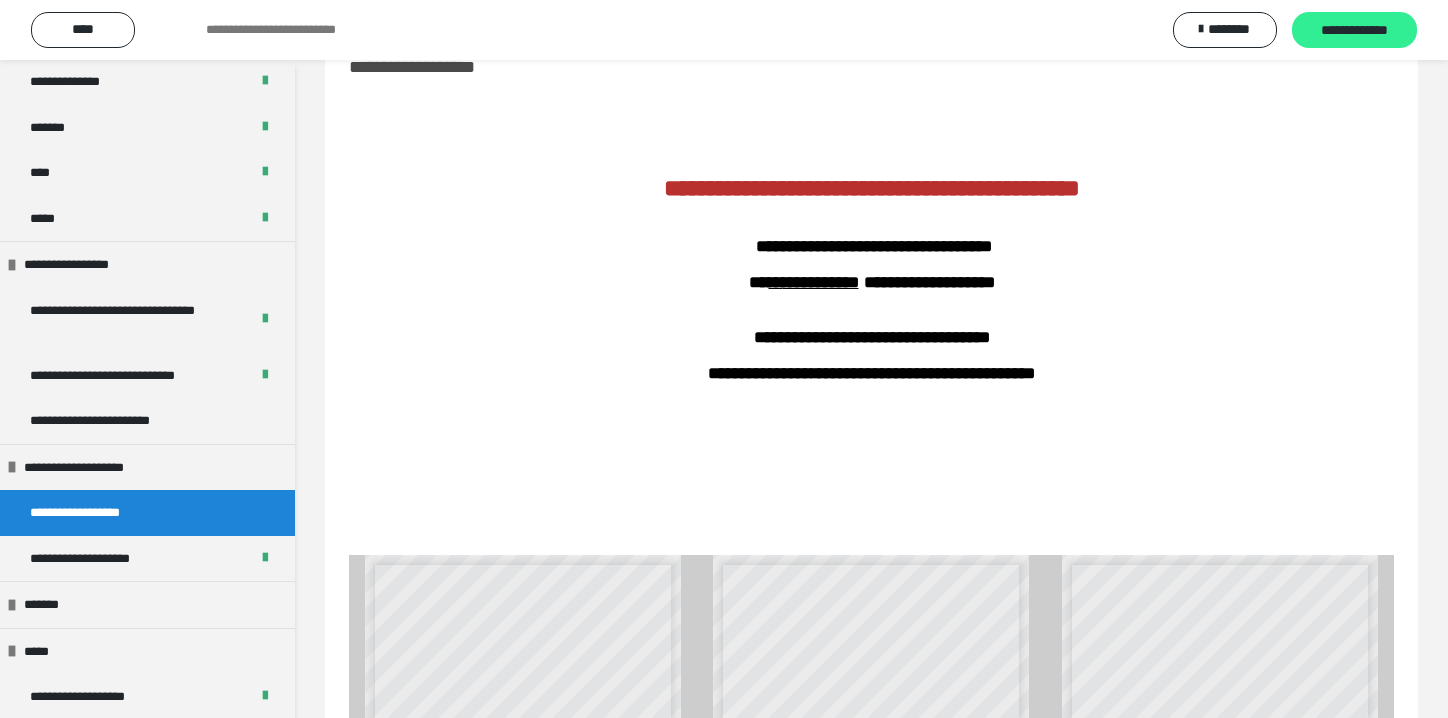 click on "**********" at bounding box center [1354, 31] 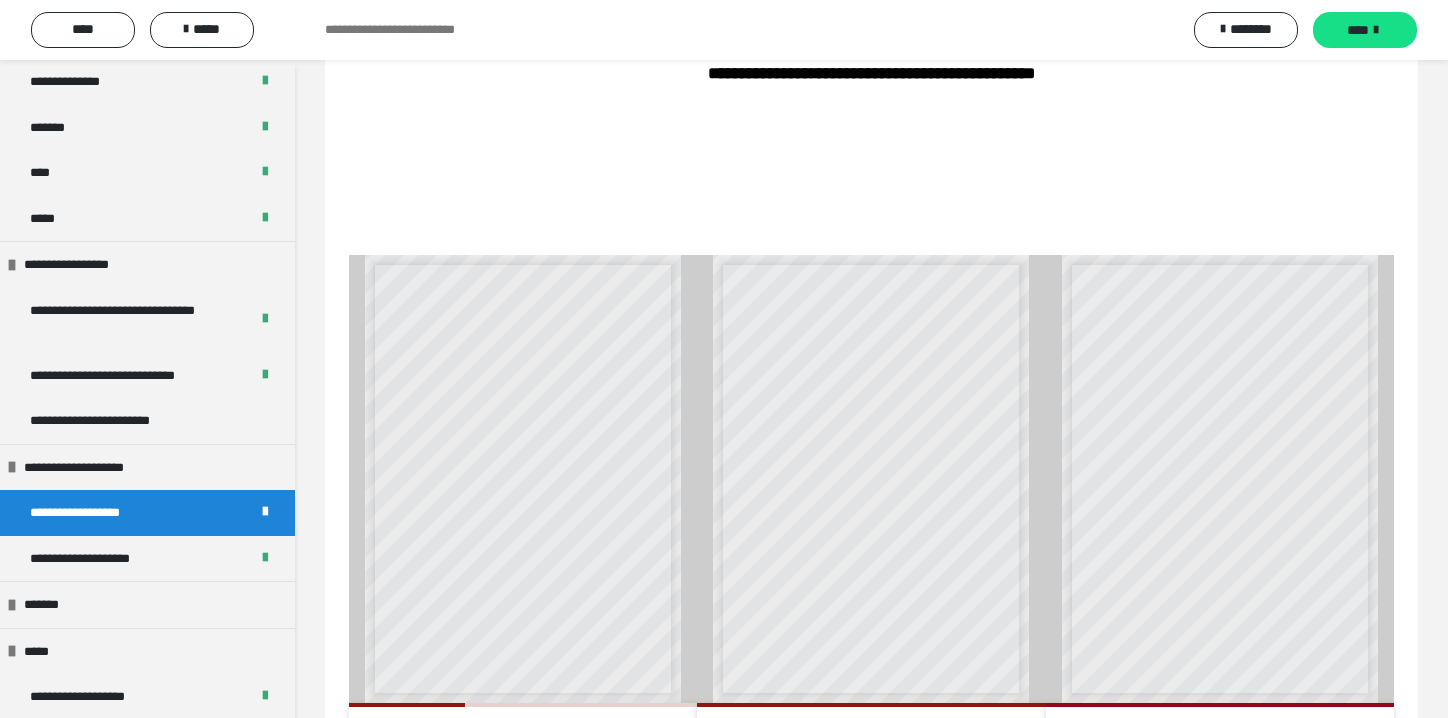scroll, scrollTop: 260, scrollLeft: 0, axis: vertical 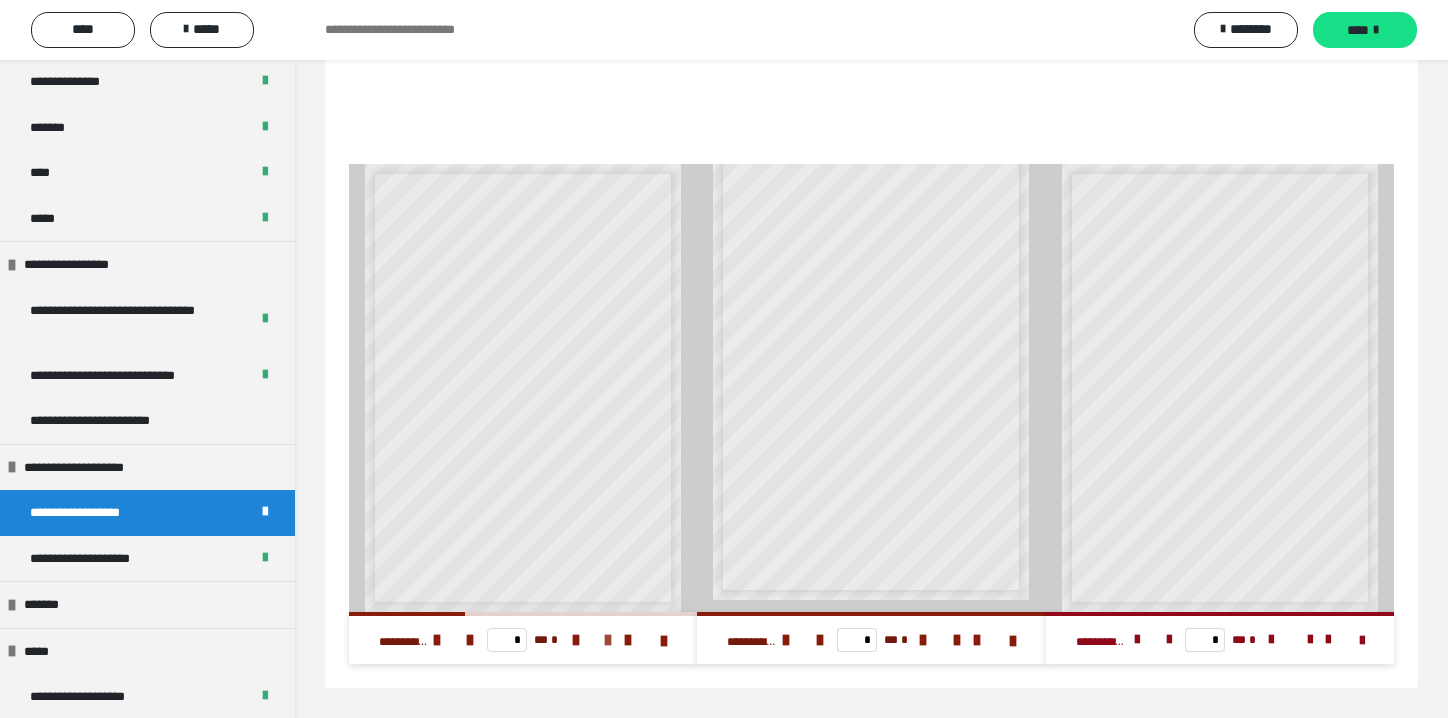 click at bounding box center [608, 640] 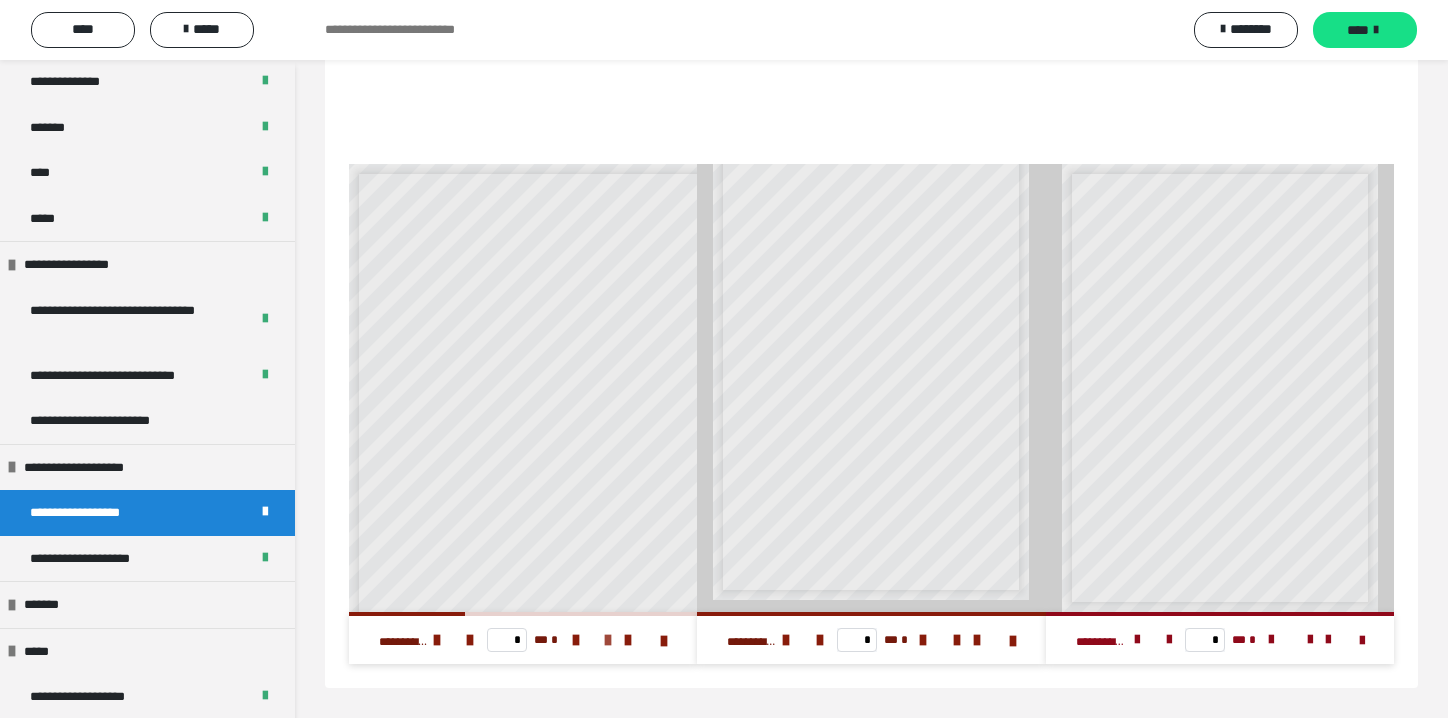 click at bounding box center [608, 640] 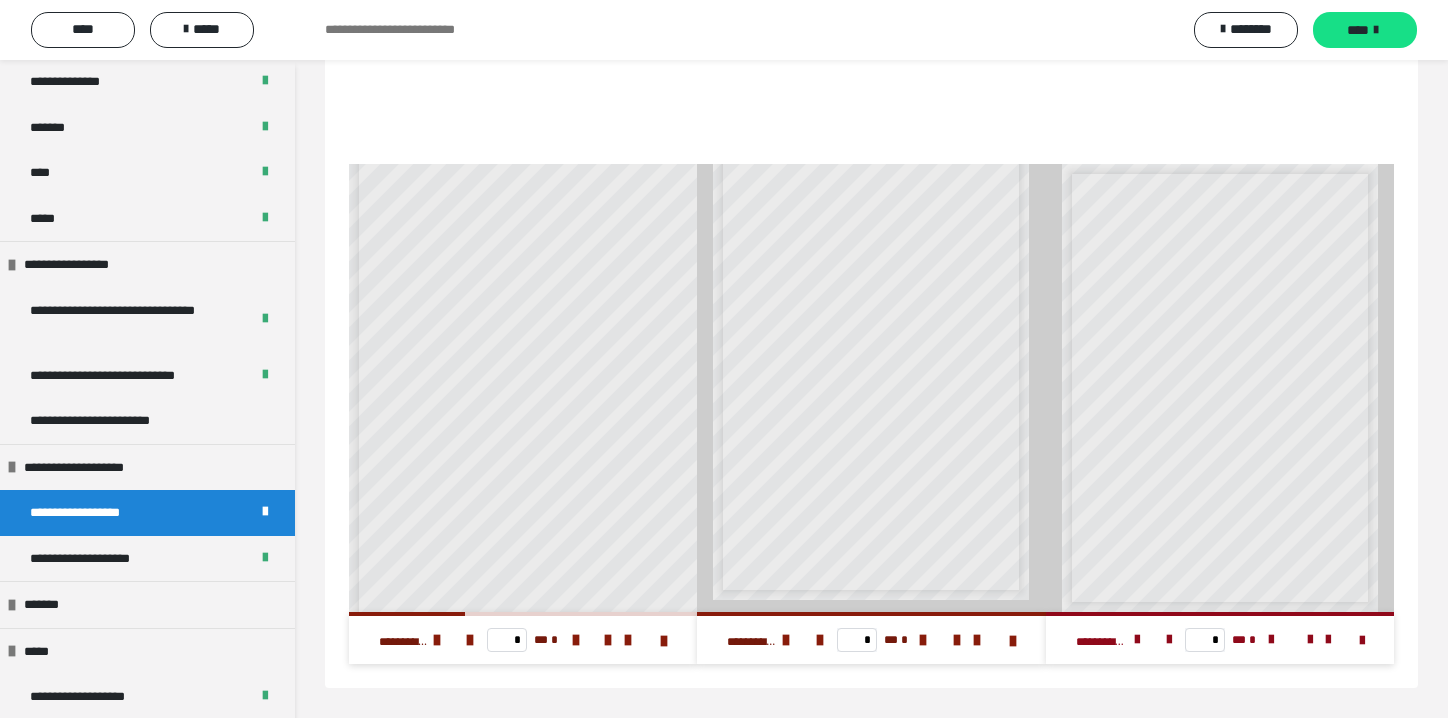scroll, scrollTop: 300, scrollLeft: 0, axis: vertical 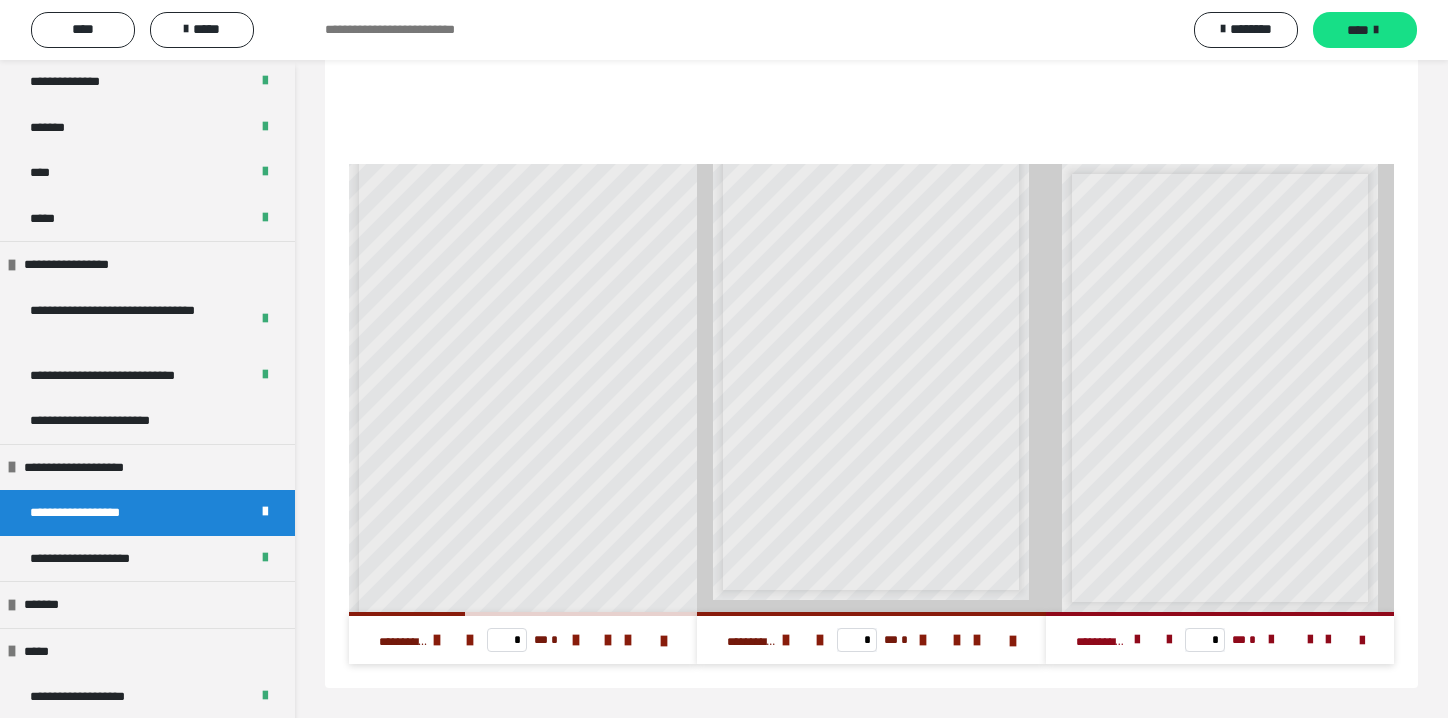 click on "**********" at bounding box center (436, 640) 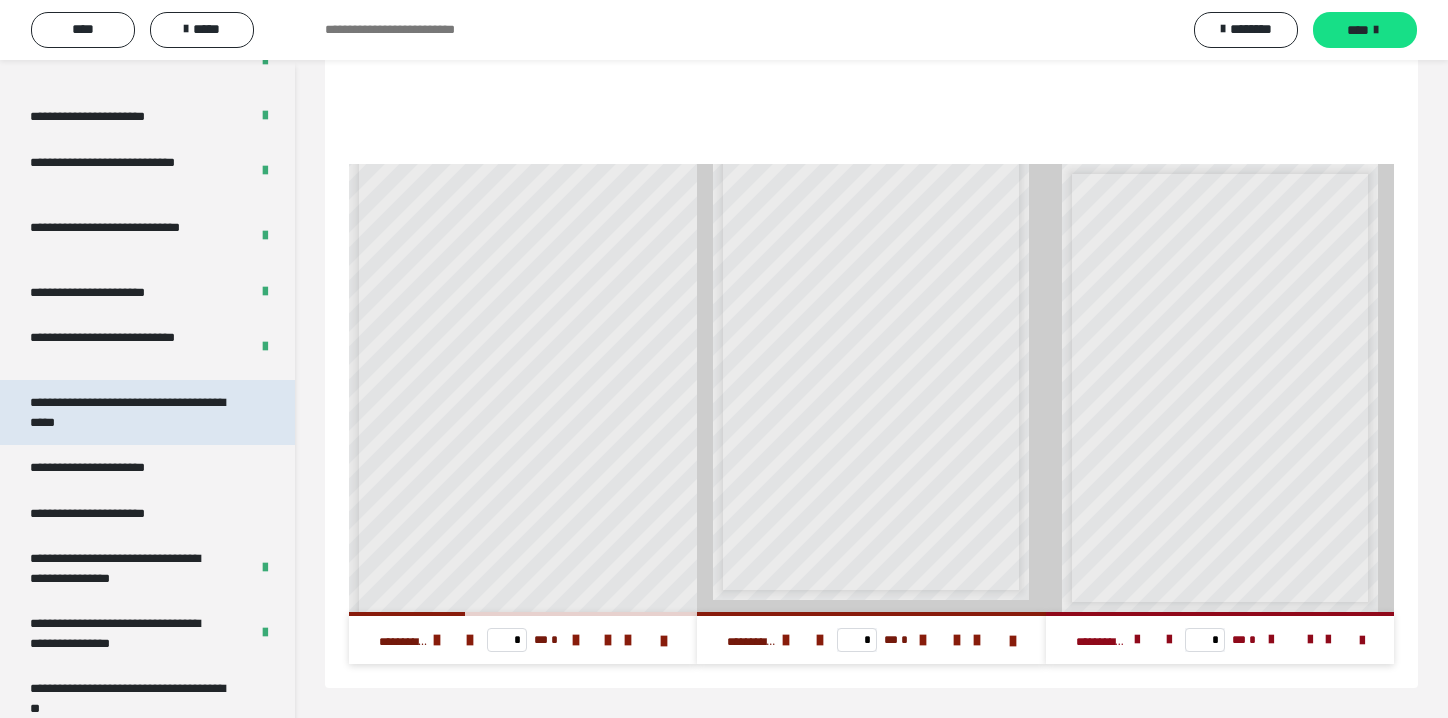 scroll, scrollTop: 3969, scrollLeft: 0, axis: vertical 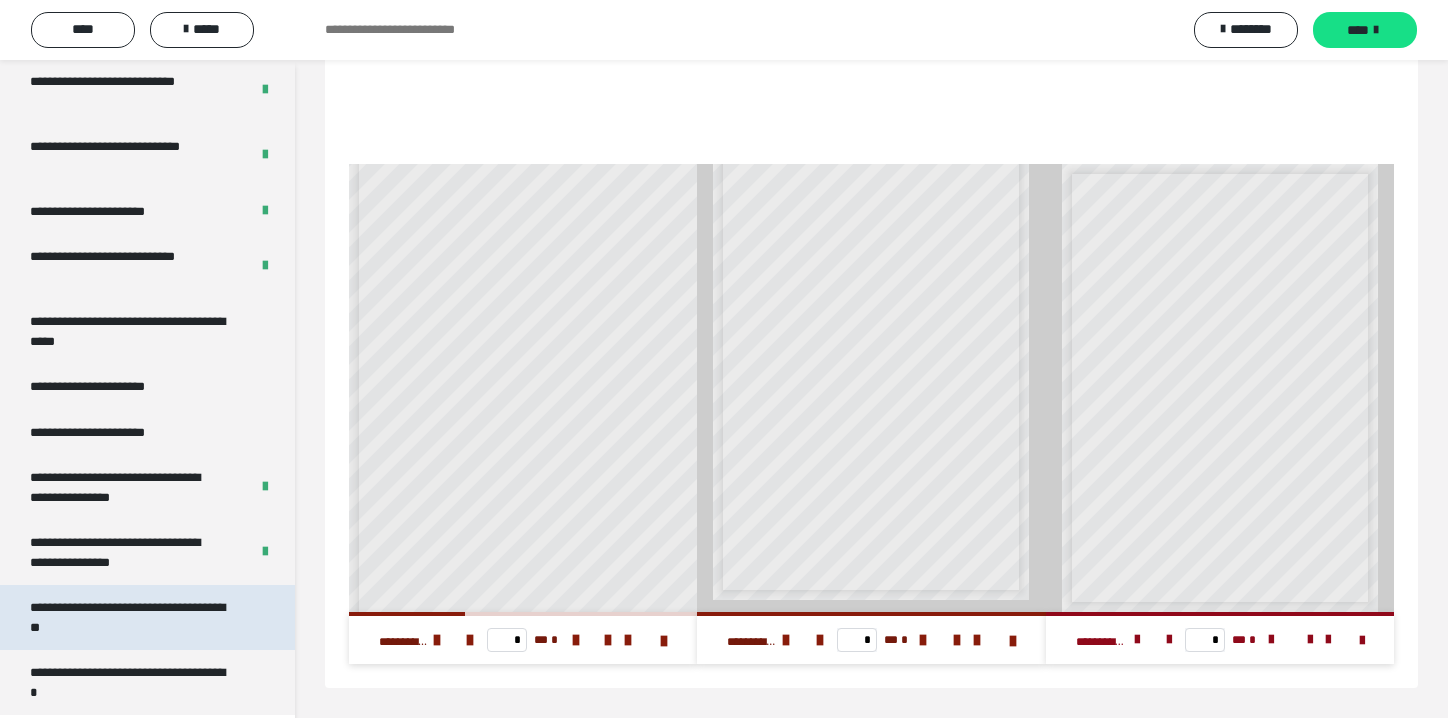 click on "**********" at bounding box center [132, 617] 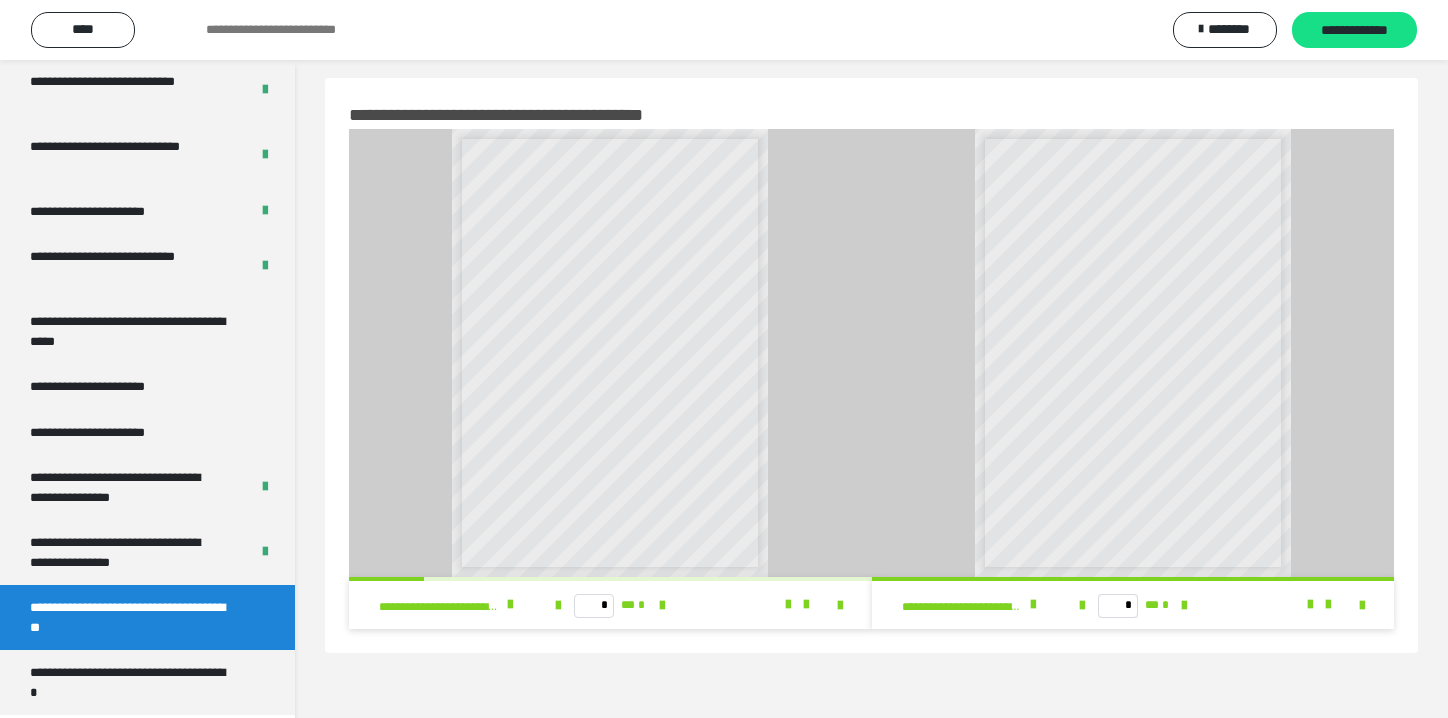 scroll, scrollTop: 0, scrollLeft: 0, axis: both 